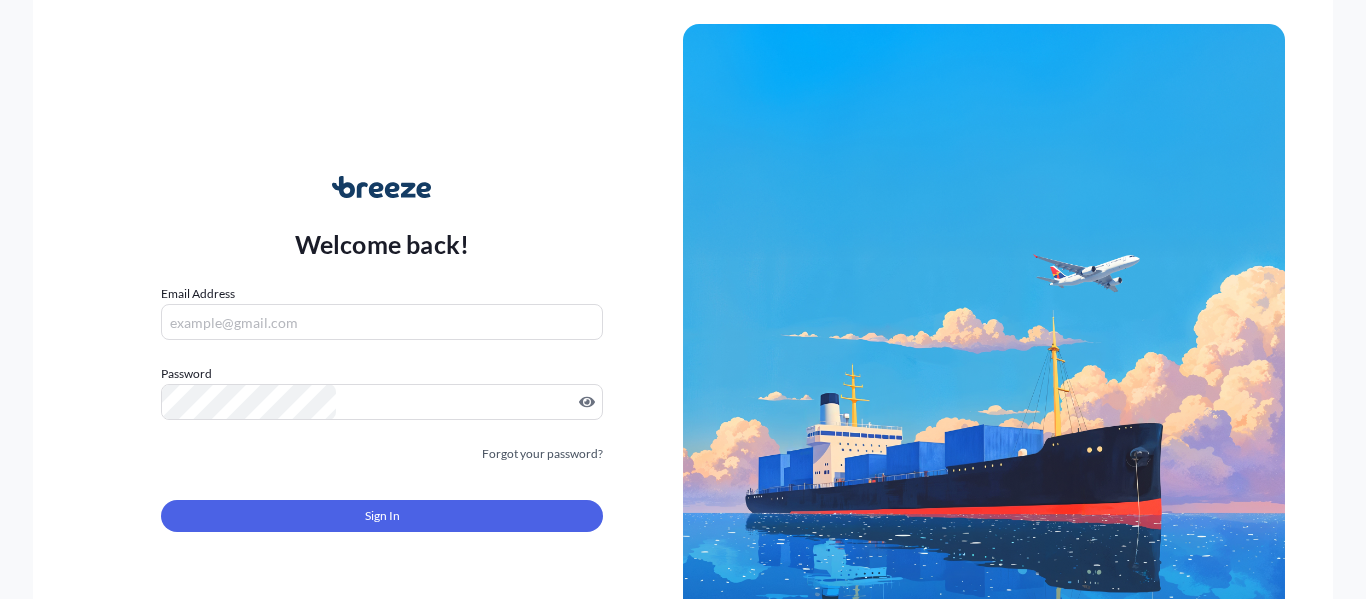 scroll, scrollTop: 0, scrollLeft: 0, axis: both 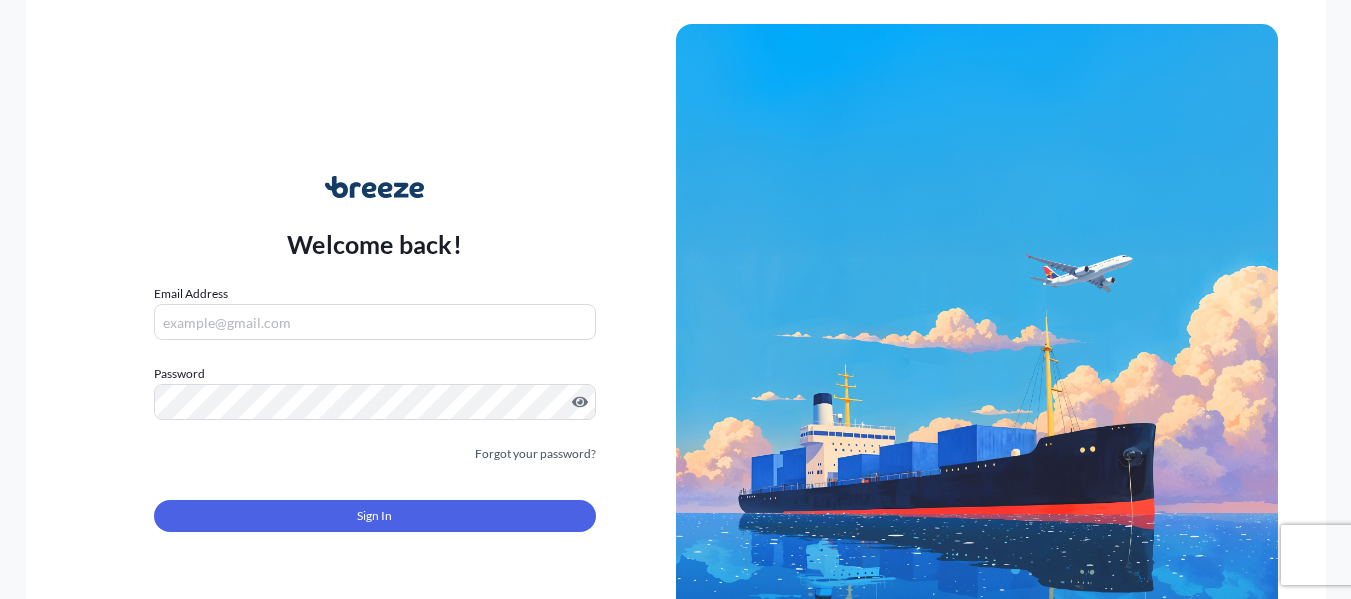 type on "[EMAIL]" 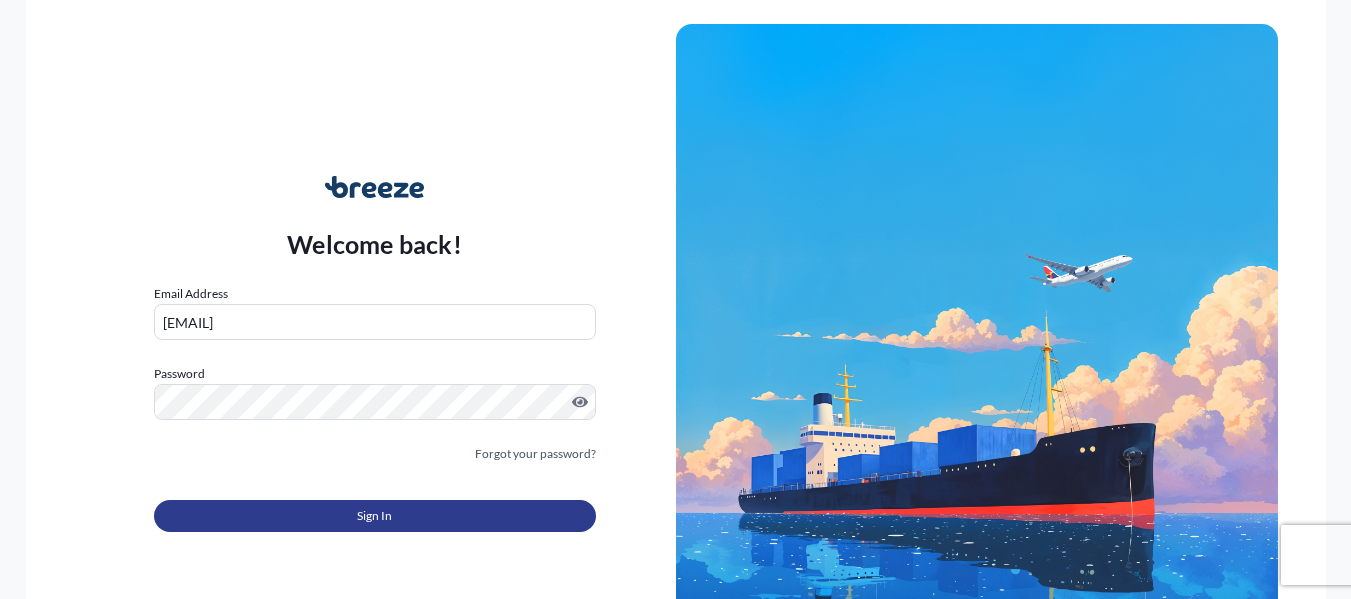 click on "Sign In" at bounding box center [375, 516] 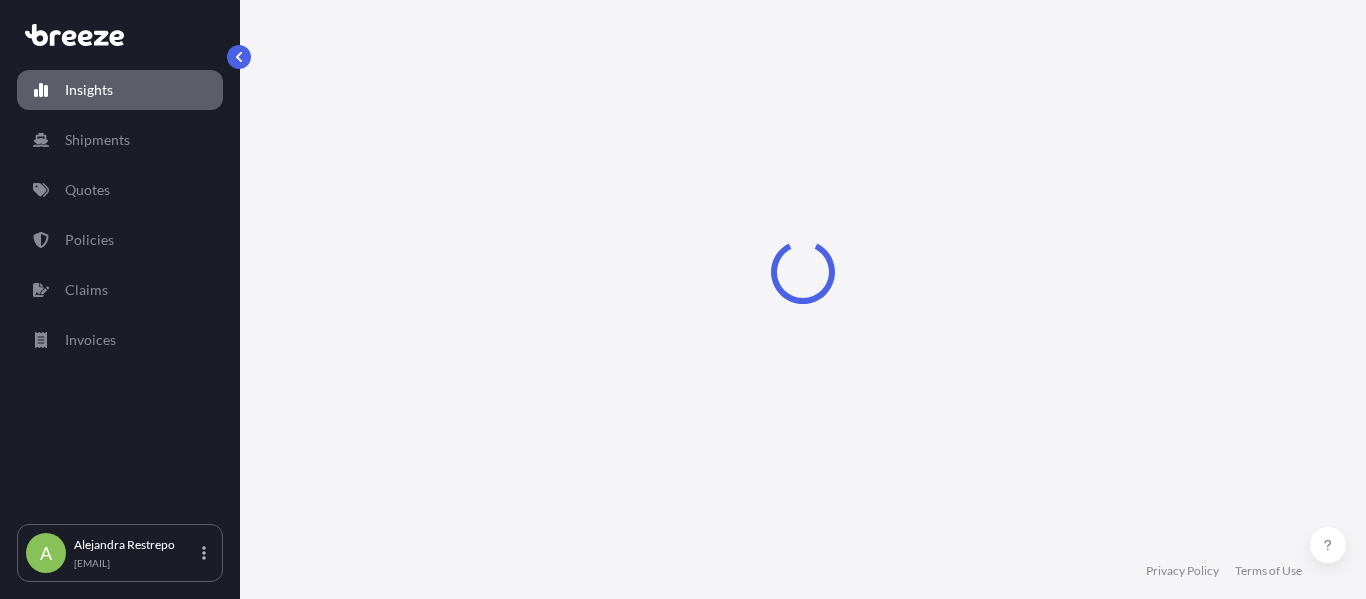 select on "2025" 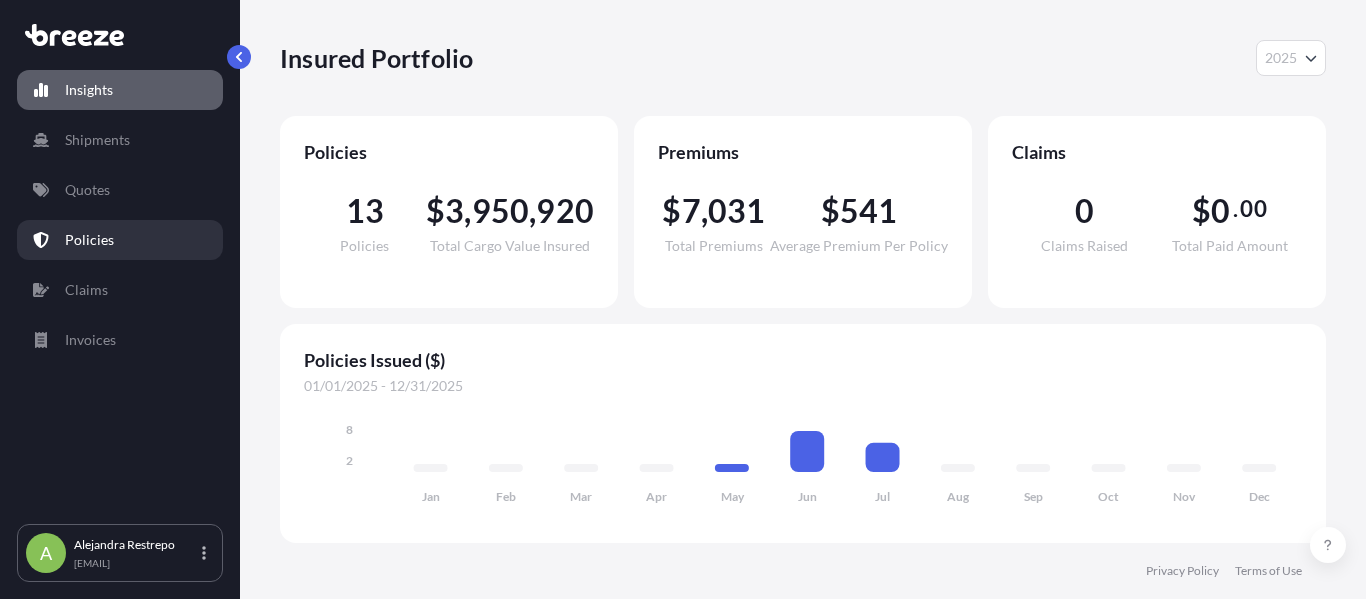 click on "Policies" at bounding box center [120, 240] 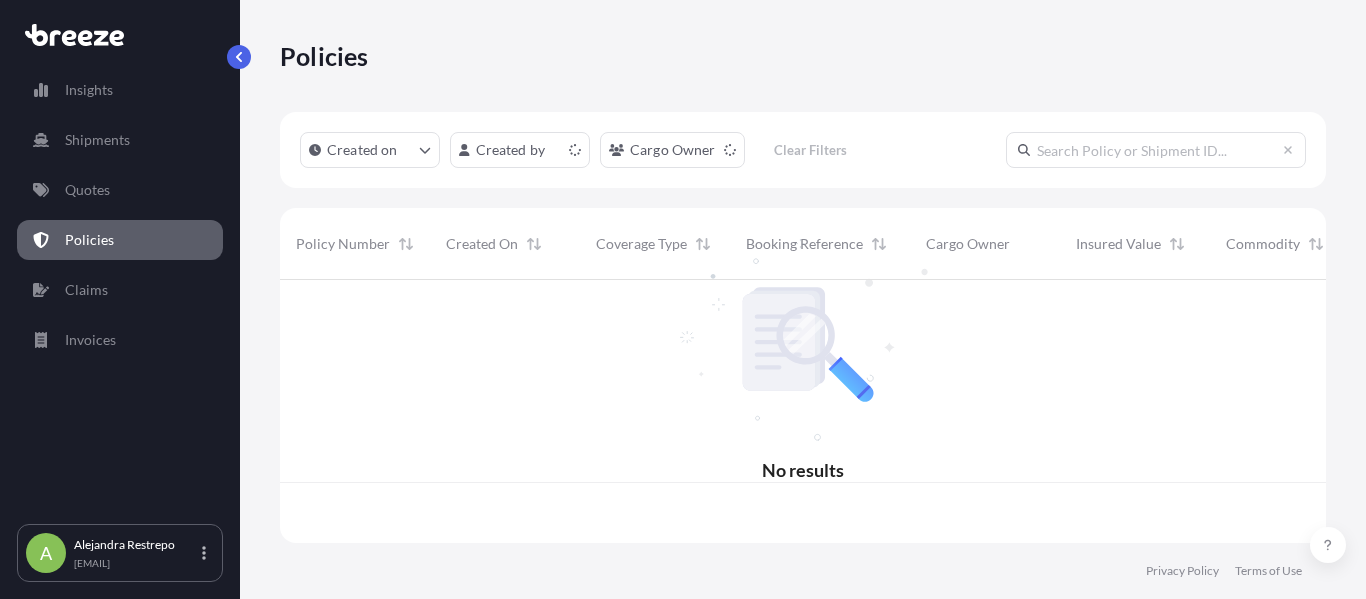 scroll, scrollTop: 16, scrollLeft: 16, axis: both 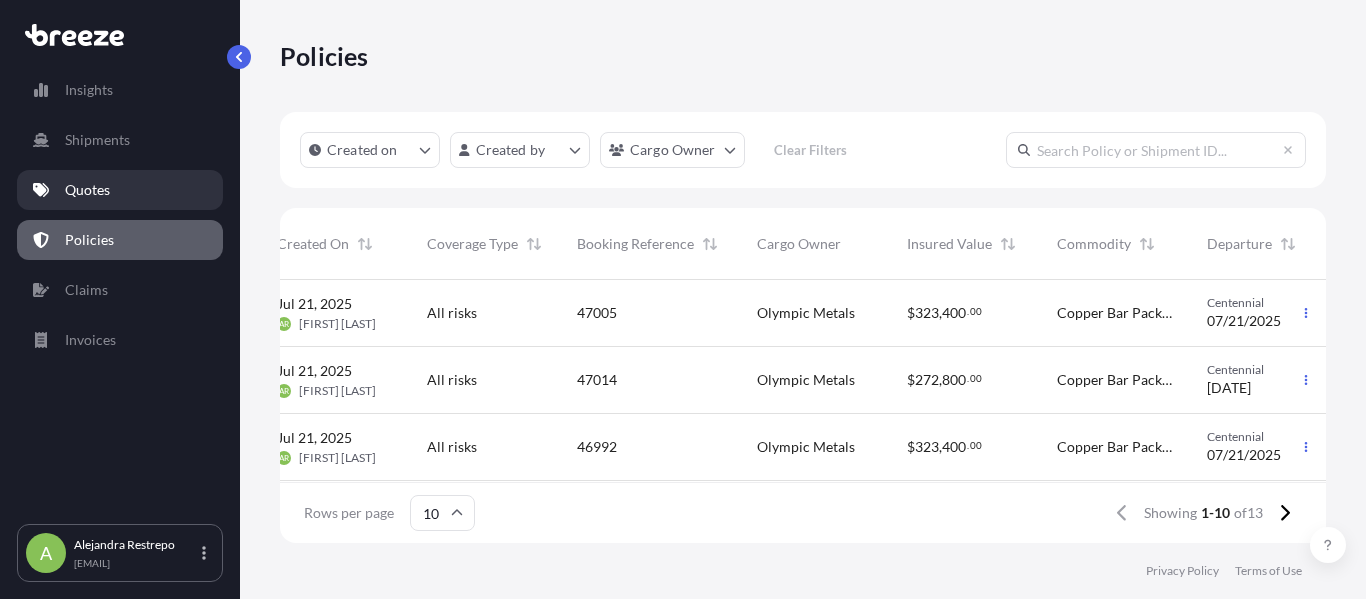 click on "Quotes" at bounding box center (120, 190) 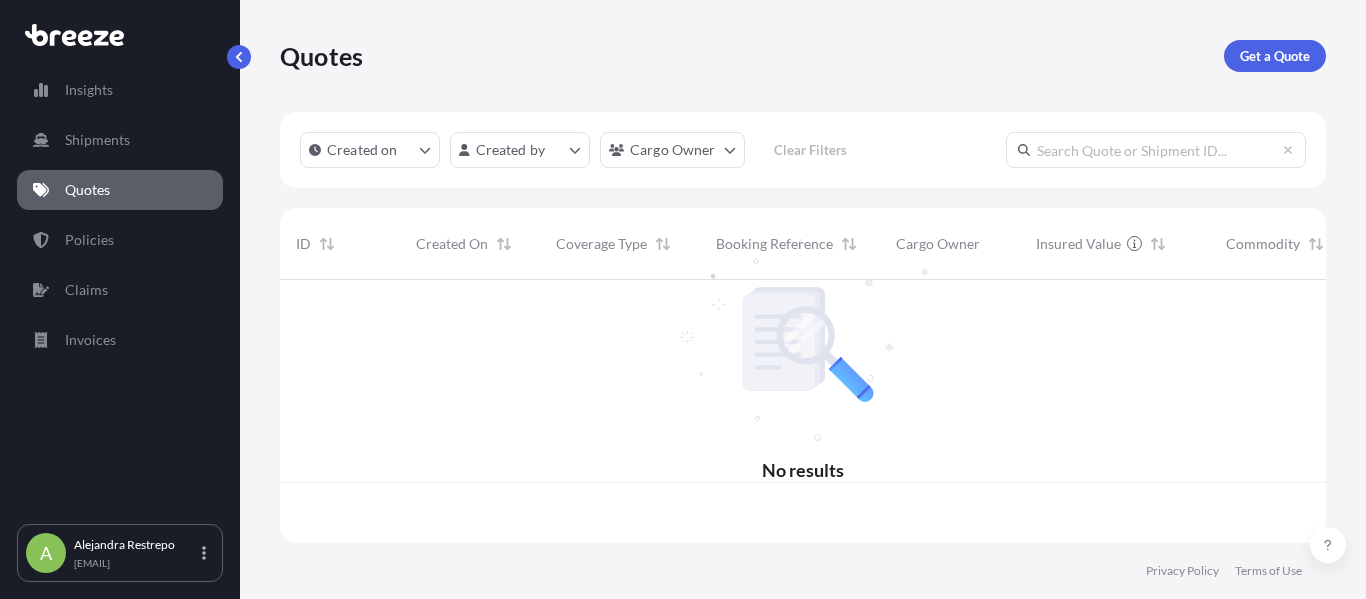 scroll, scrollTop: 16, scrollLeft: 16, axis: both 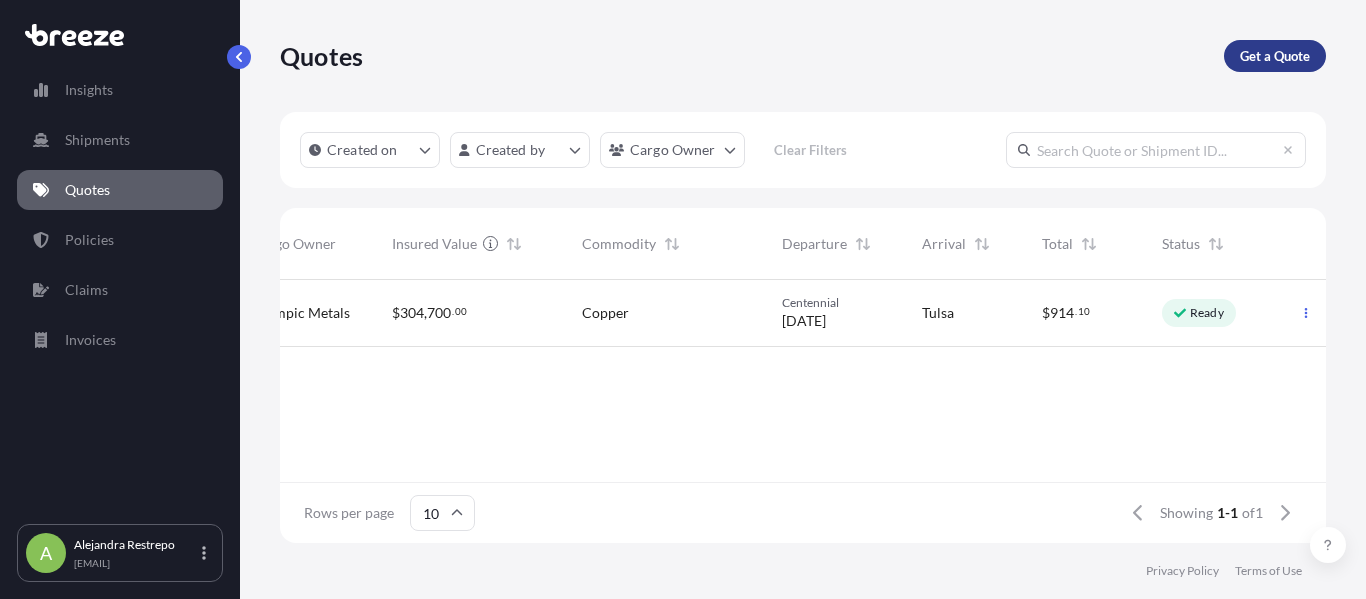 click on "Get a Quote" at bounding box center [1275, 56] 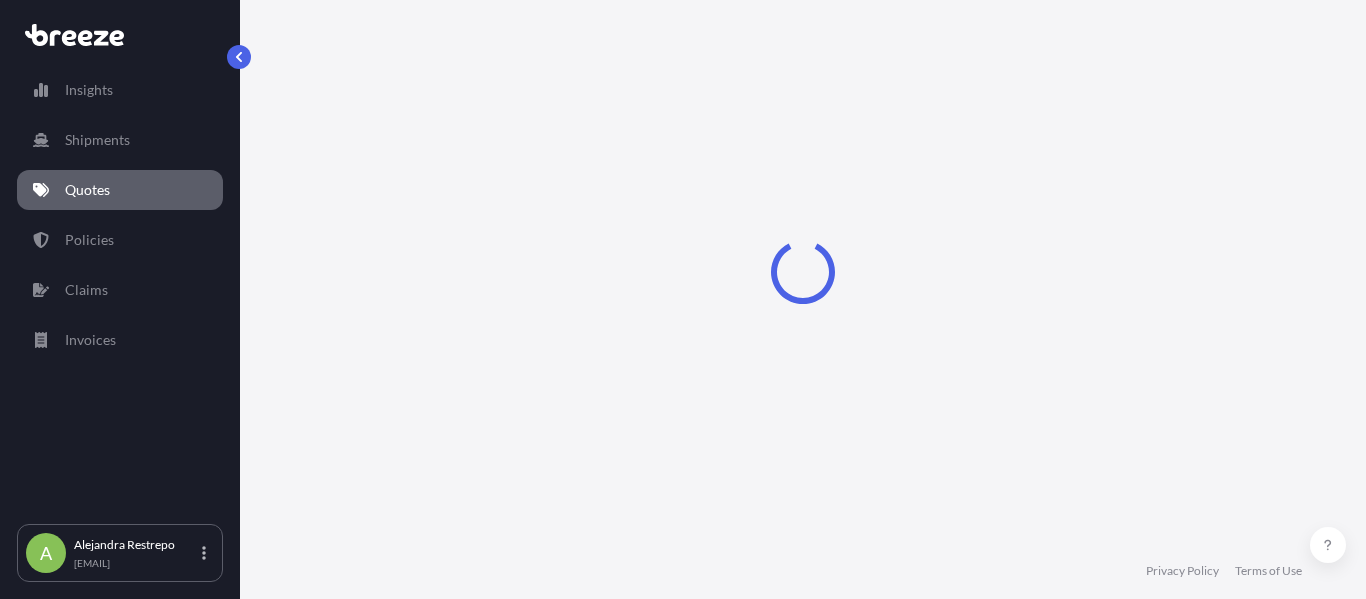 select on "Sea" 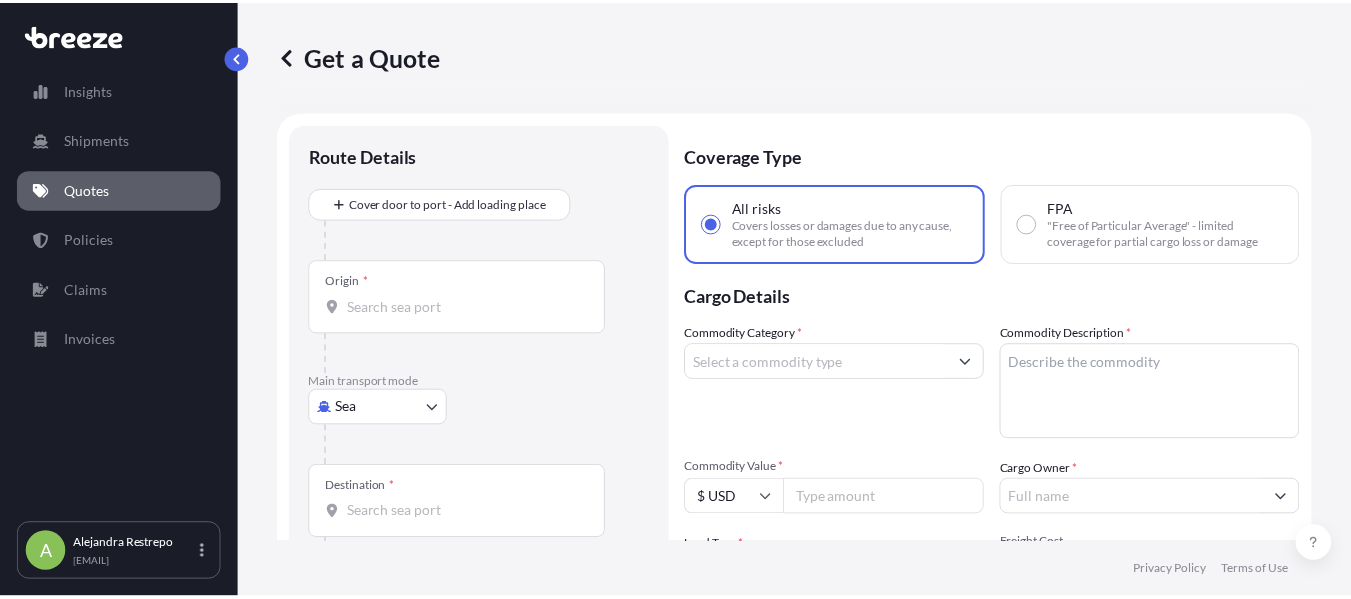 scroll, scrollTop: 32, scrollLeft: 0, axis: vertical 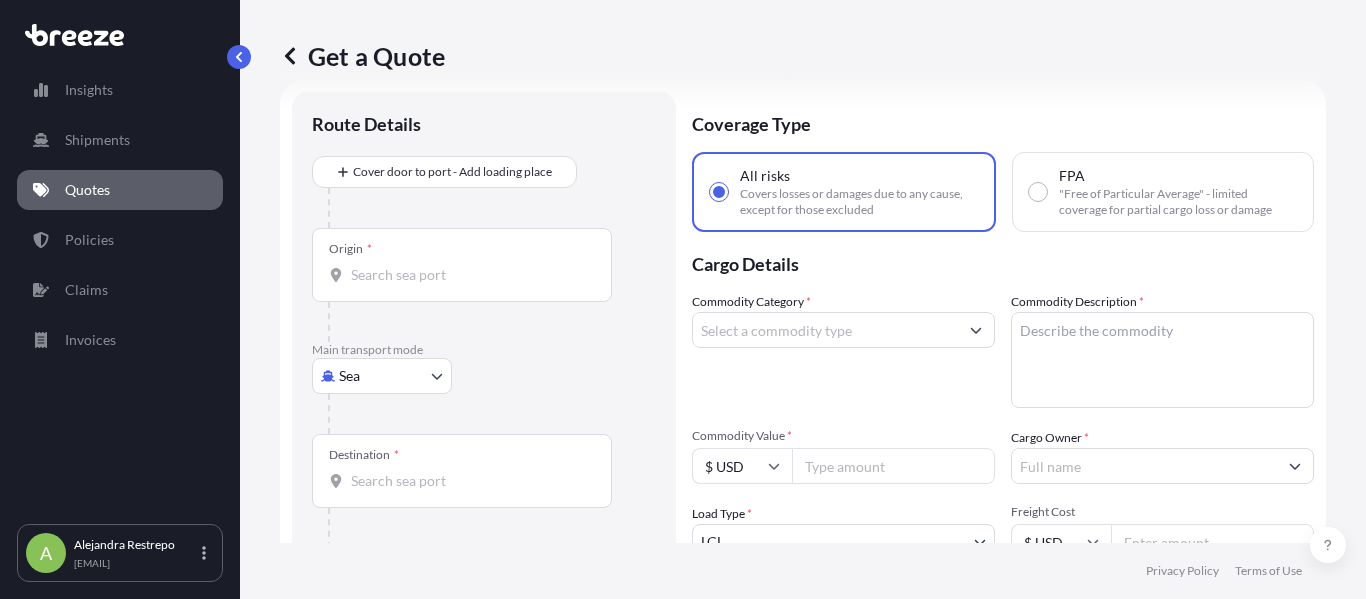 click on "Origin *" at bounding box center [462, 265] 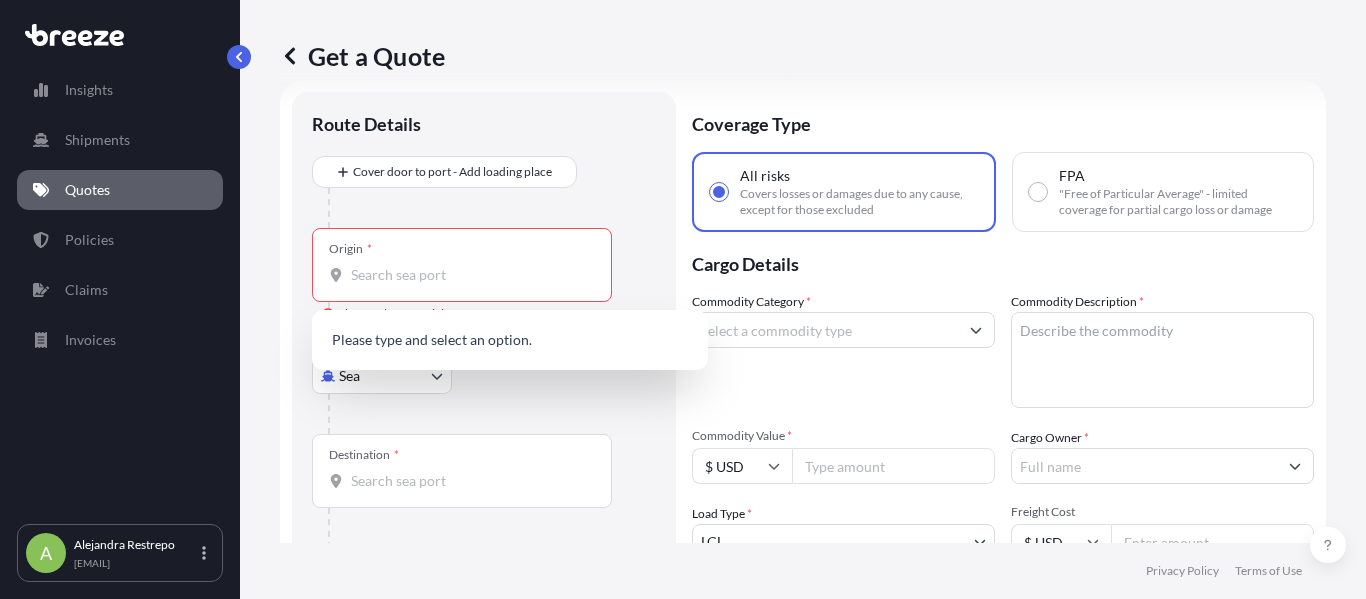 click on "Commodity Category *" at bounding box center [843, 350] 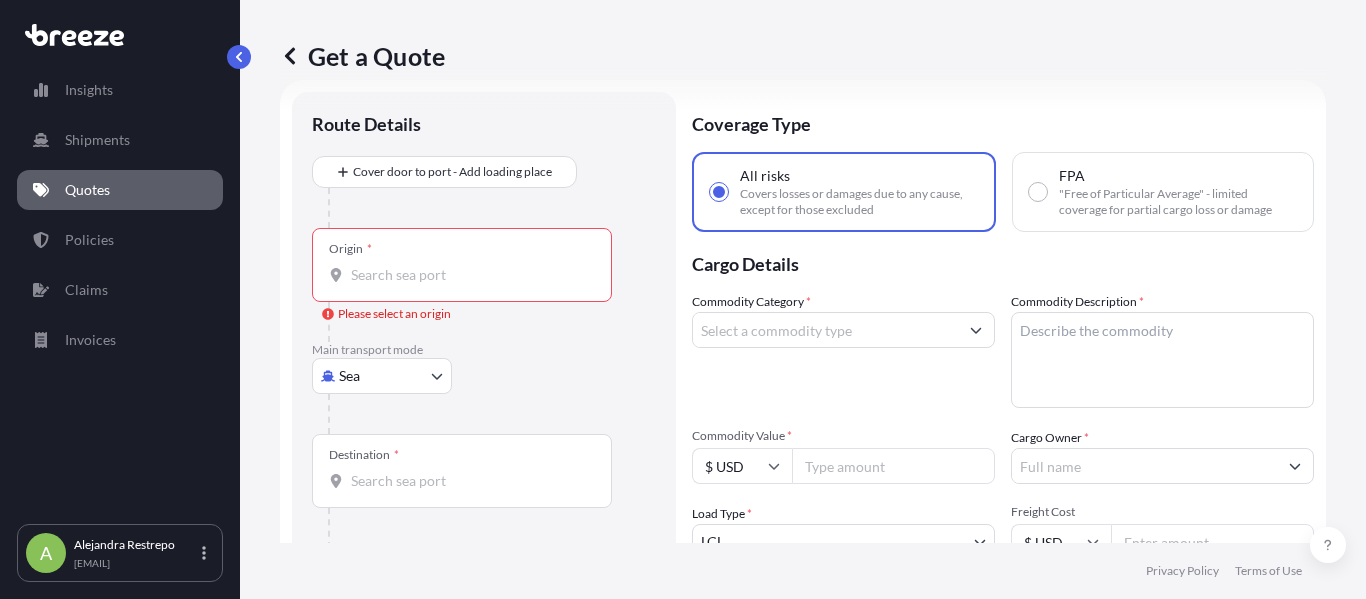 click on "Commodity Category *" at bounding box center [825, 330] 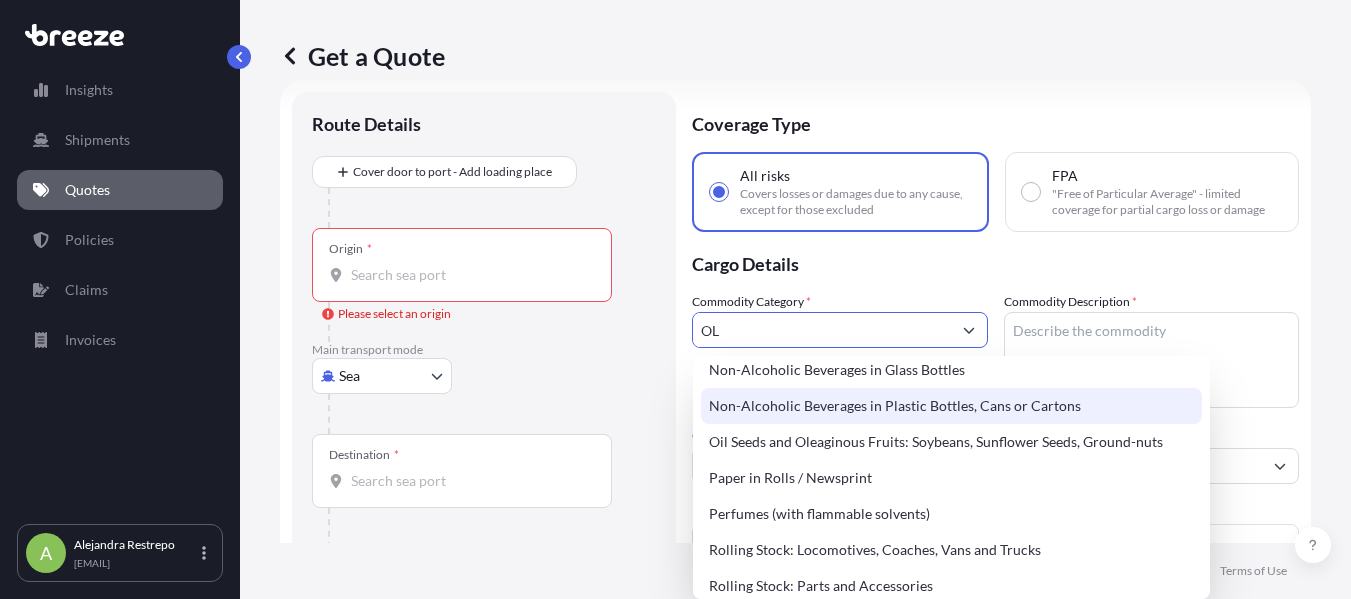 type on "O" 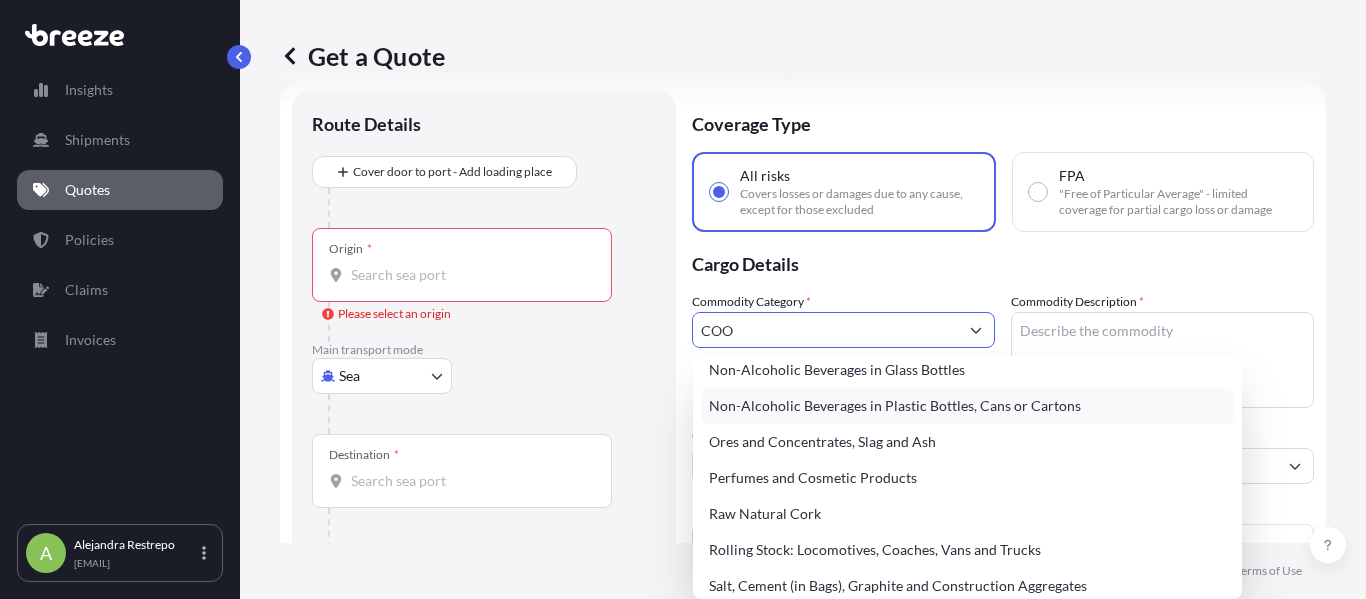 scroll, scrollTop: 0, scrollLeft: 0, axis: both 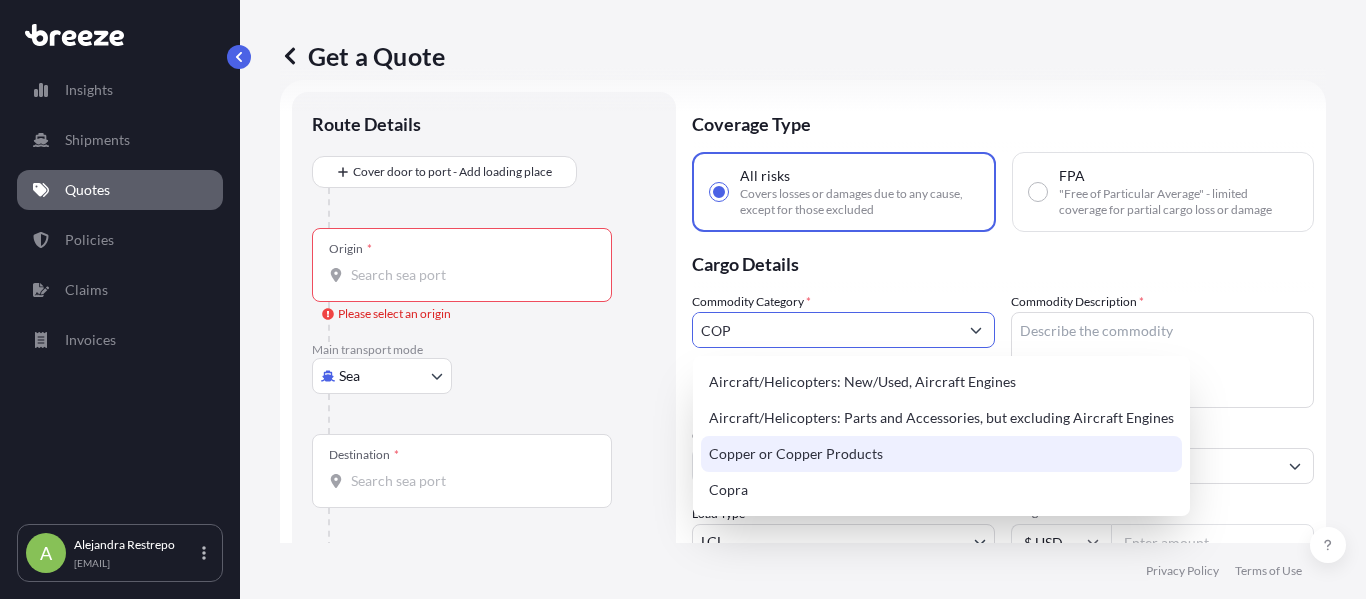 click on "Copper or Copper Products" at bounding box center (941, 454) 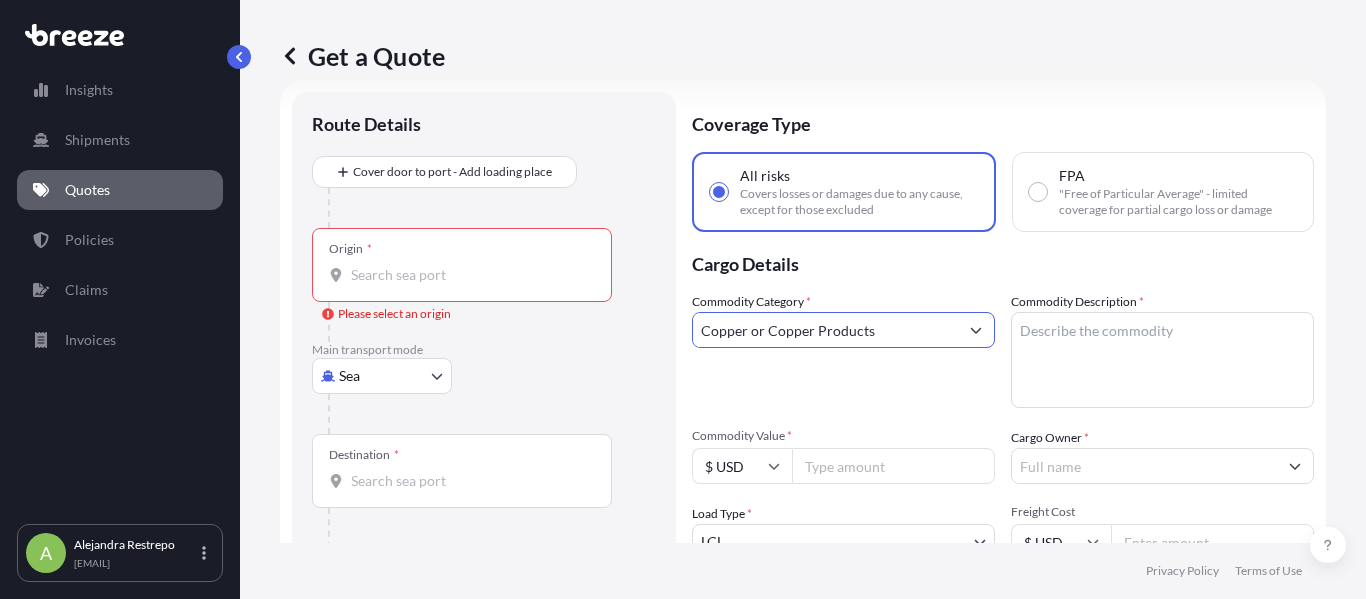 type on "Copper or Copper Products" 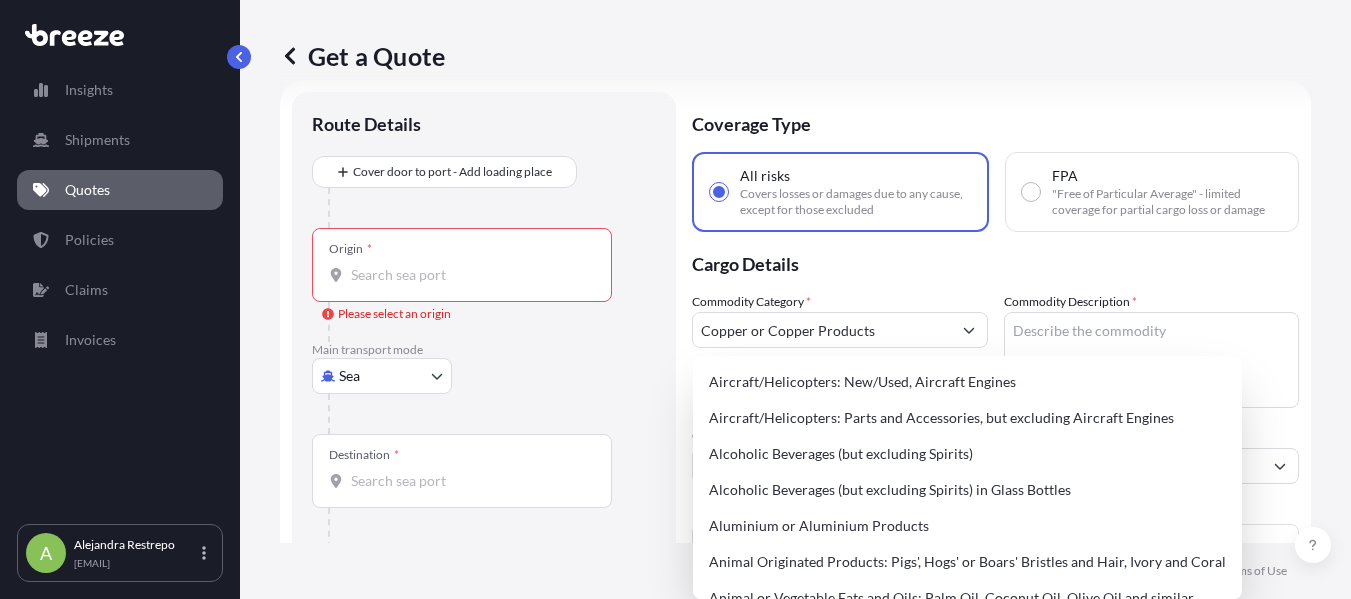 click on "Aircraft/Helicopters: New/Used, Aircraft Engines Aircraft/Helicopters: Parts and Accessories, but excluding Aircraft Engines Alcoholic Beverages (but excluding Spirits) Alcoholic Beverages (but excluding Spirits) in Glass Bottles Aluminium or Aluminium Products Animal Originated Products: Pigs', Hogs' or Boars' Bristles and Hair, Ivory and Coral Animal or Vegetable Fats and Oils: Palm Oil, Coconut Oil, Olive Oil and similar Arms and Ammunition Boats: New/Used Boats: Parts and Accessories Boilers, Turbines, Industrial Machinery and Mechanical Appliances Carpets and Other Textile Floor Coverings Cells and Batteries (Lithium or non) Cement and Gypsum Ceramic Products Cereals, Pasta, Bread, Pastry and similar Cereals: Barley, Oats, Maize, Rice, Rye, Wheat Chemical Products N.E.C.; Hydraulic Brake Fluids, Reagents Chocolate Clocks and Watches (excluding Jewellery) Clothing and Accessories - Knitted or Crocheted Clothing and Accessories - Not Knitted or Crocheted Cocoa and Cocoa Products Copra Cotton Footwear" at bounding box center (967, 477) 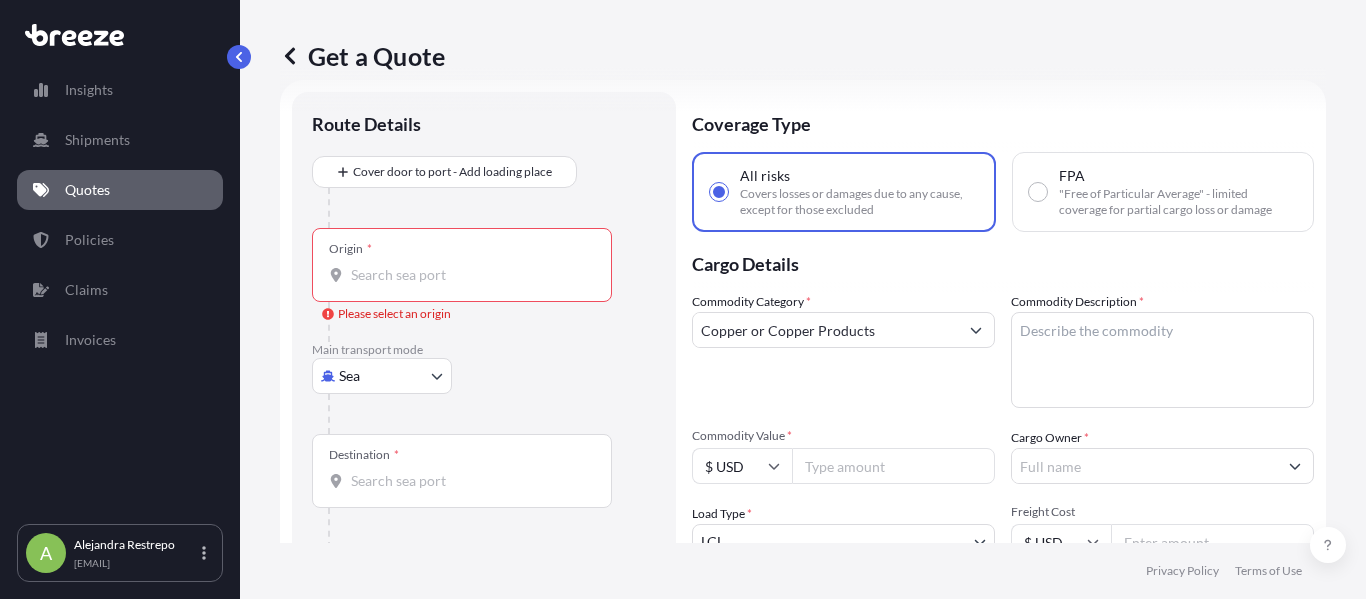 click on "Commodity Description *" at bounding box center [1162, 360] 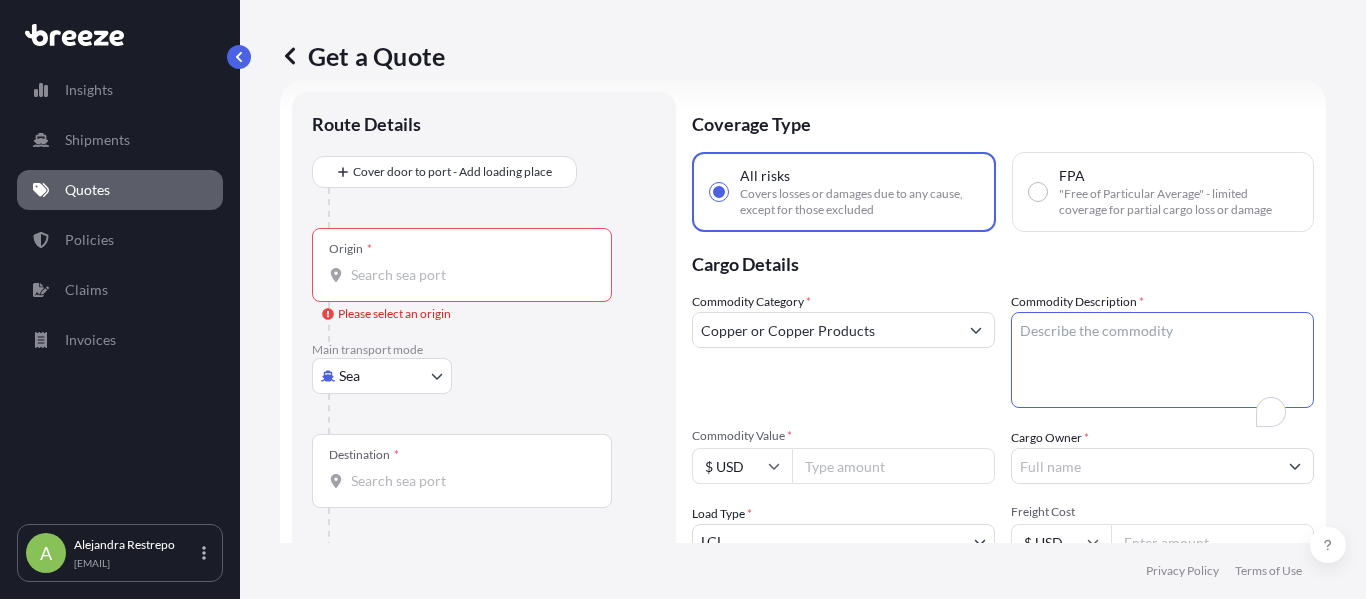paste on "48137" 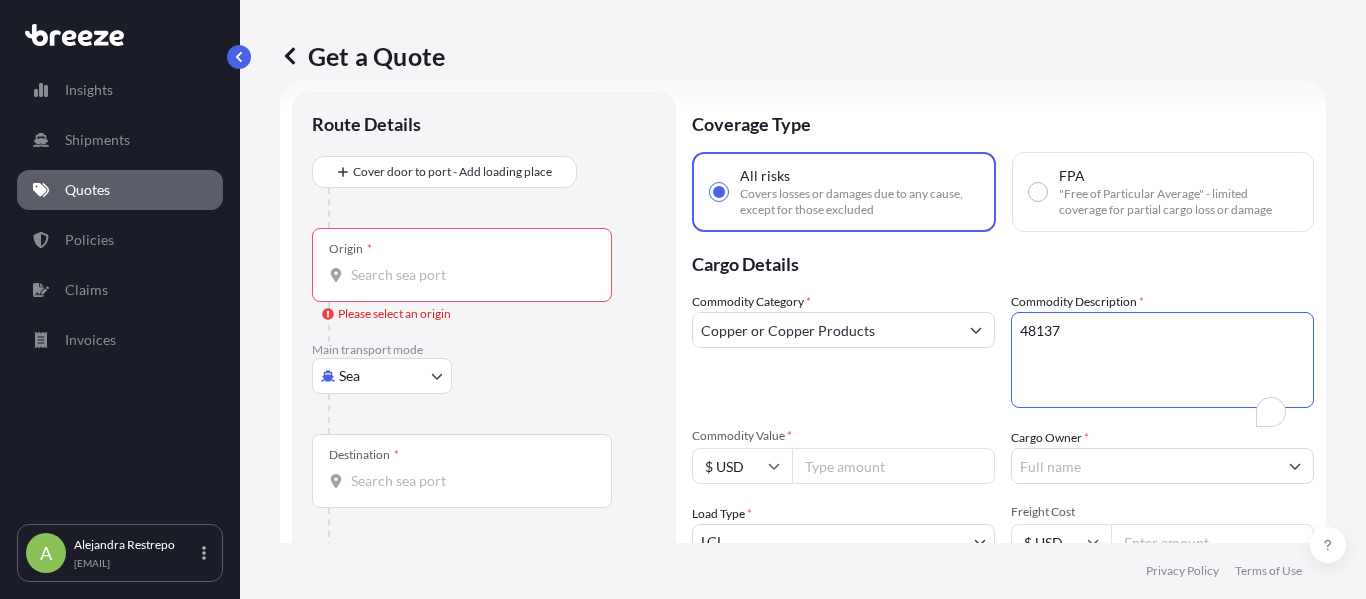 scroll, scrollTop: 32, scrollLeft: 0, axis: vertical 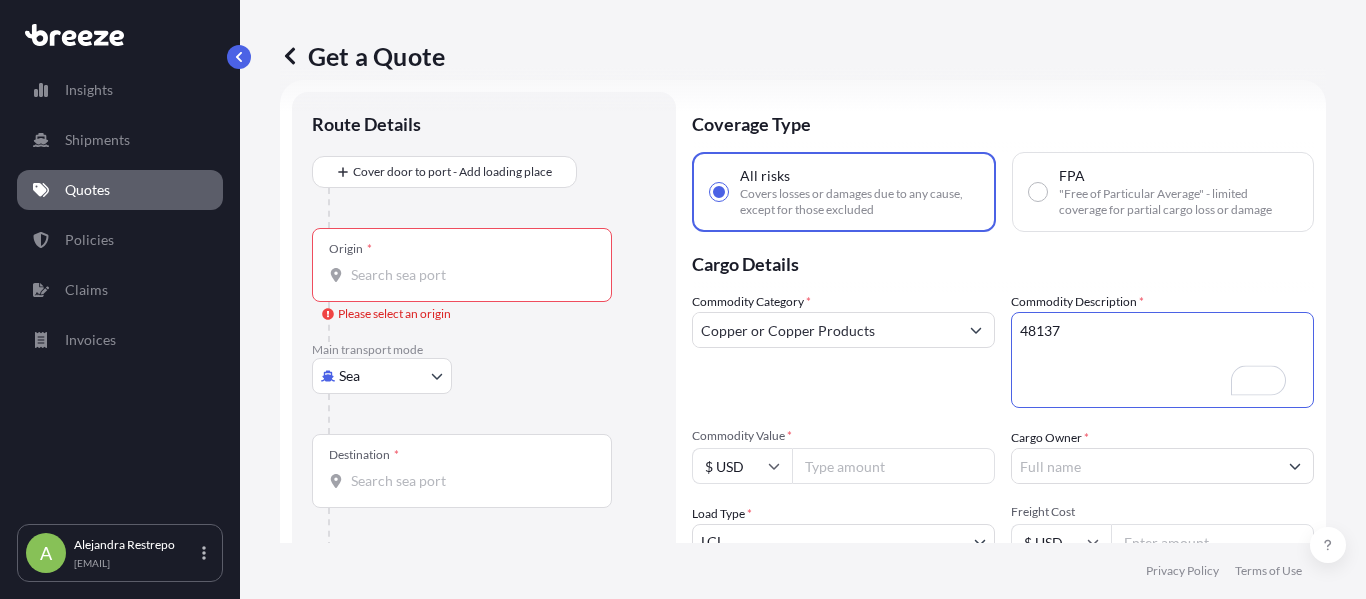 drag, startPoint x: 979, startPoint y: 328, endPoint x: 921, endPoint y: 332, distance: 58.137768 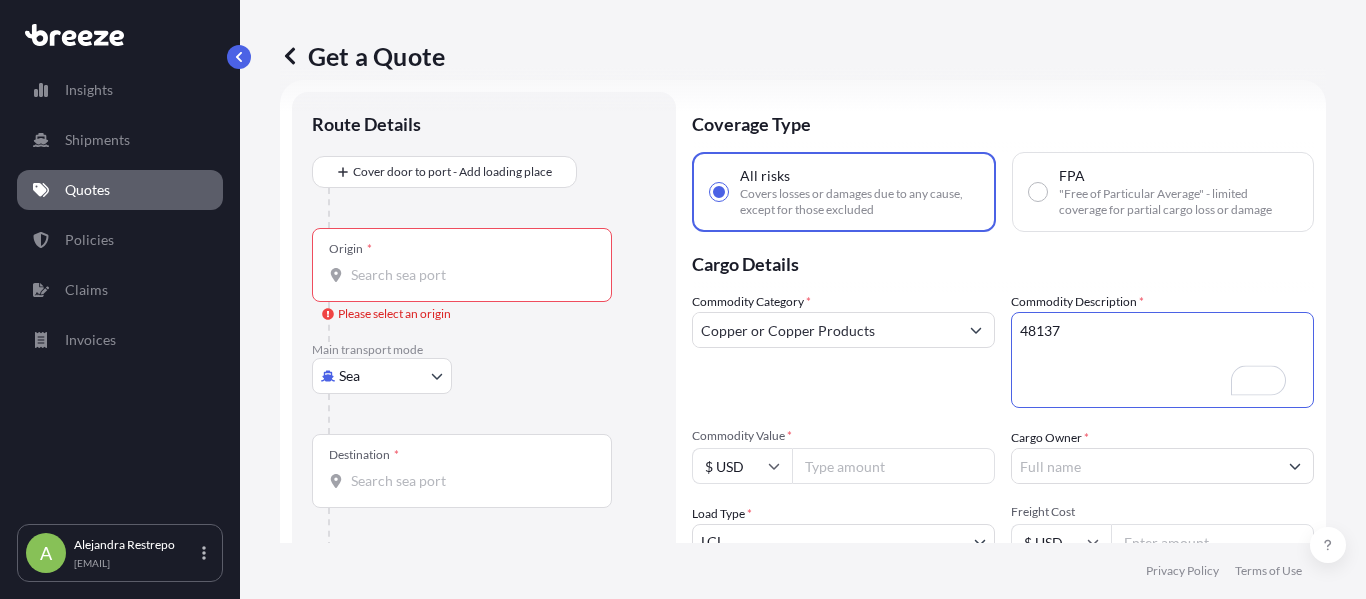 click on "Commodity Category * Copper or Copper Products Commodity Description * 48137 Commodity Value   * $ USD Cargo Owner * Load Type * LCL LCL FCL Freight Cost   $ USD Booking Reference Vessel Name" at bounding box center [1003, 464] 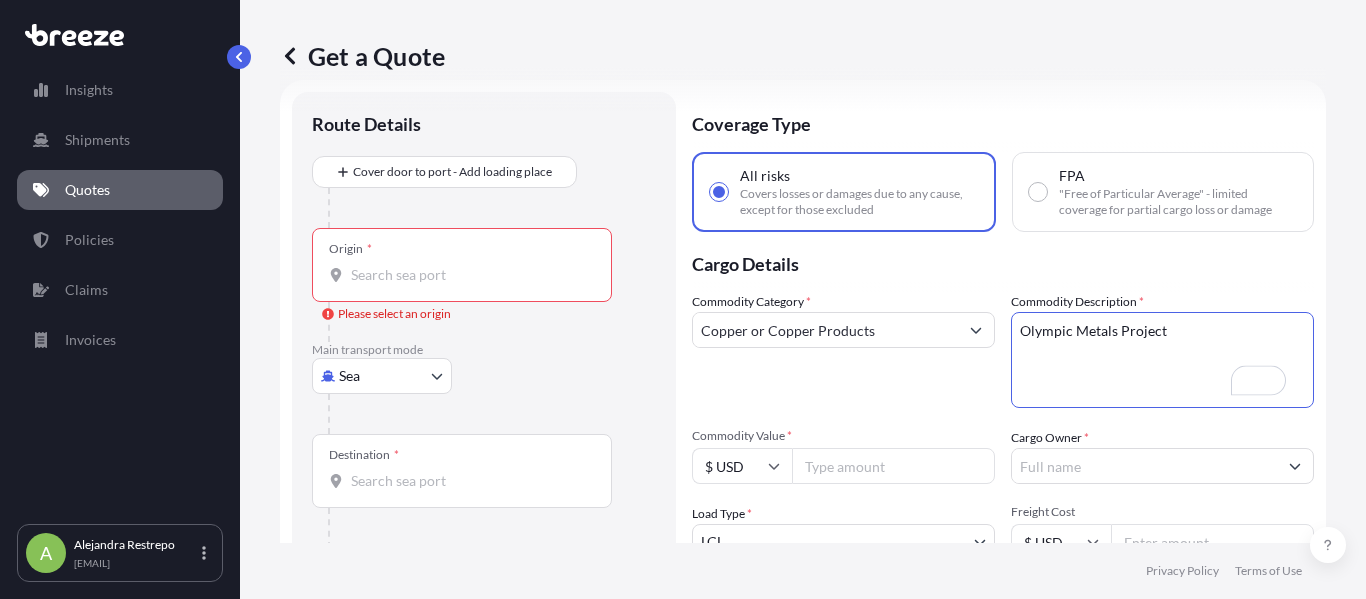 type on "Olympic Metals Project" 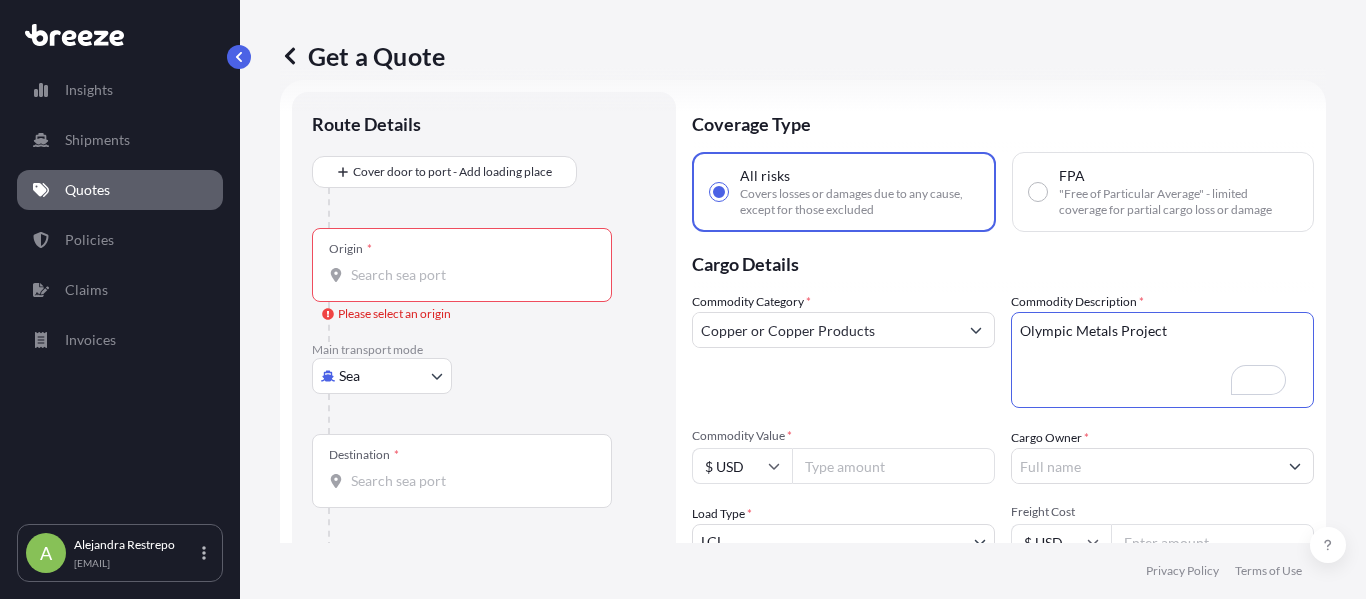 click on "Insights Shipments Quotes Policies Claims Invoices A [FIRST] [LAST] [EMAIL] Get a Quote Route Details Cover door to port - Add loading place Place of loading Road Road Rail Origin * Please select an origin Main transport mode Sea Sea Air Road Rail Destination * Cover port to door - Add place of discharge Road Road Rail Place of Discharge Coverage Type All risks Covers losses or damages due to any cause, except for those excluded FPA "Free of Particular Average" - limited coverage for partial cargo loss or damage Cargo Details Commodity Category * Copper or Copper Products Commodity Description * Olympic Metals Project Commodity Value   * $ USD Cargo Owner * Load Type * LCL LCL FCL Freight Cost   $ USD Booking Reference Vessel Name Special Conditions Hazardous Temperature Controlled Fragile Livestock Bulk Cargo Bagged Goods Used Goods Get a Quote Privacy Policy Terms of Use
0" at bounding box center [683, 299] 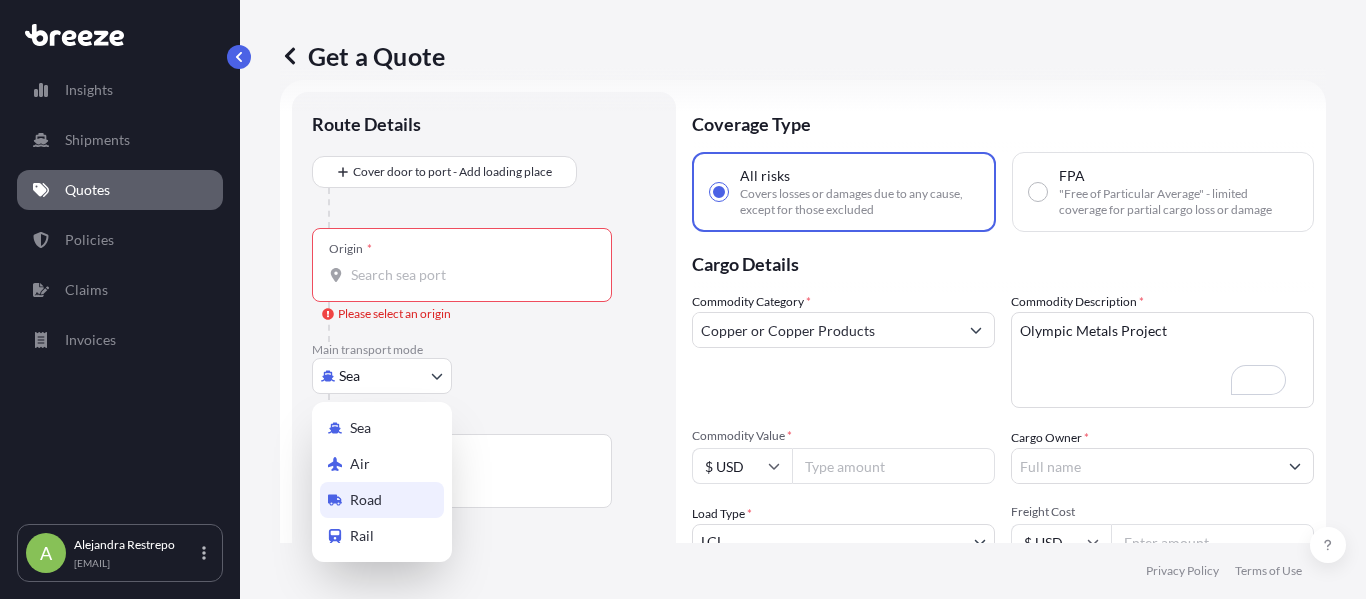 click on "Road" at bounding box center [366, 500] 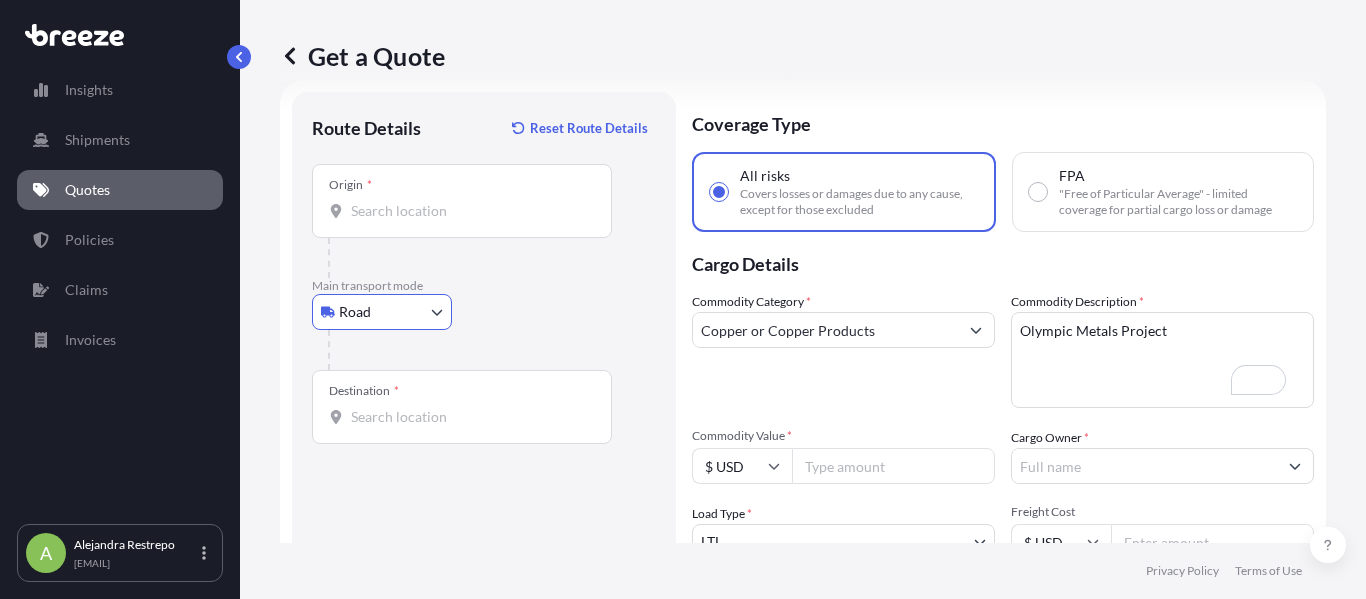 click on "Origin *" at bounding box center [462, 201] 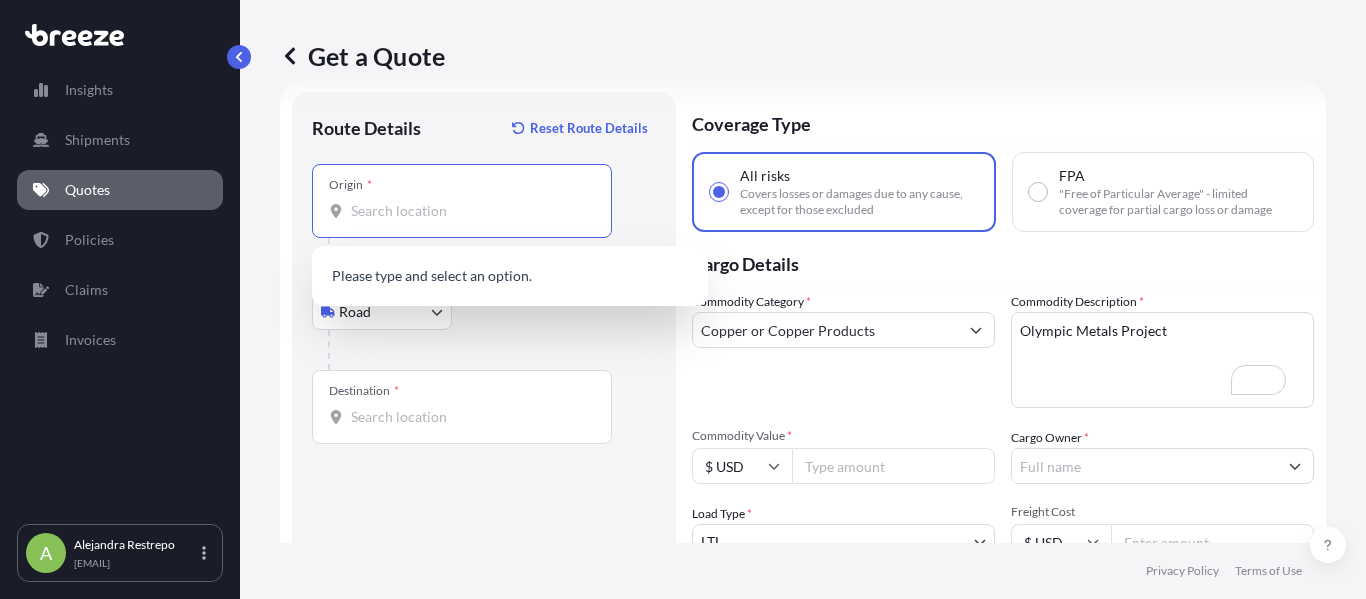 paste on "Centennial, CO" 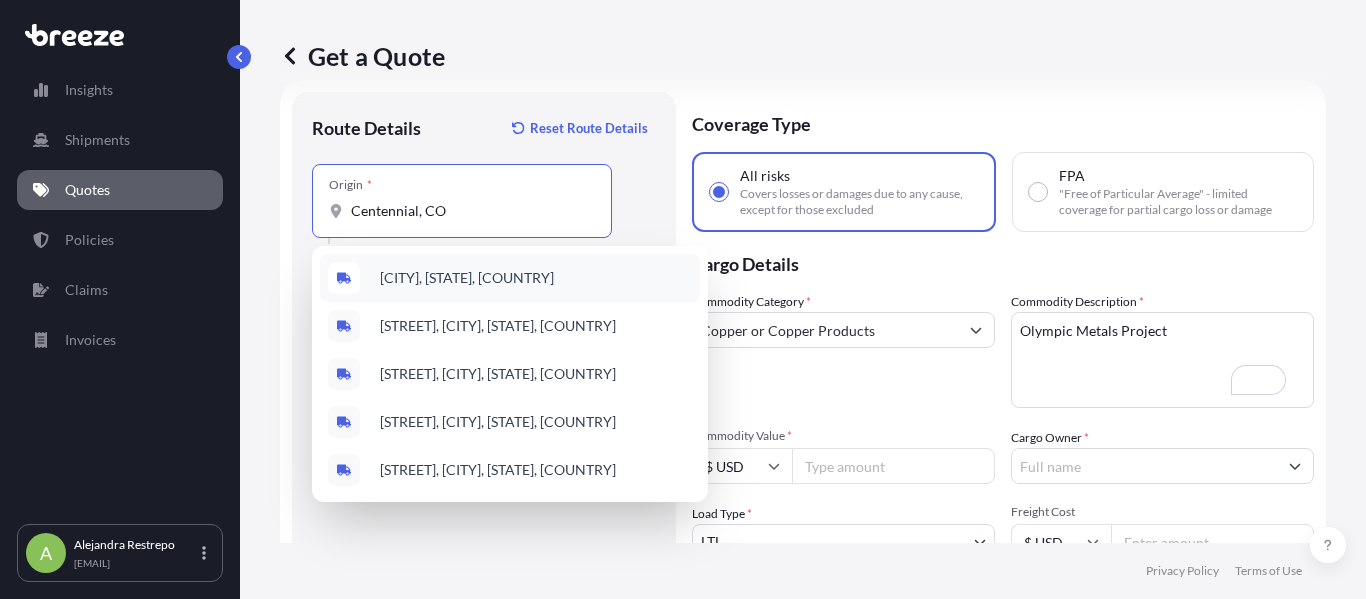 click on "[CITY], [STATE], [COUNTRY]" at bounding box center [467, 278] 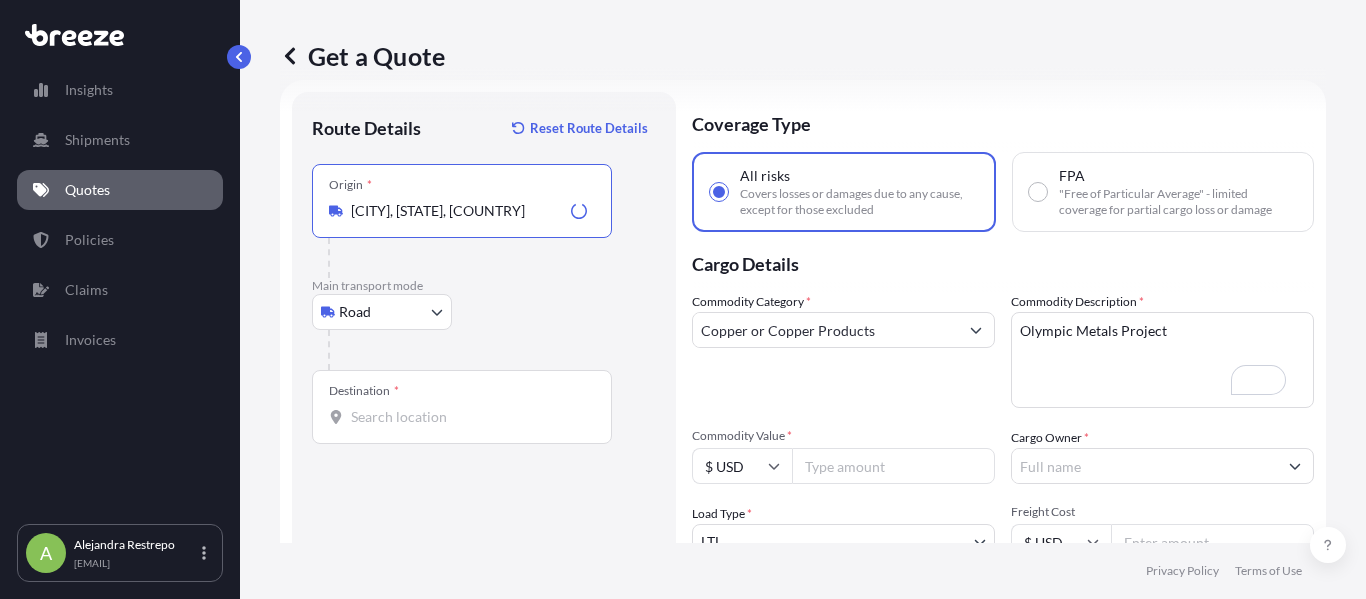 type on "[CITY], [STATE], [COUNTRY]" 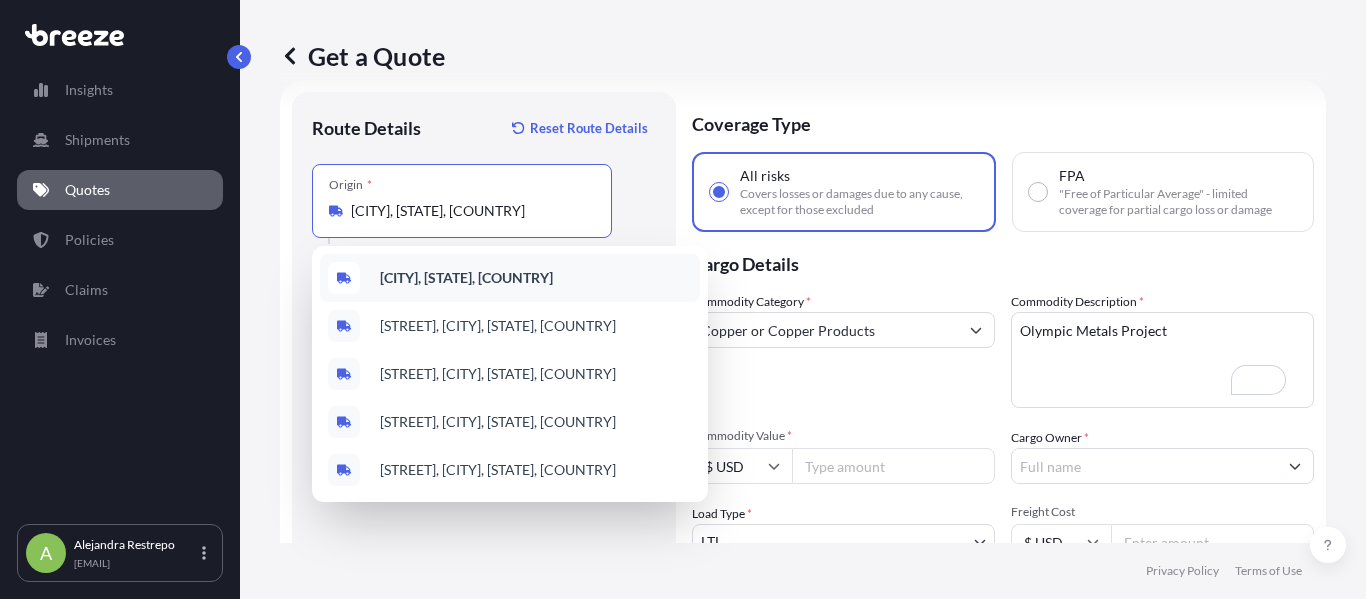 click on "[CITY], [STATE], [COUNTRY]" at bounding box center [466, 278] 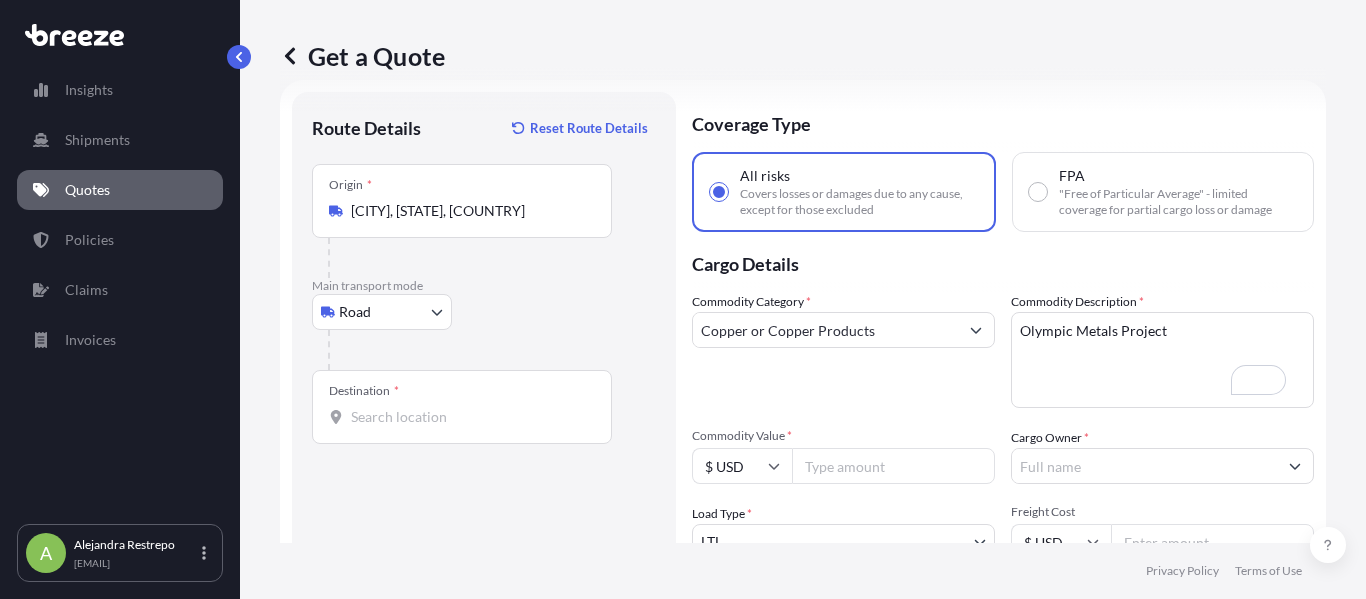 click on "Destination *" at bounding box center [364, 391] 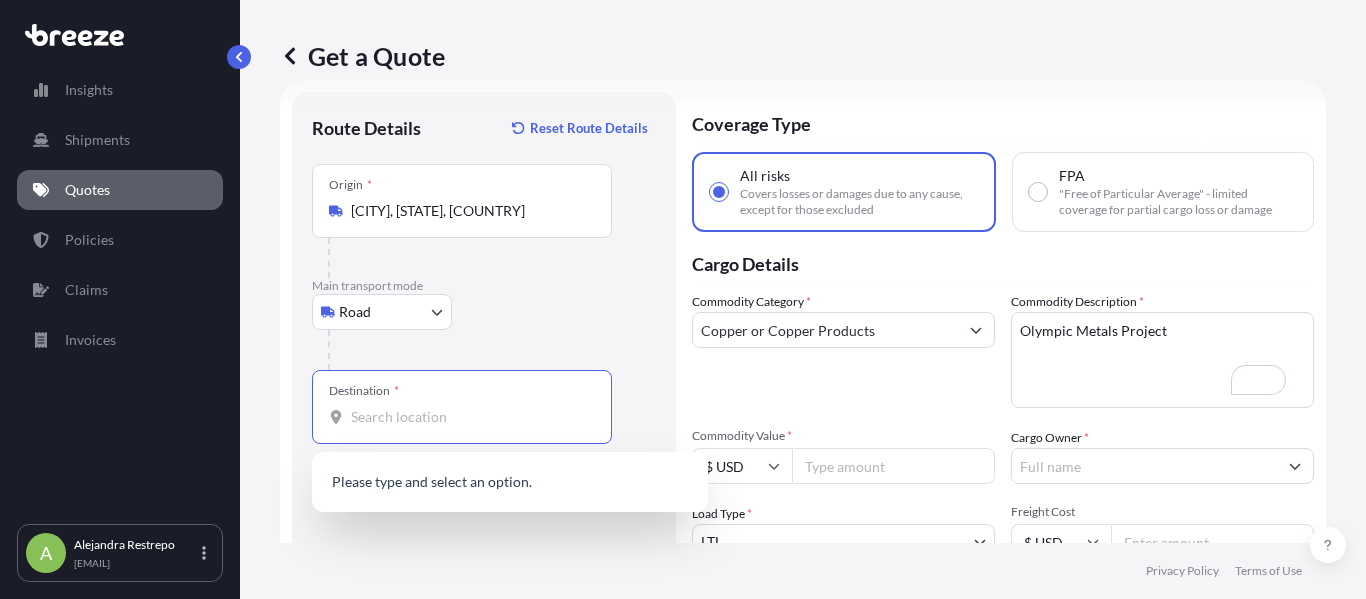 paste on "Tulsa, OK" 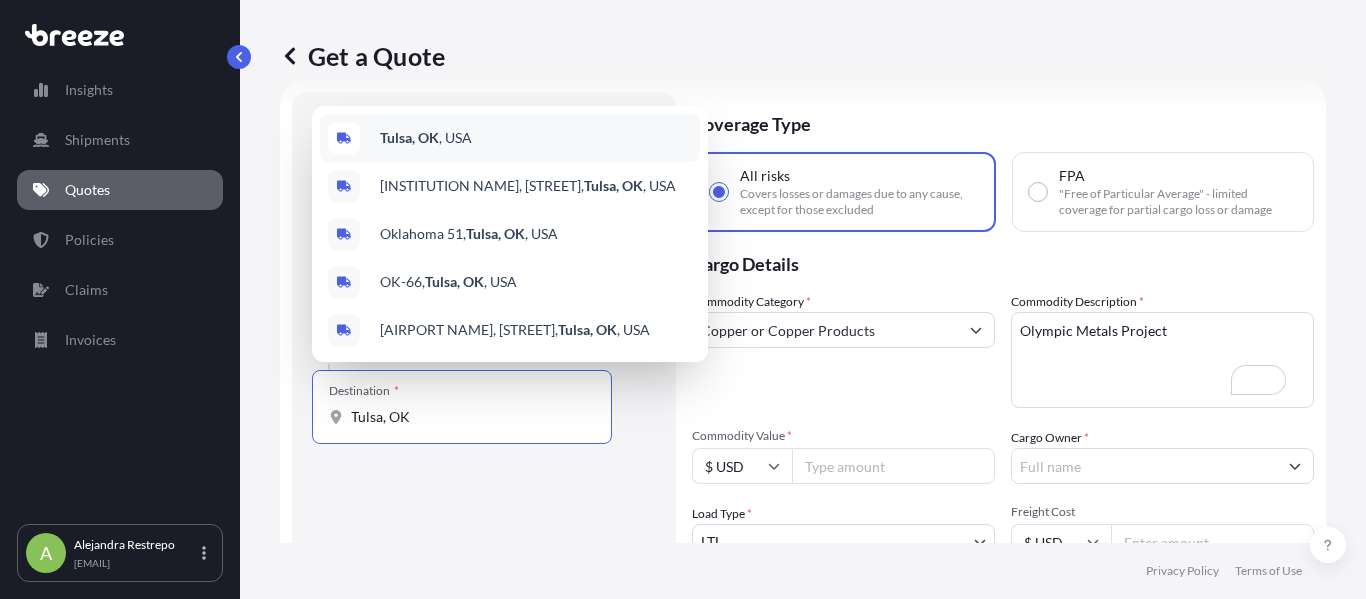 click on "[CITY], [STATE], [COUNTRY]" at bounding box center [510, 138] 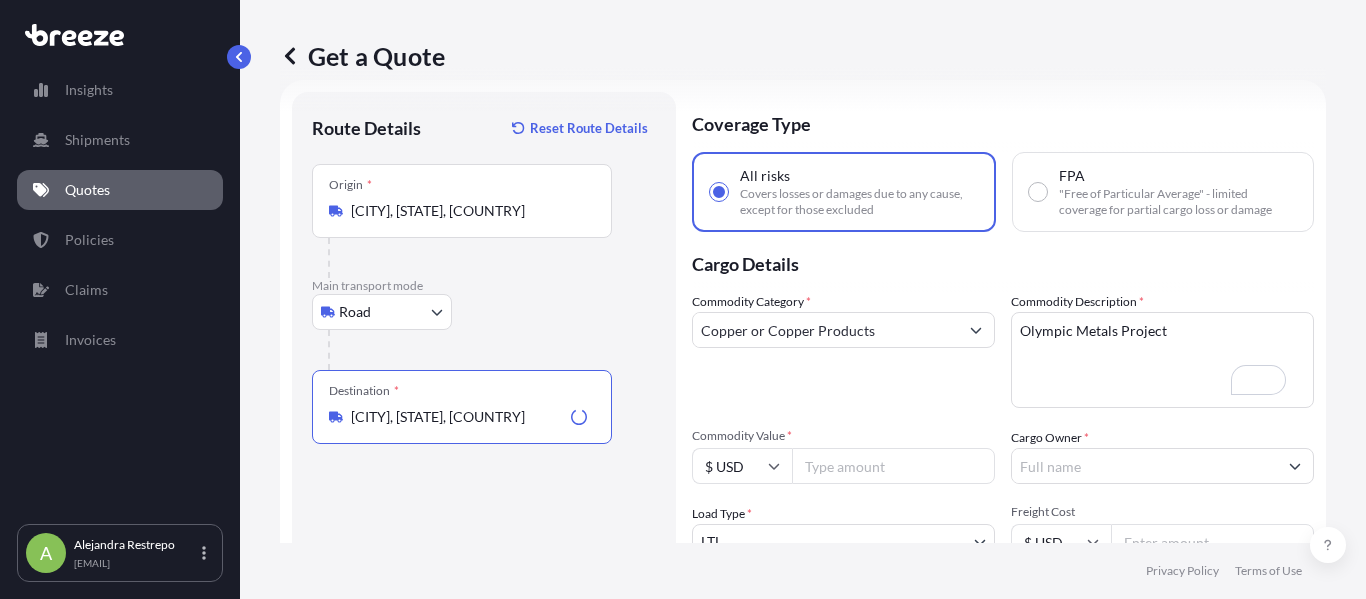 scroll, scrollTop: 137, scrollLeft: 0, axis: vertical 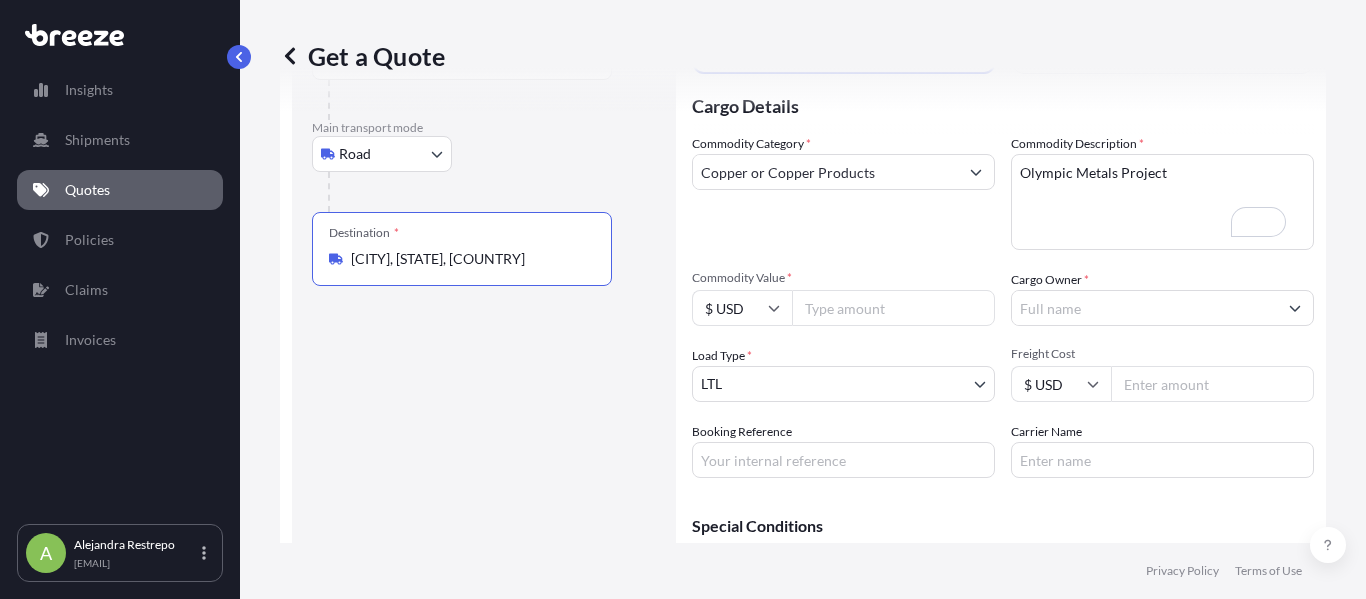 type on "[CITY], [STATE], [COUNTRY]" 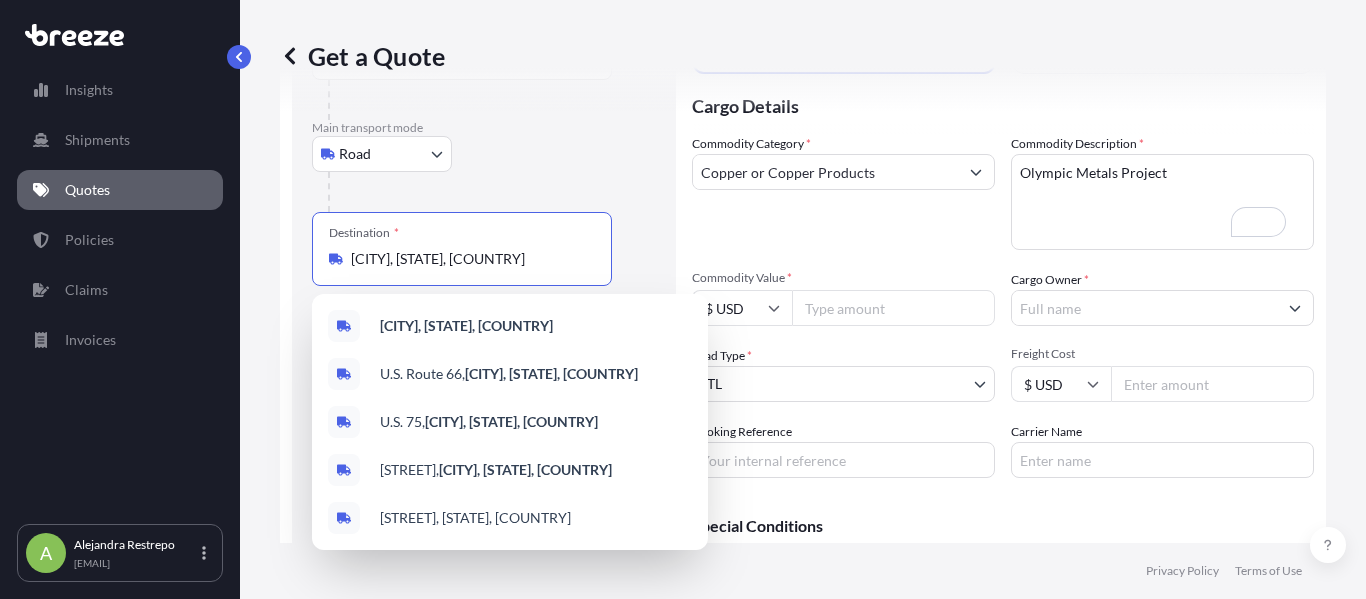 scroll, scrollTop: 250, scrollLeft: 0, axis: vertical 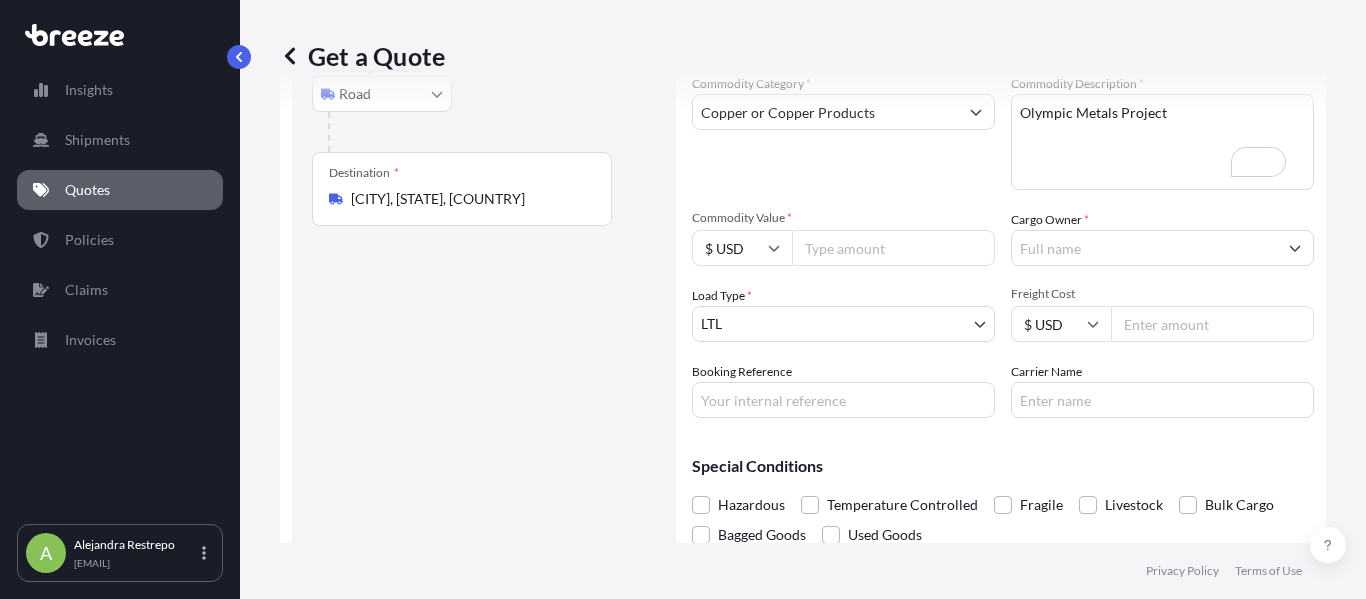 drag, startPoint x: 847, startPoint y: 206, endPoint x: 837, endPoint y: 256, distance: 50.990196 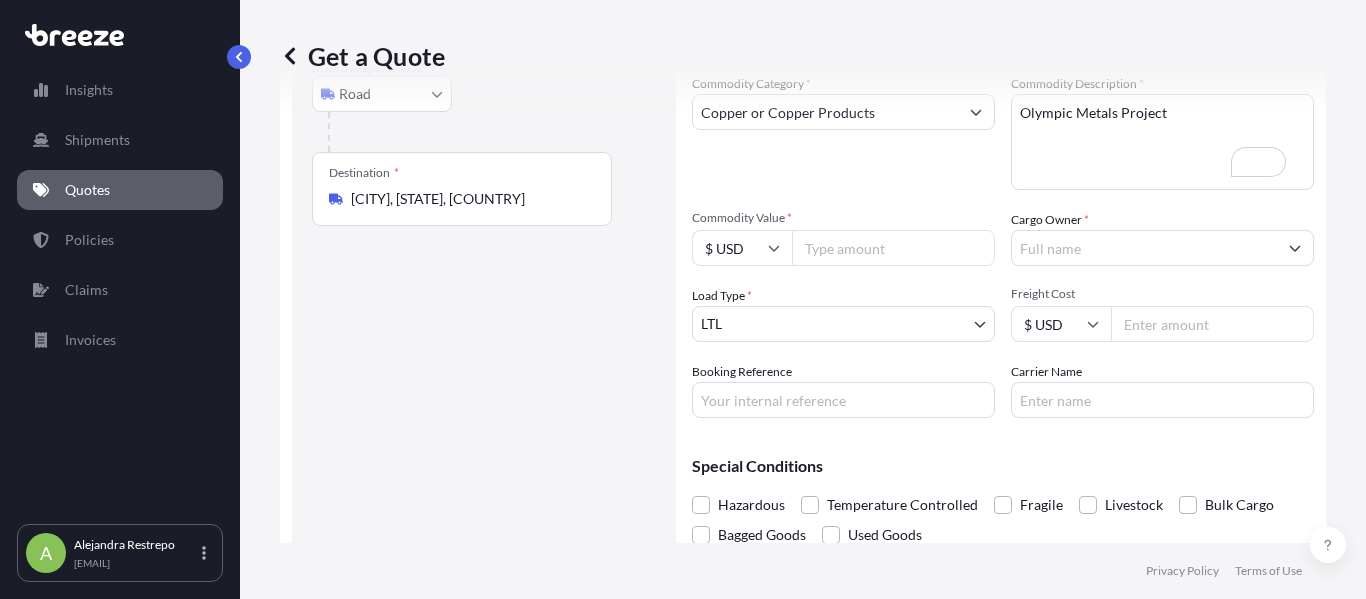 click on "Commodity Value   *" at bounding box center [893, 248] 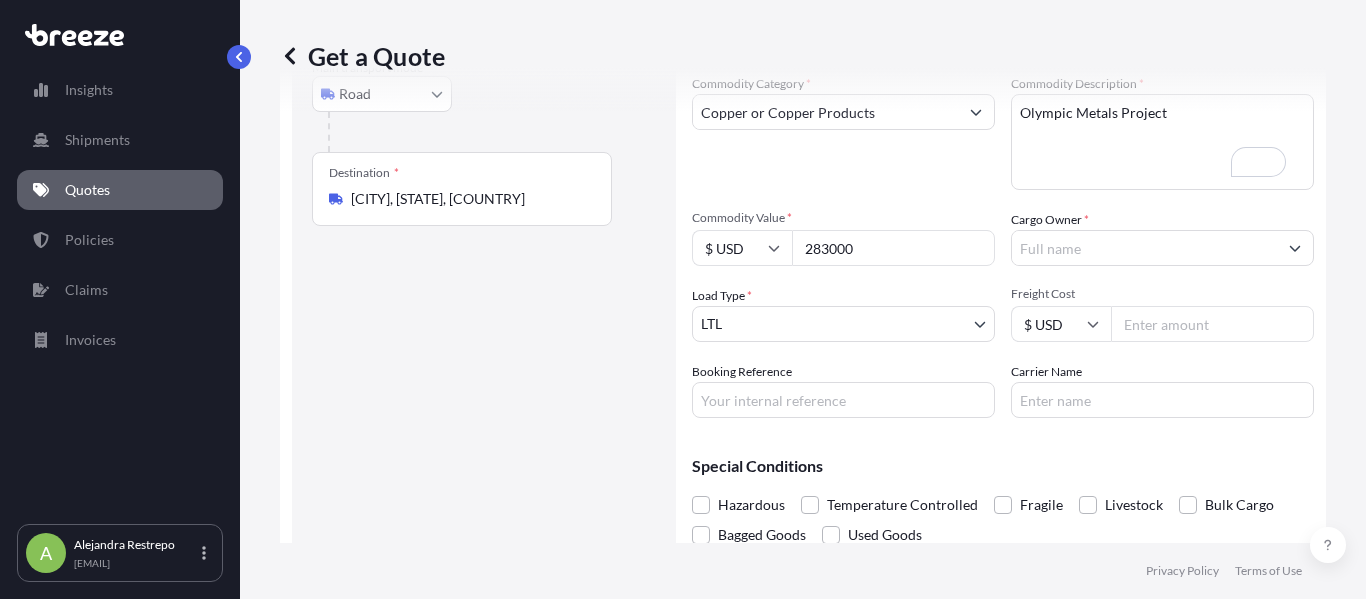 type on "283000" 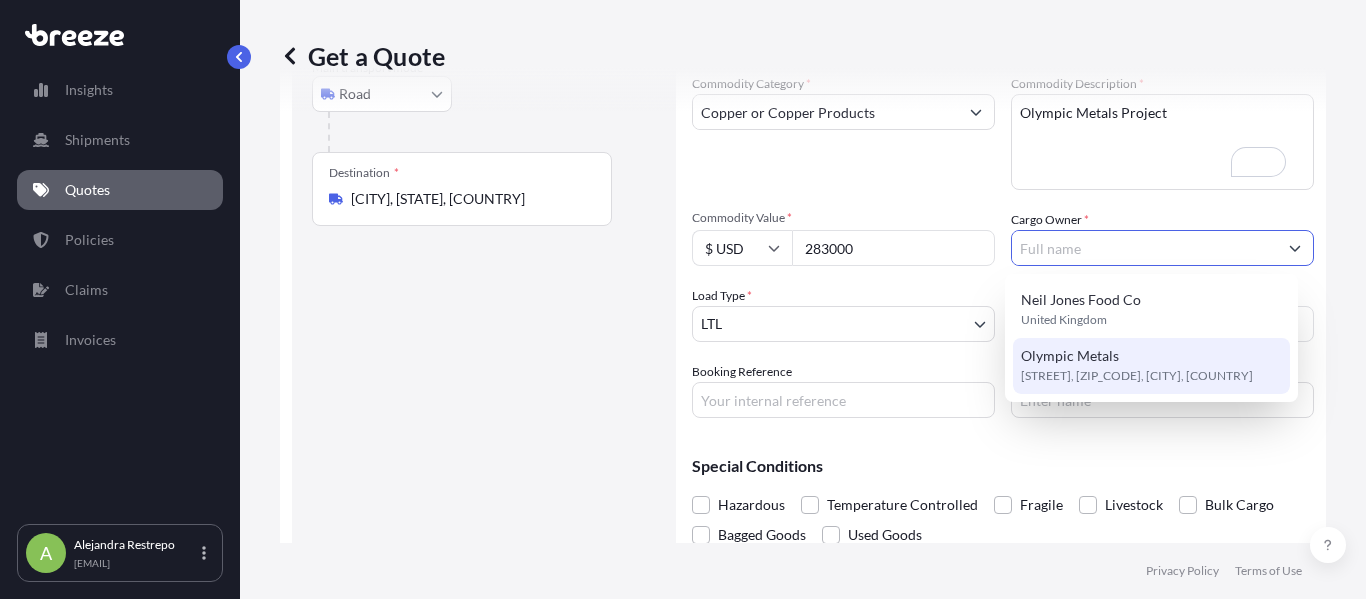 click on "Olympic Metals" at bounding box center [1070, 356] 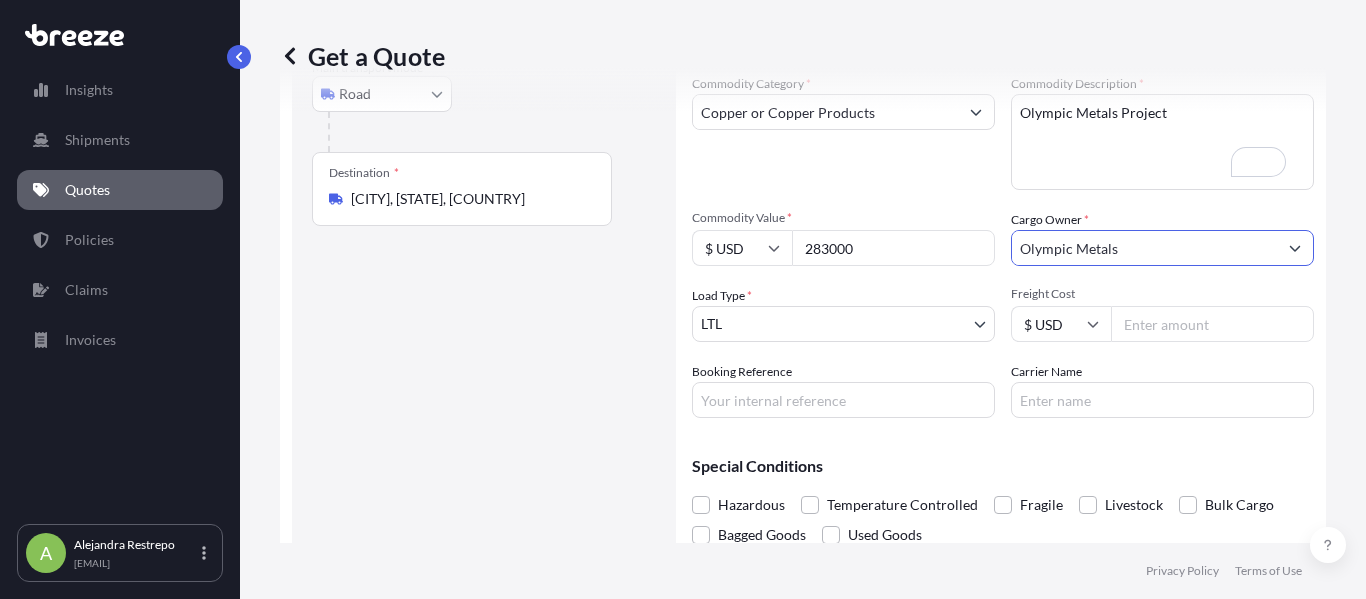 scroll, scrollTop: 261, scrollLeft: 0, axis: vertical 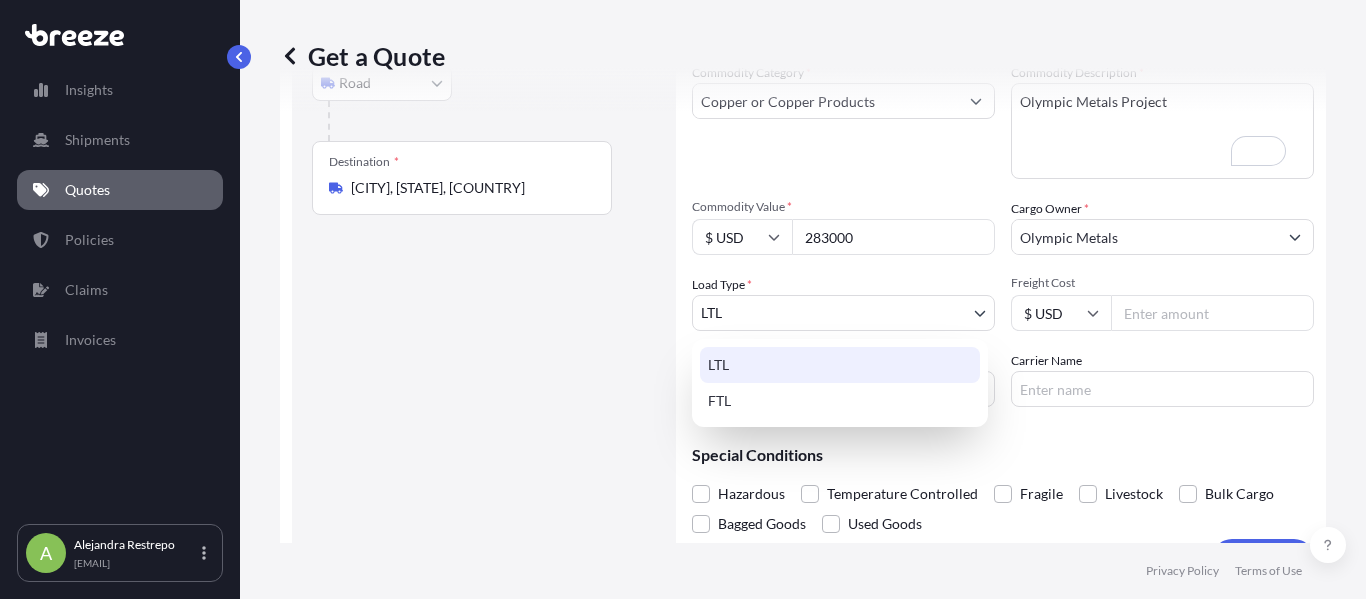 click on "2 options available.
Insights Shipments Quotes Policies Claims Invoices A [FIRST] [LAST] [EMAIL] Get a Quote Route Details Reset Route Details Place of loading Road Road Rail Origin * [CITY], [STATE], [COUNTRY] Main transport mode Road Sea Air Road Rail Destination * [CITY], [STATE], [COUNTRY] Road Road Rail Place of Discharge Coverage Type All risks Covers losses or damages due to any cause, except for those excluded FPA "Free of Particular Average" - limited coverage for partial cargo loss or damage Cargo Details Commodity Category * Copper or Copper Products Commodity Description * Olympic Metals Project Commodity Value   * $ USD 283000 Cargo Owner * Olympic Metals Load Type * LTL LTL FTL Freight Cost   $ USD Booking Reference Carrier Name Special Conditions Hazardous Temperature Controlled Fragile Livestock Bulk Cargo Bagged Goods Used Goods Get a Quote Privacy Policy Terms of Use
0 LTL FTL" at bounding box center [683, 299] 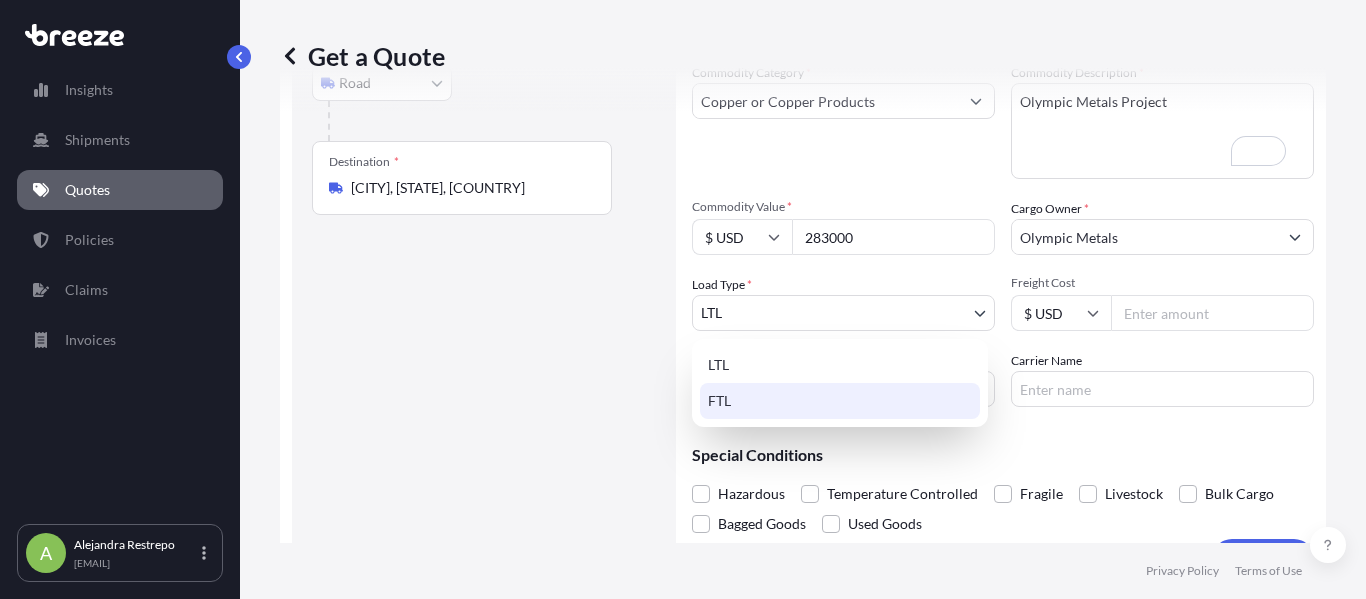 click on "FTL" at bounding box center [840, 401] 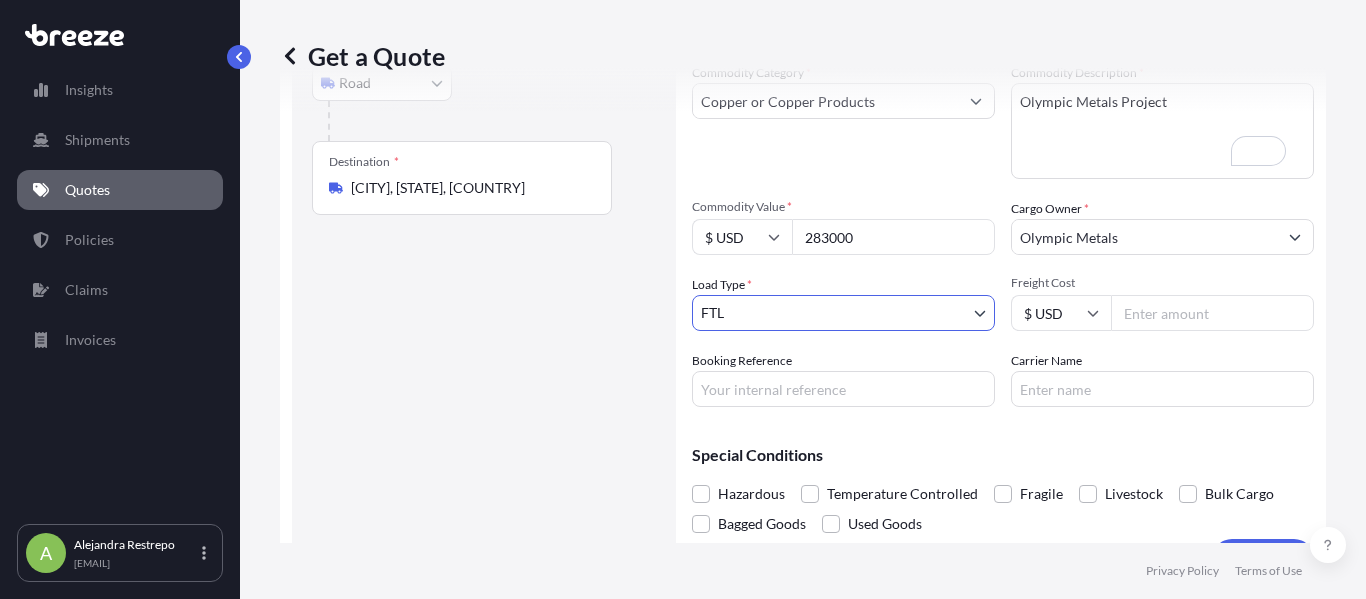 scroll, scrollTop: 297, scrollLeft: 0, axis: vertical 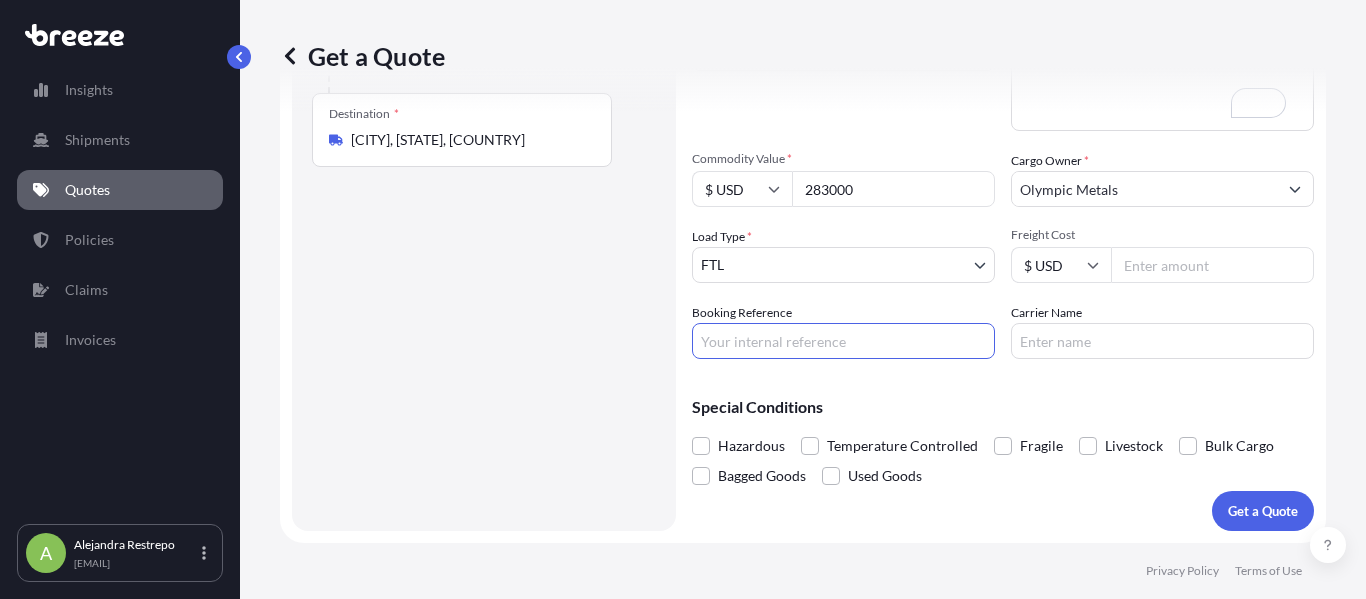 click on "Booking Reference" at bounding box center [843, 341] 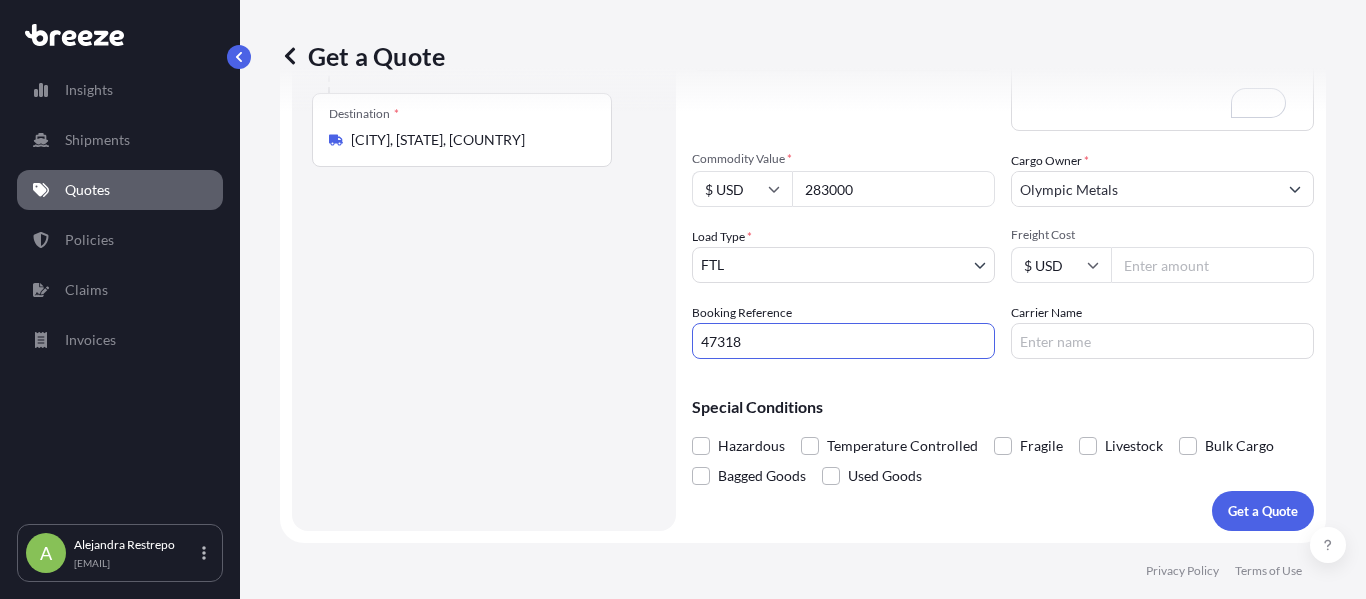 type on "47318" 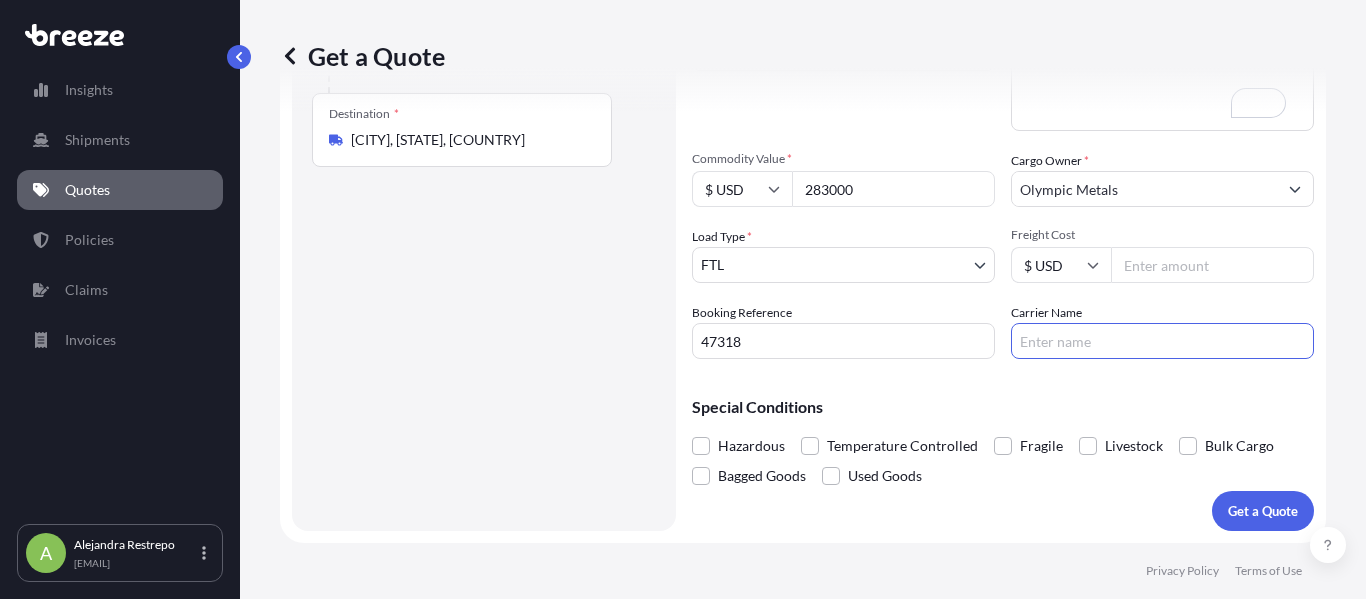 paste on "Iturralde Transport LLC" 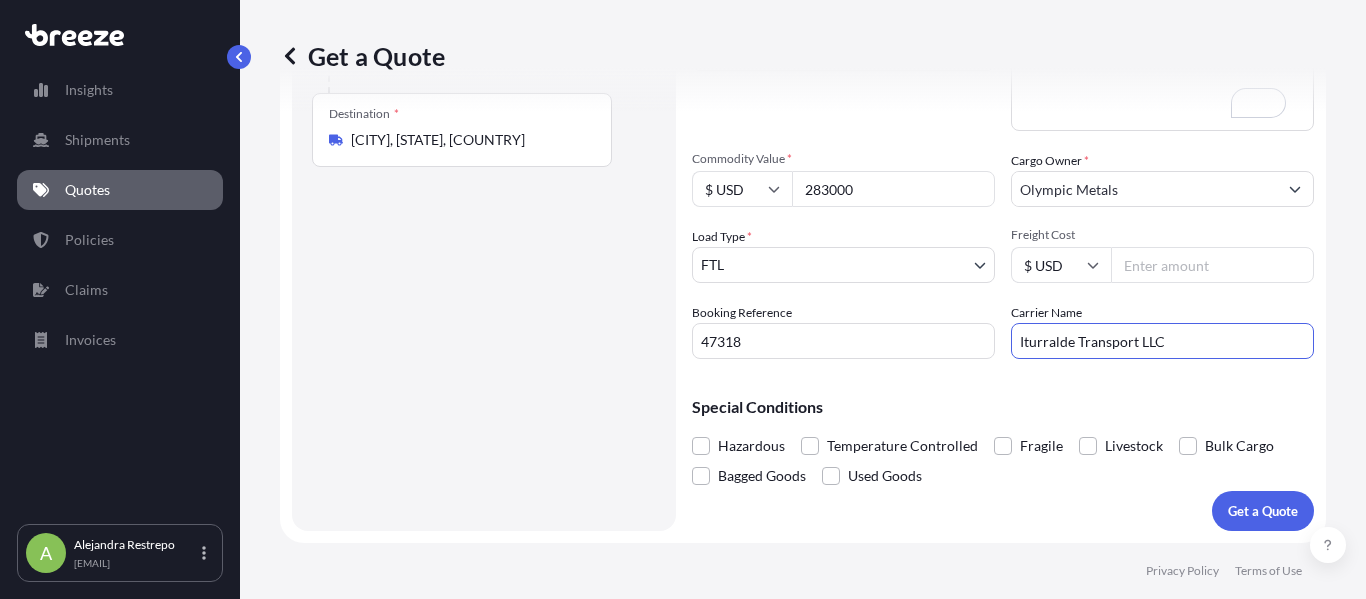 type on "Iturralde Transport LLC" 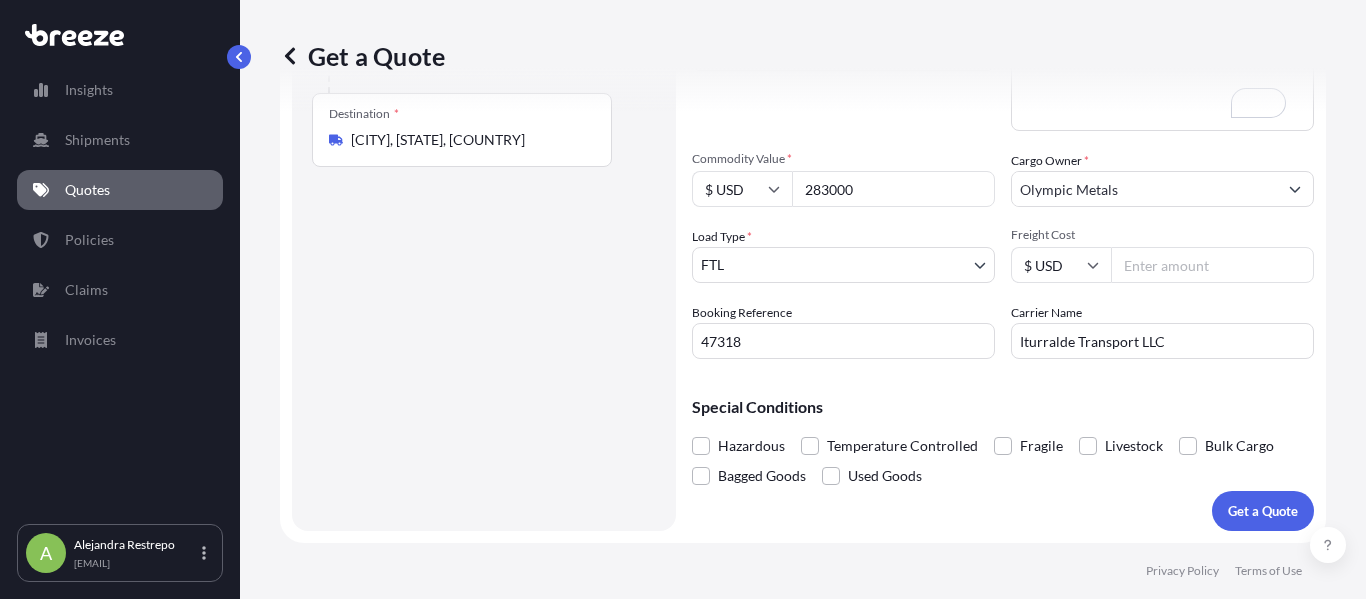 click on "Coverage Type All risks Covers losses or damages due to any cause, except for those excluded FPA "Free of Particular Average" - limited coverage for partial cargo loss or damage Cargo Details Commodity Category * Copper or Copper Products Commodity Description * Olympic Metals Project Commodity Value   * $ USD 283000 Cargo Owner * Olympic Metals Load Type * FTL LTL FTL Freight Cost   $ USD Booking Reference 47318 Carrier Name Iturralde Transport LLC Special Conditions Hazardous Temperature Controlled Fragile Livestock Bulk Cargo Bagged Goods Used Goods Get a Quote" at bounding box center [1003, 173] 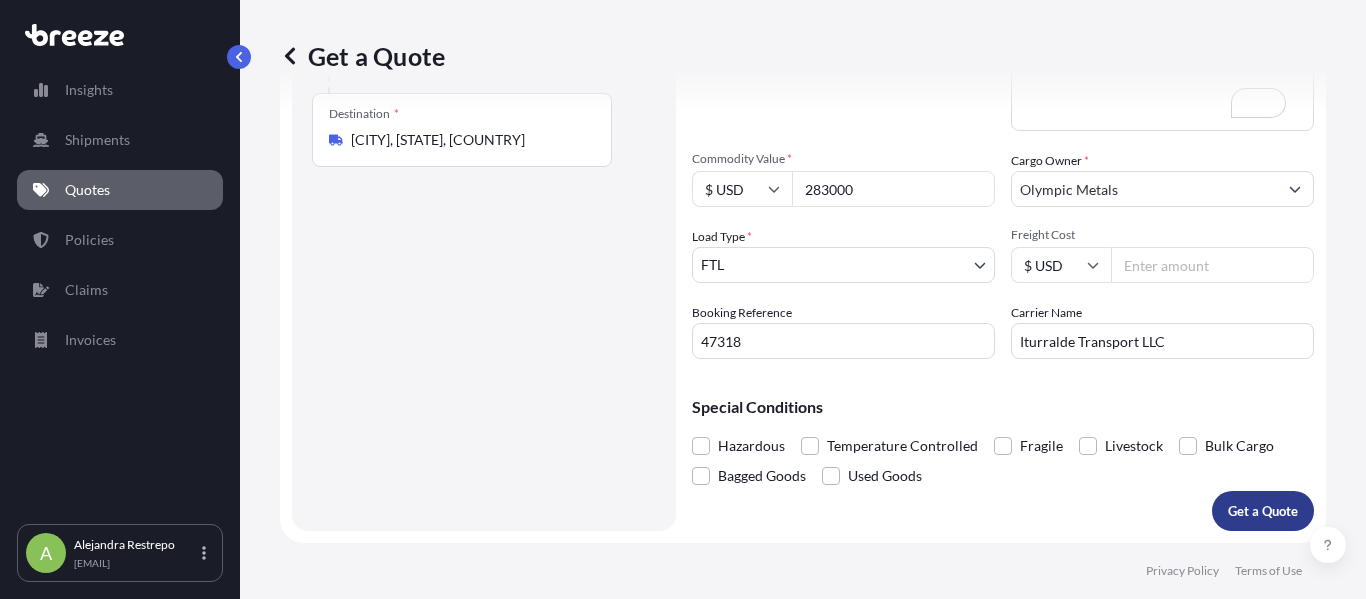 click on "Get a Quote" at bounding box center [1263, 511] 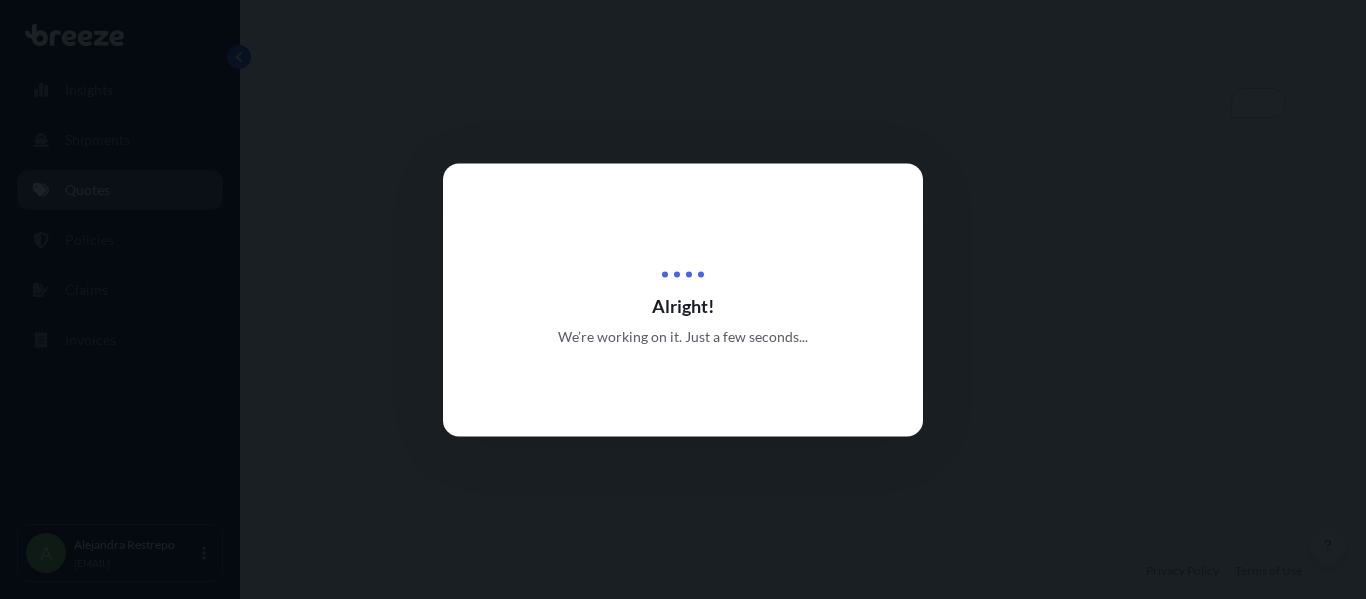 scroll, scrollTop: 0, scrollLeft: 0, axis: both 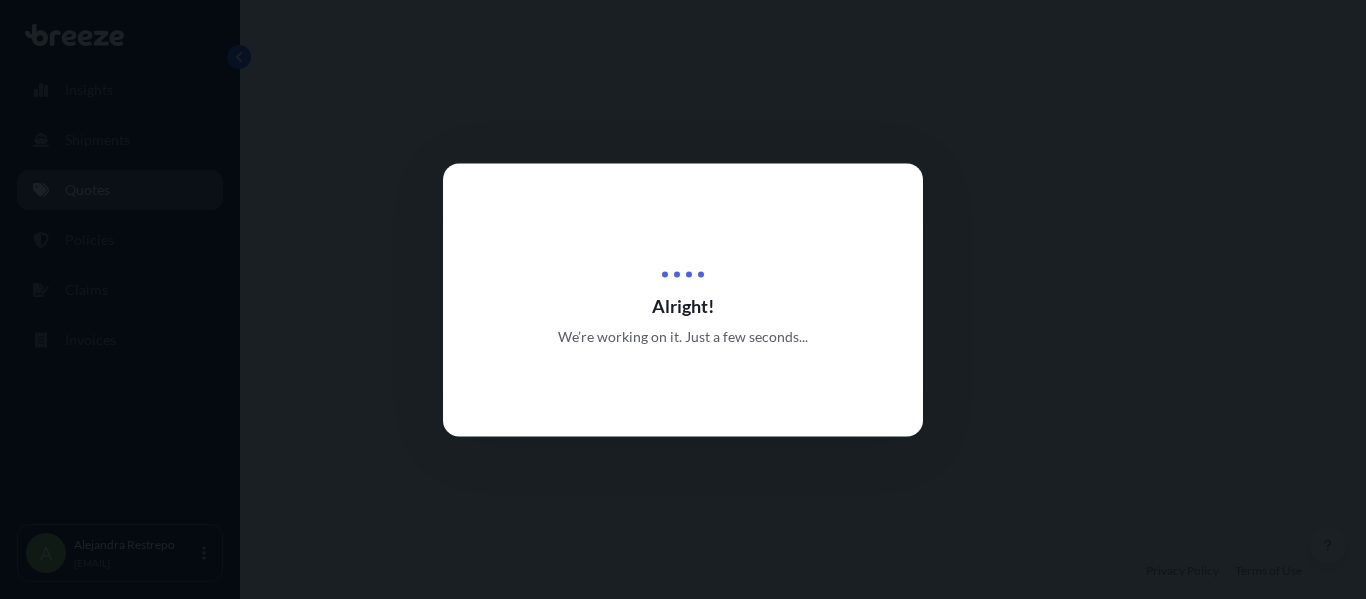 select on "Road" 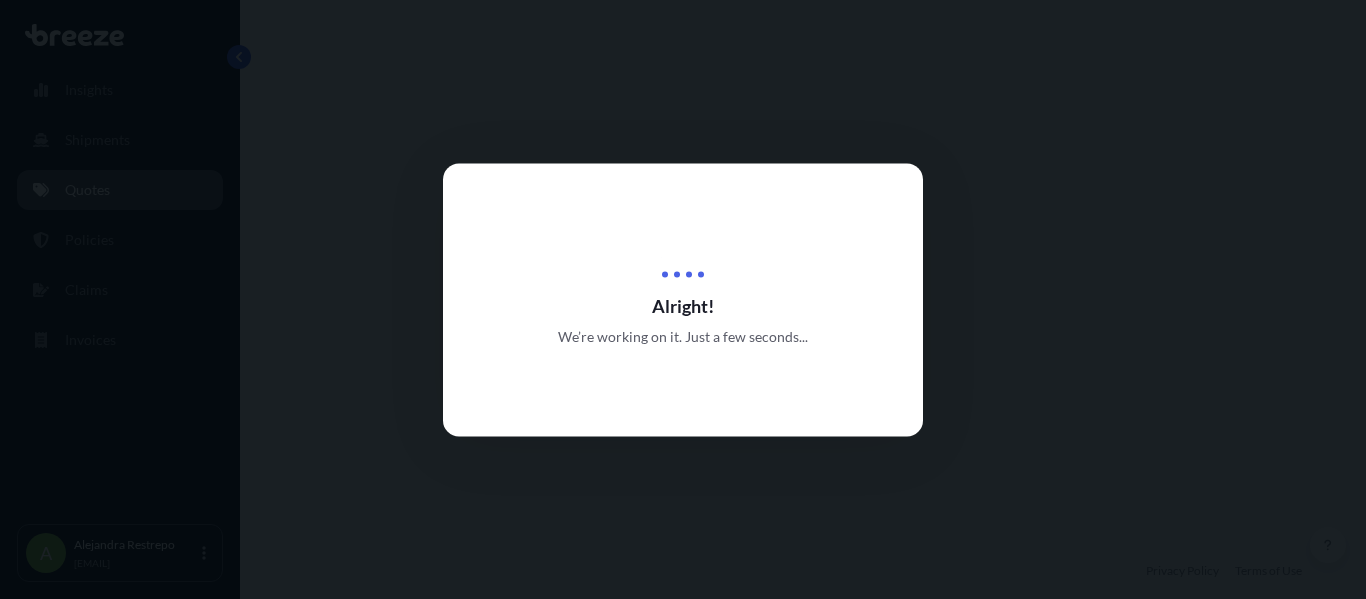 select on "2" 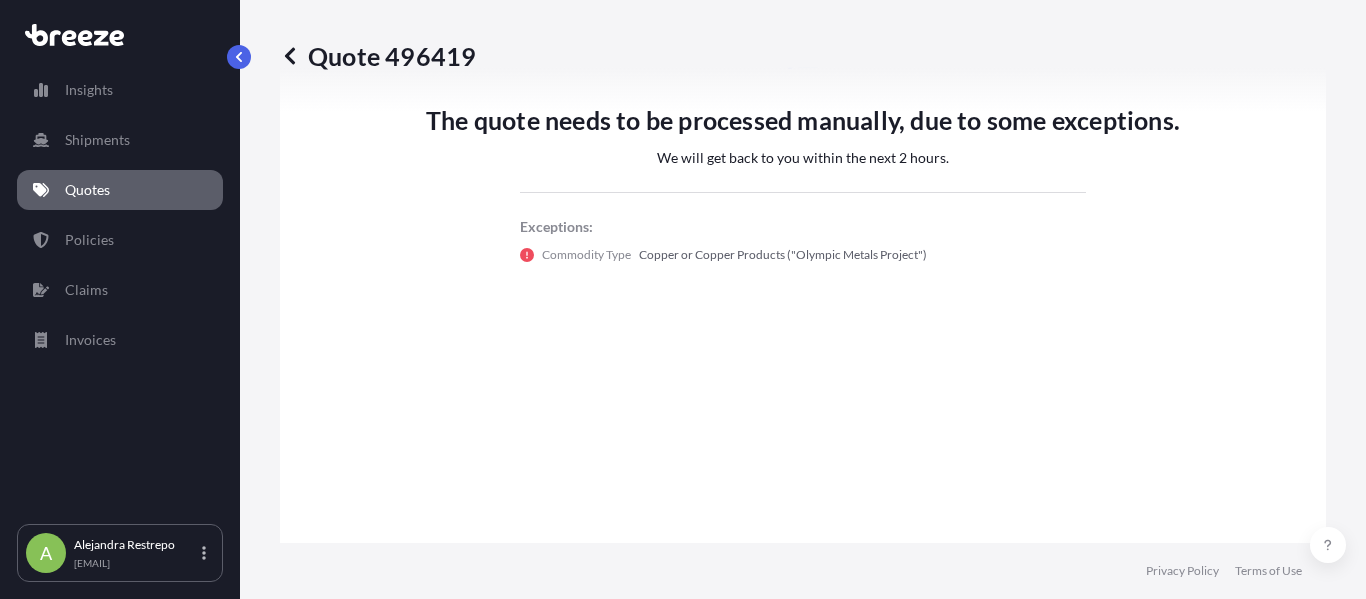 scroll, scrollTop: 1268, scrollLeft: 0, axis: vertical 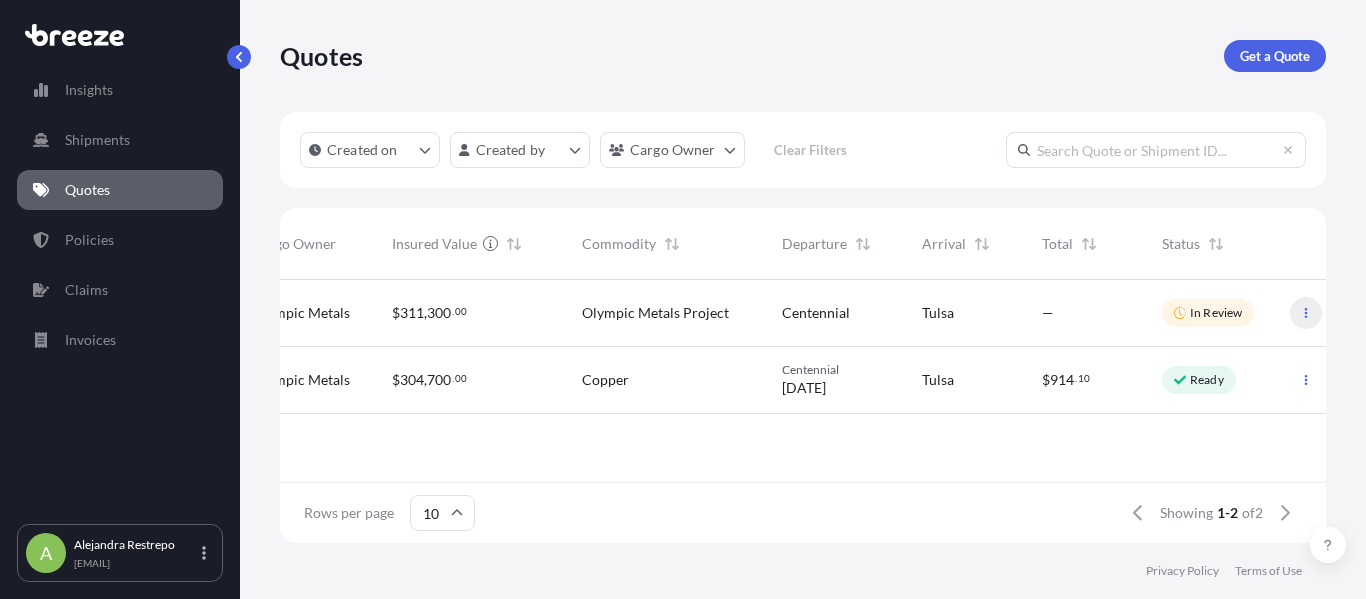 click 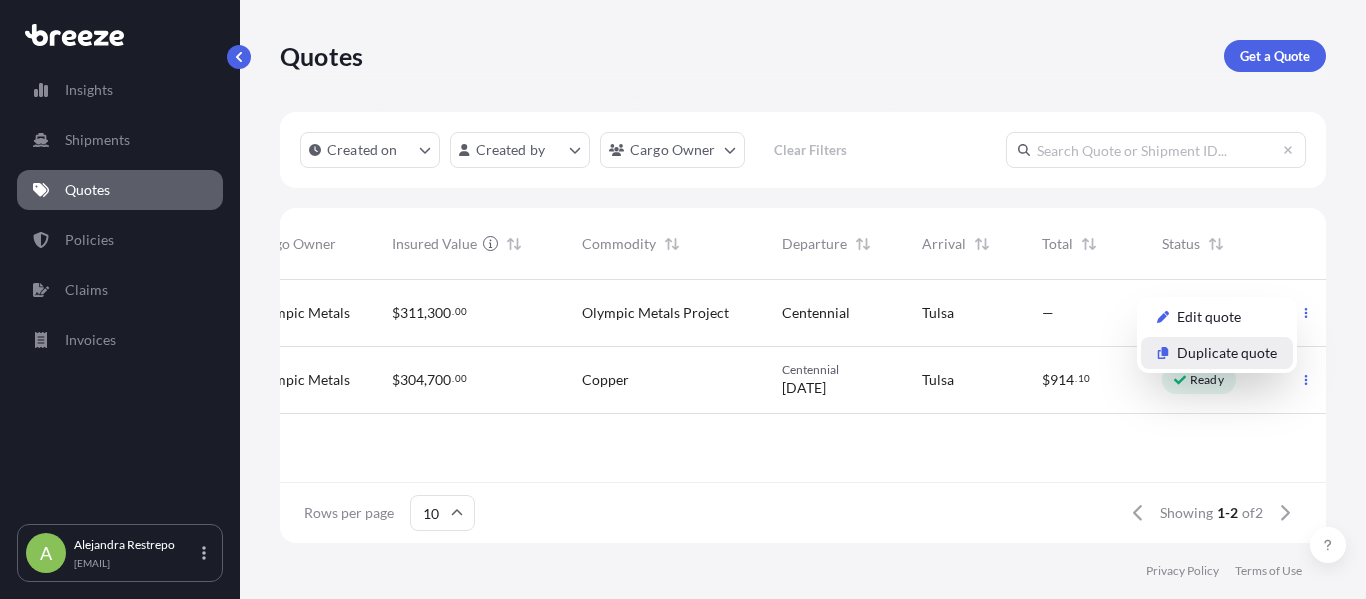 click on "Duplicate quote" at bounding box center [1227, 353] 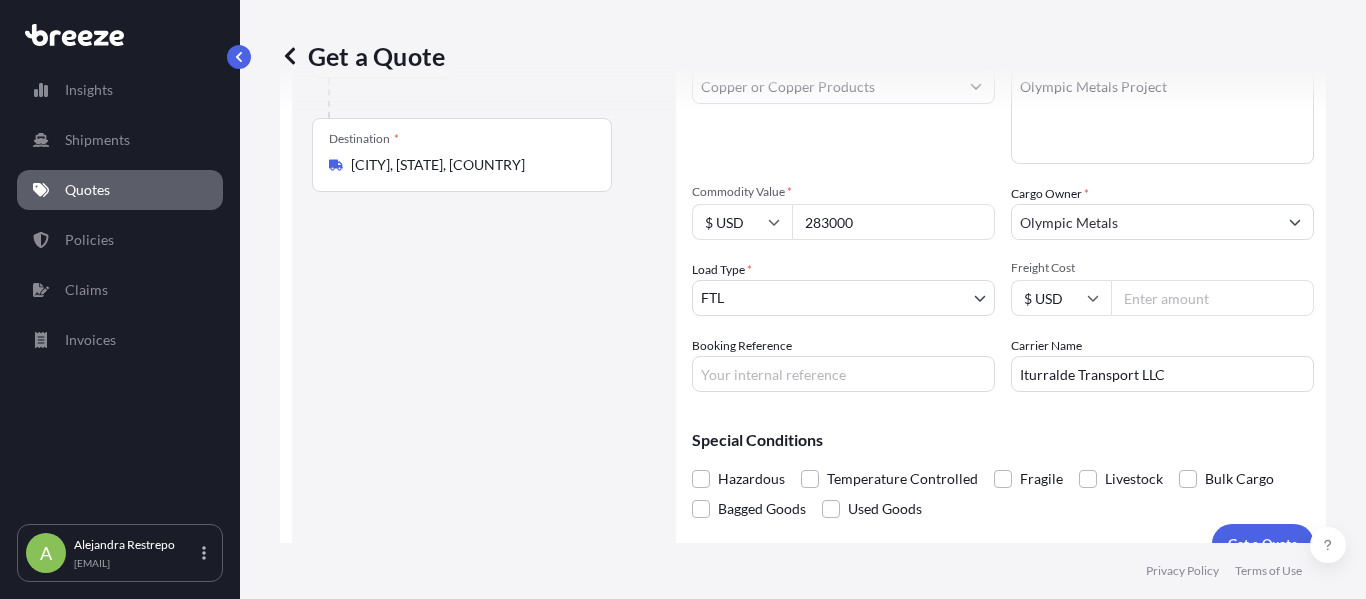 scroll, scrollTop: 309, scrollLeft: 0, axis: vertical 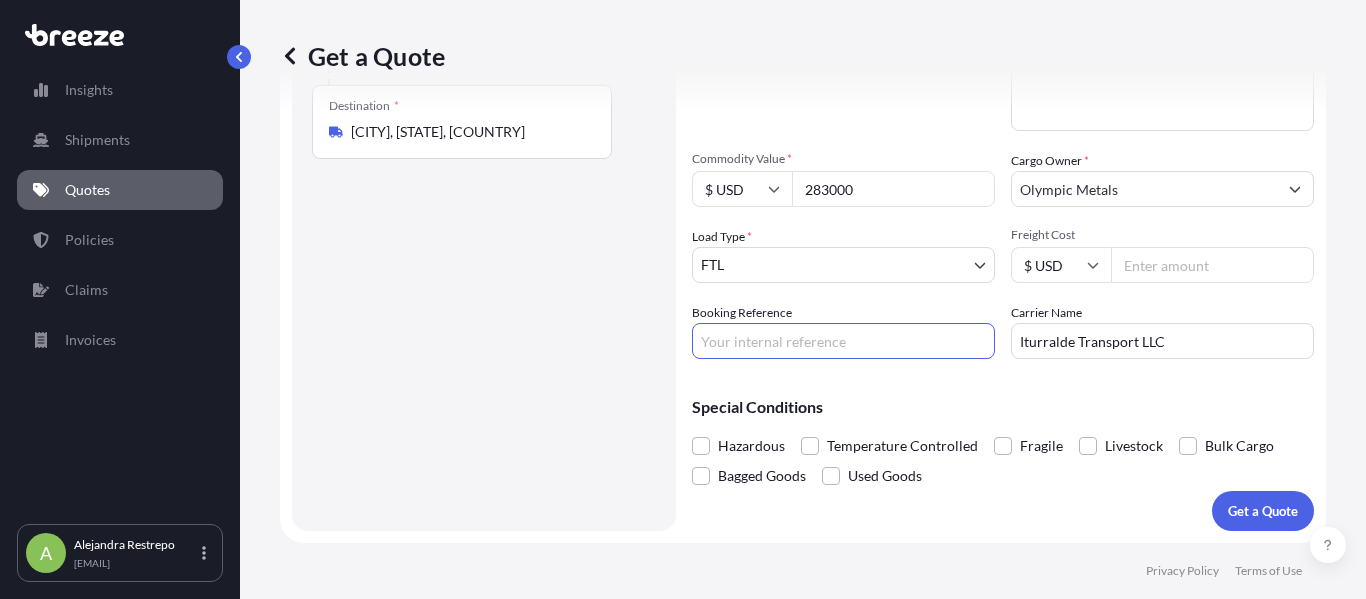 click on "Booking Reference" at bounding box center (843, 341) 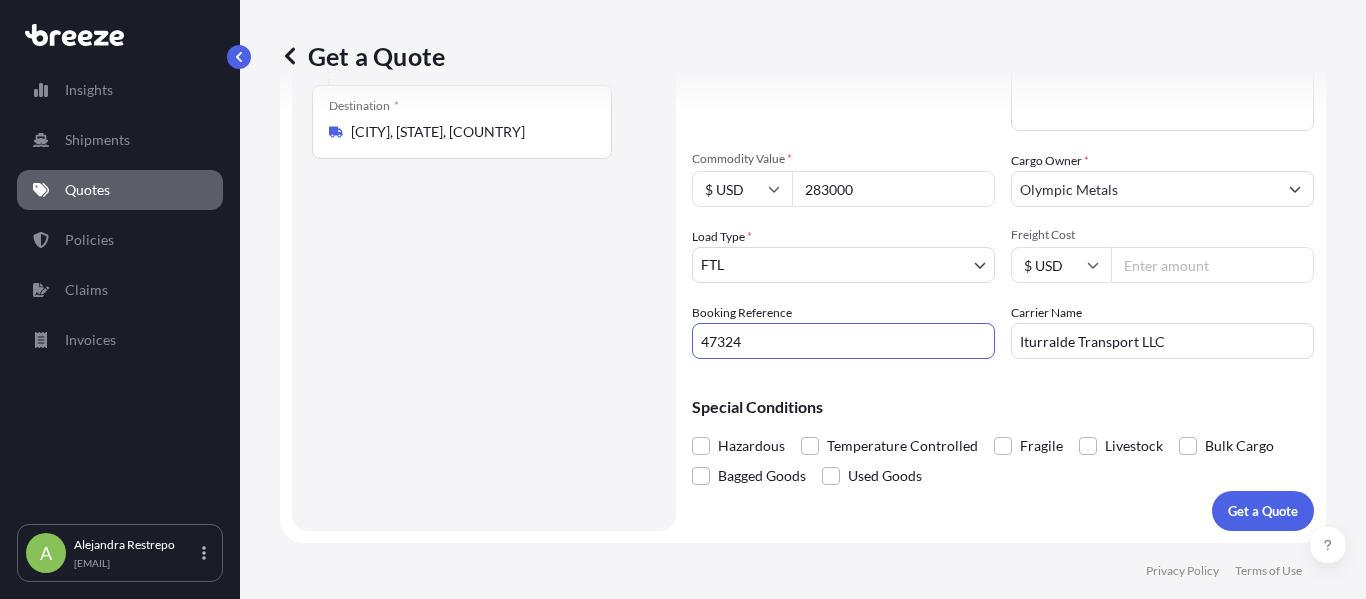 type on "47324" 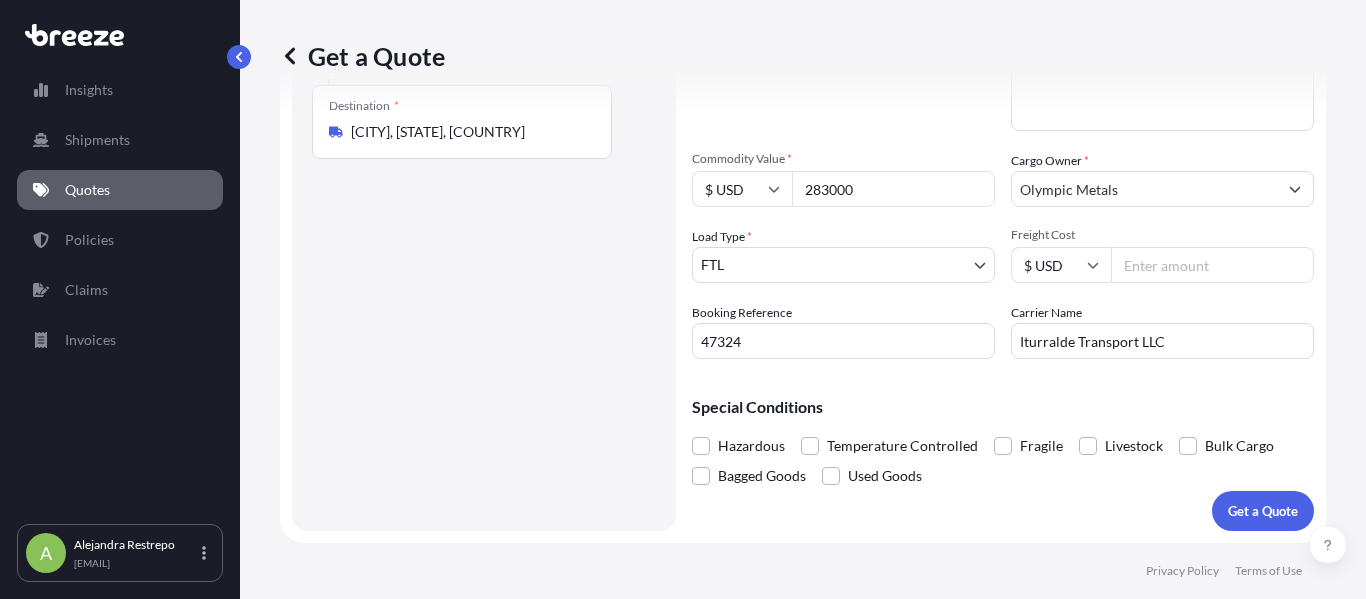 click on "Route Details Place of loading Road Road Rail Origin * [CITY], [STATE], [COUNTRY] Main transport mode Road Sea Air Road Rail Destination * [CITY], [STATE], [COUNTRY] Road Road Rail Place of Discharge" at bounding box center (484, 173) 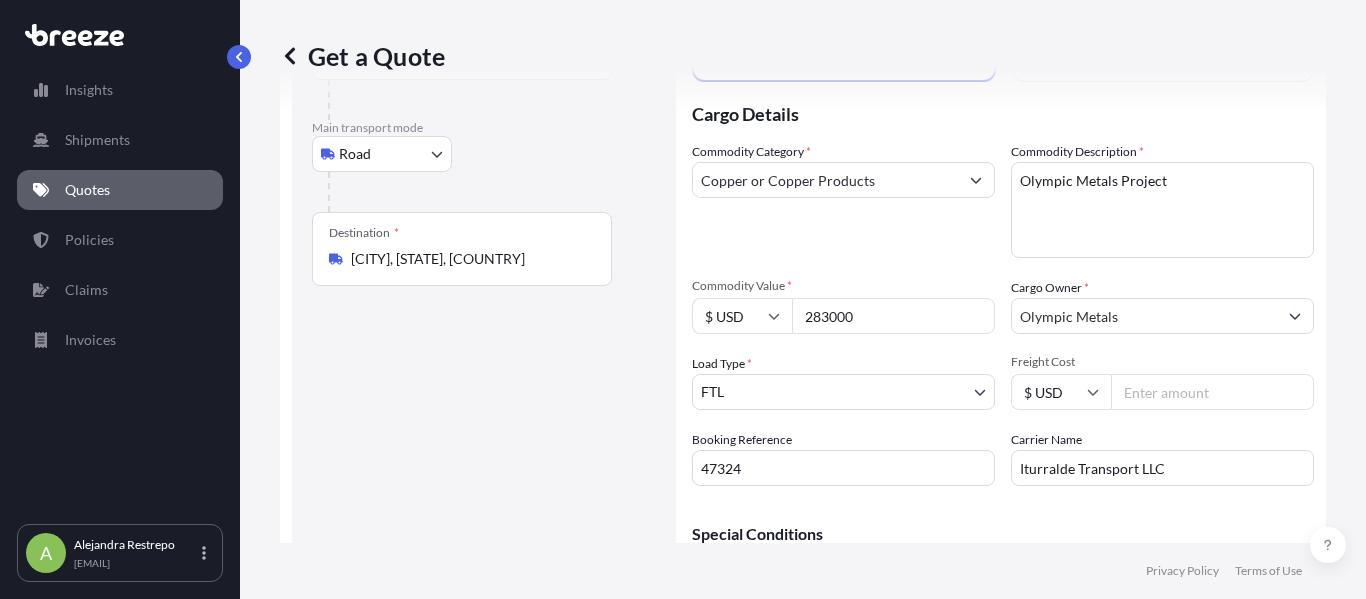 scroll, scrollTop: 309, scrollLeft: 0, axis: vertical 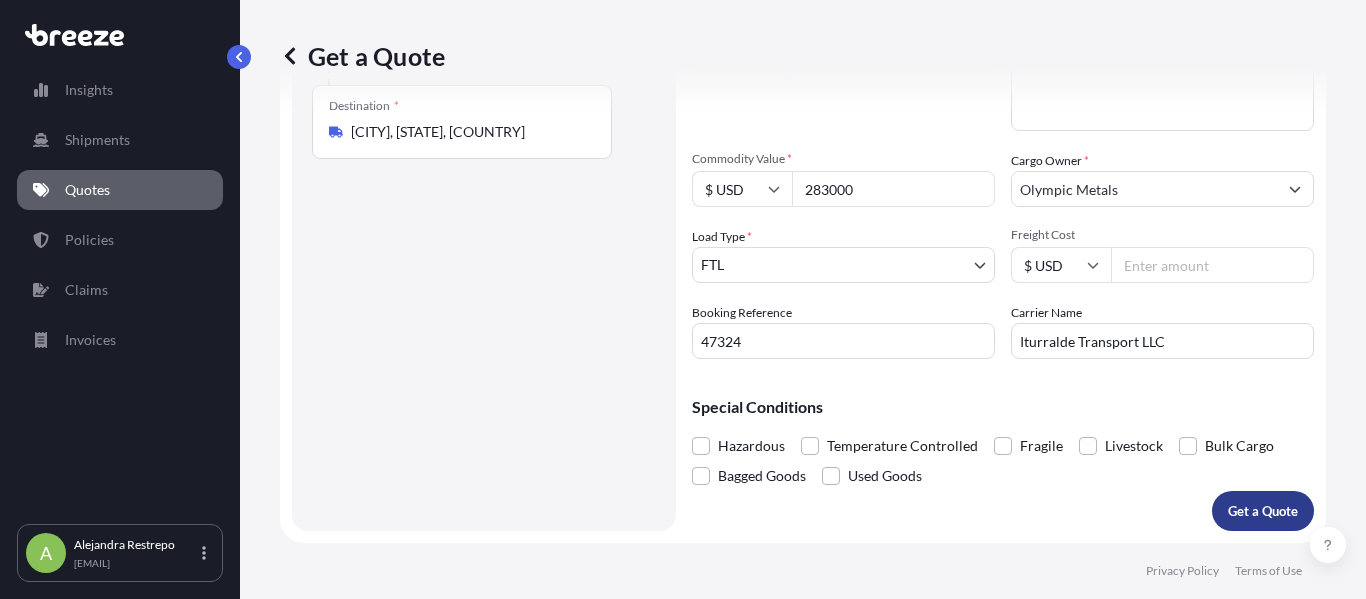 click on "Get a Quote" at bounding box center (1263, 511) 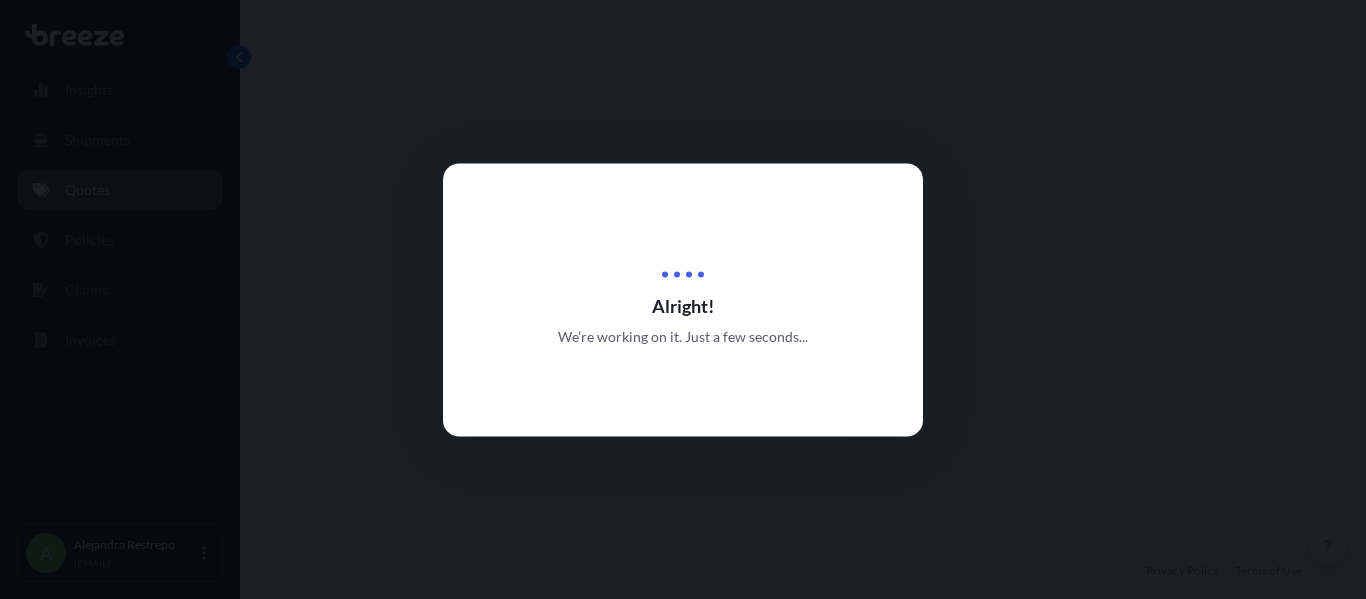 scroll, scrollTop: 0, scrollLeft: 0, axis: both 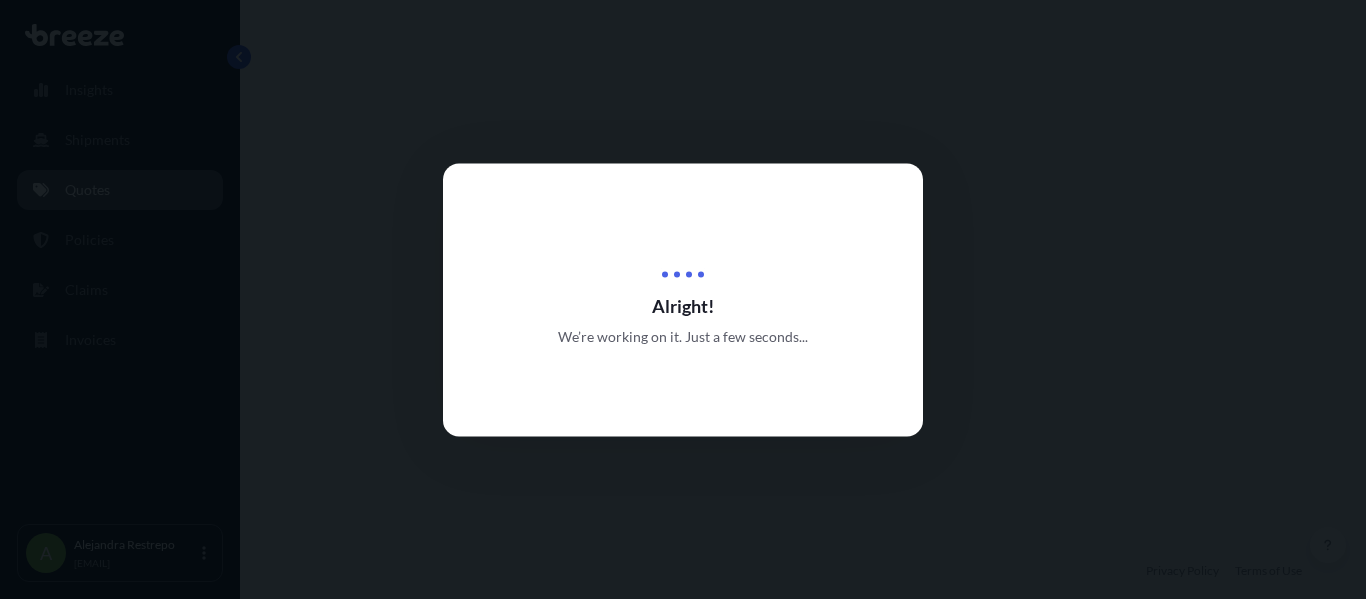 select on "Road" 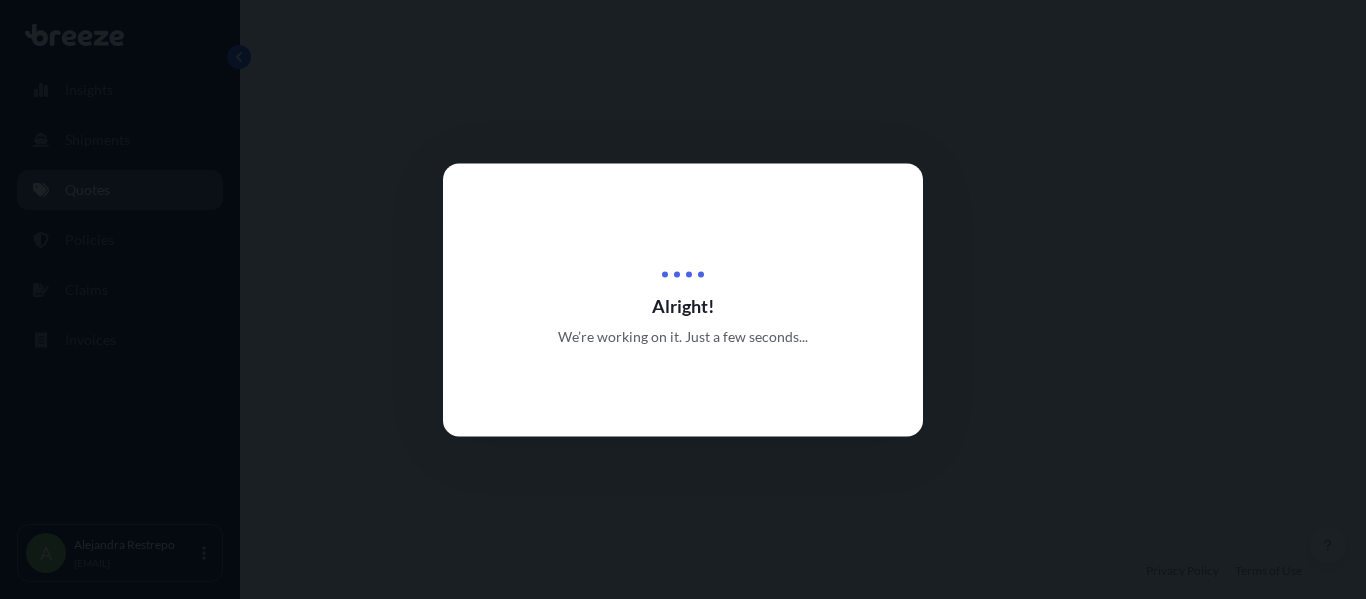 select on "2" 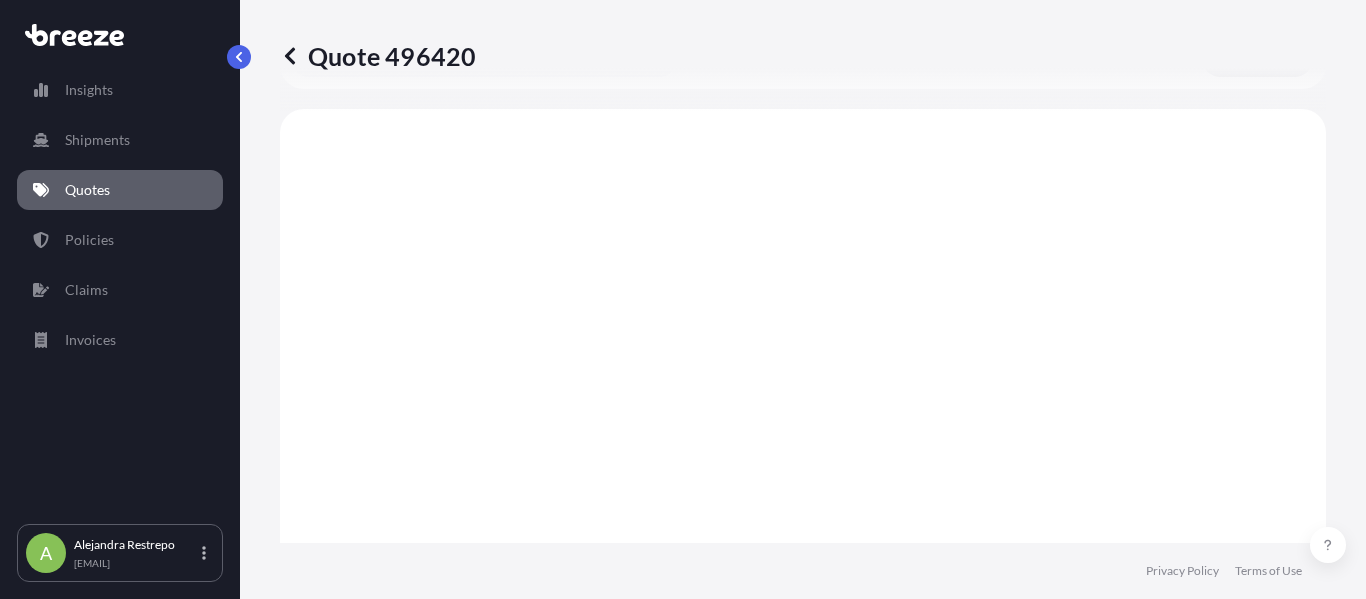 scroll, scrollTop: 772, scrollLeft: 0, axis: vertical 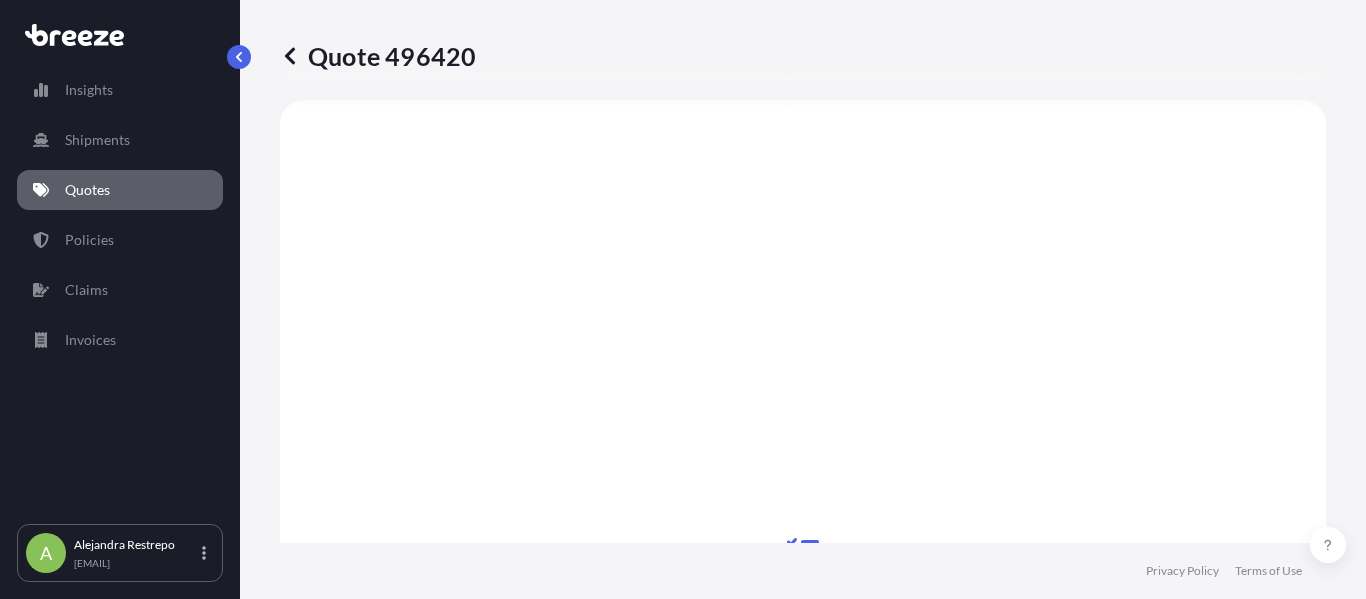 click on "Quote 496420" at bounding box center [378, 56] 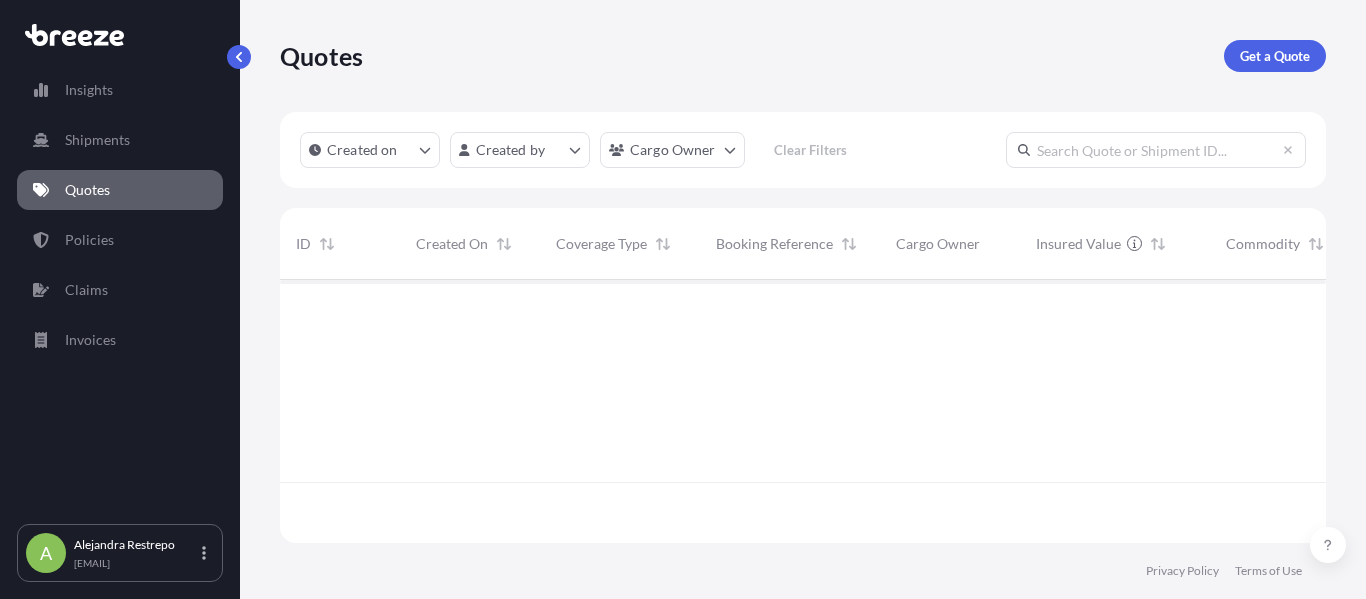 scroll, scrollTop: 0, scrollLeft: 0, axis: both 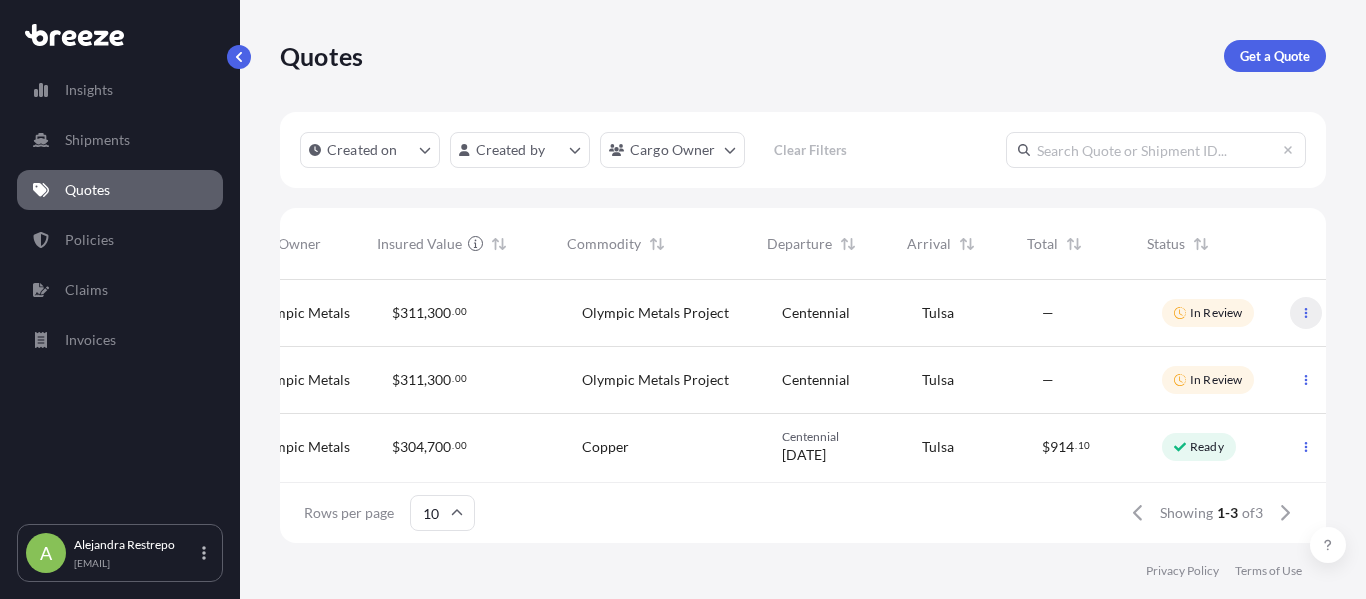 click 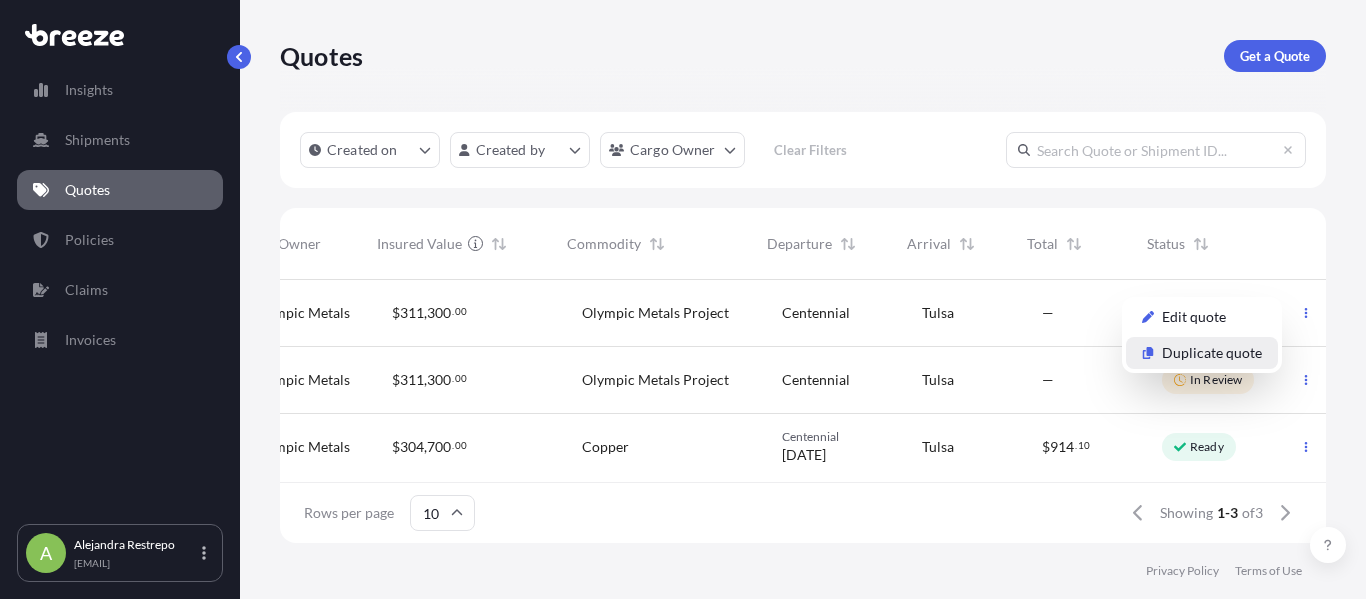 click on "Duplicate quote" at bounding box center [1212, 353] 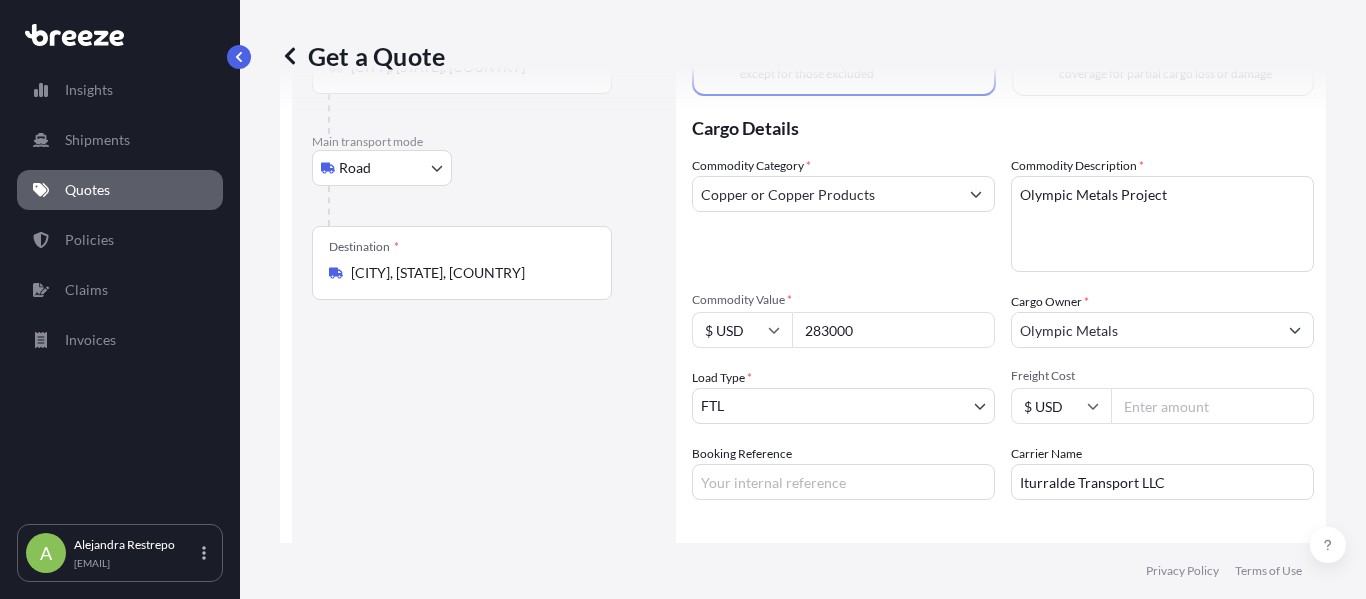 scroll, scrollTop: 193, scrollLeft: 0, axis: vertical 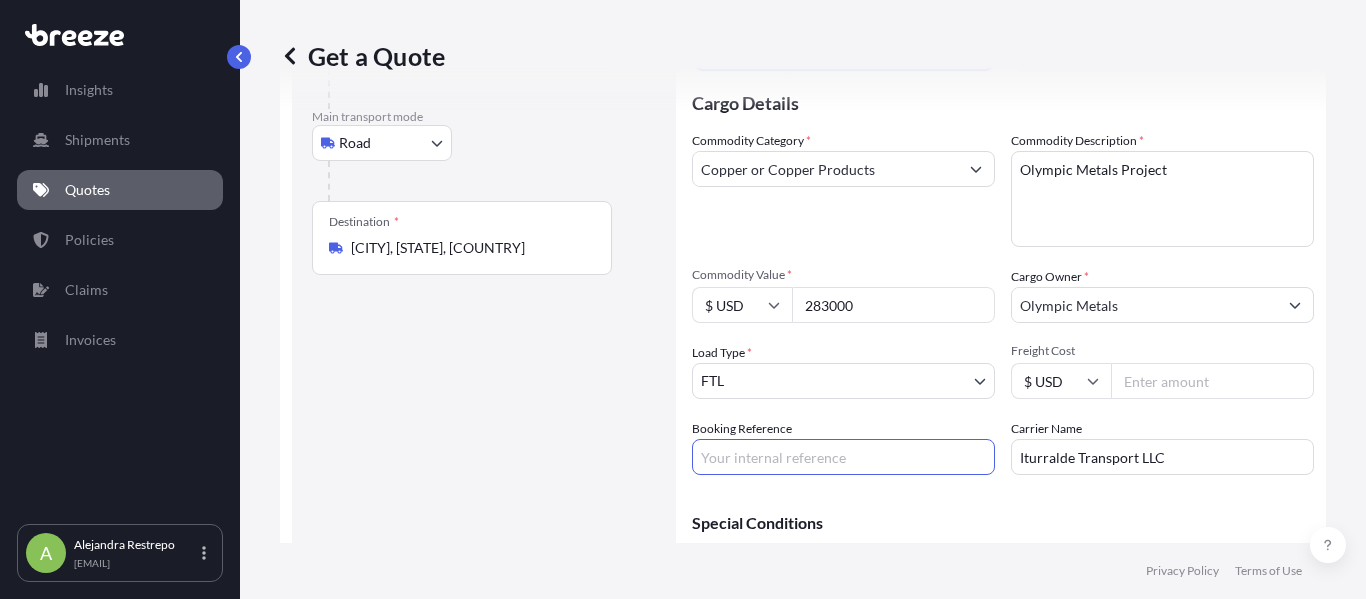 click on "Booking Reference" at bounding box center (843, 457) 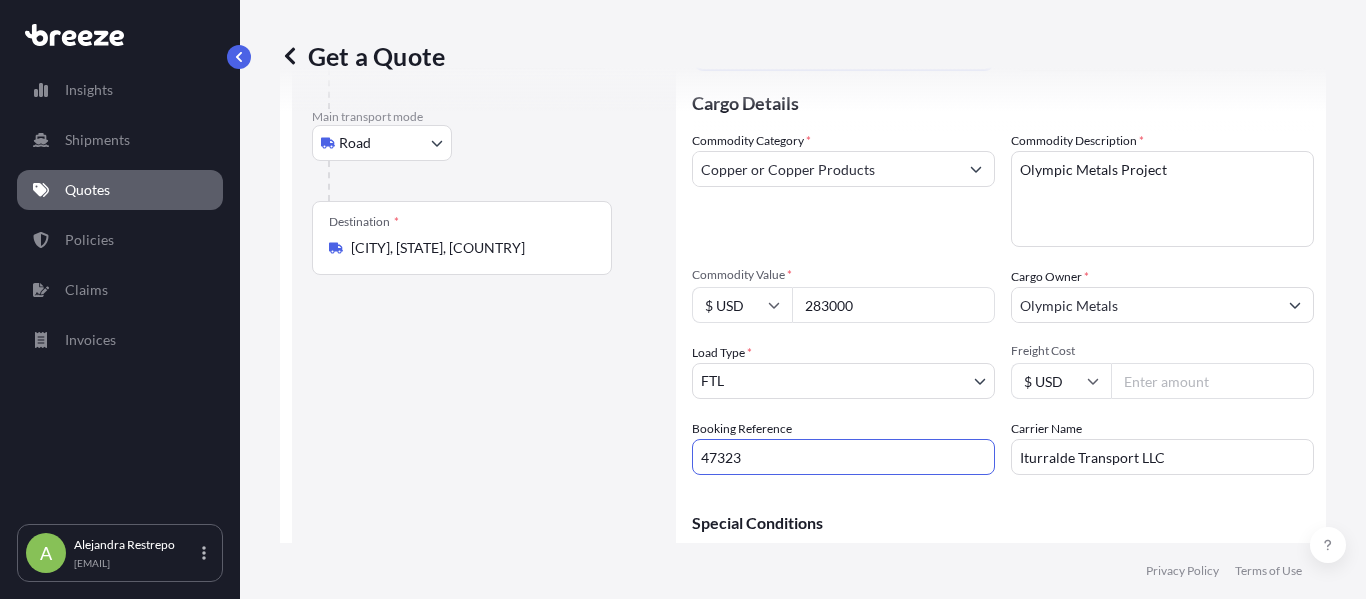 type on "47323" 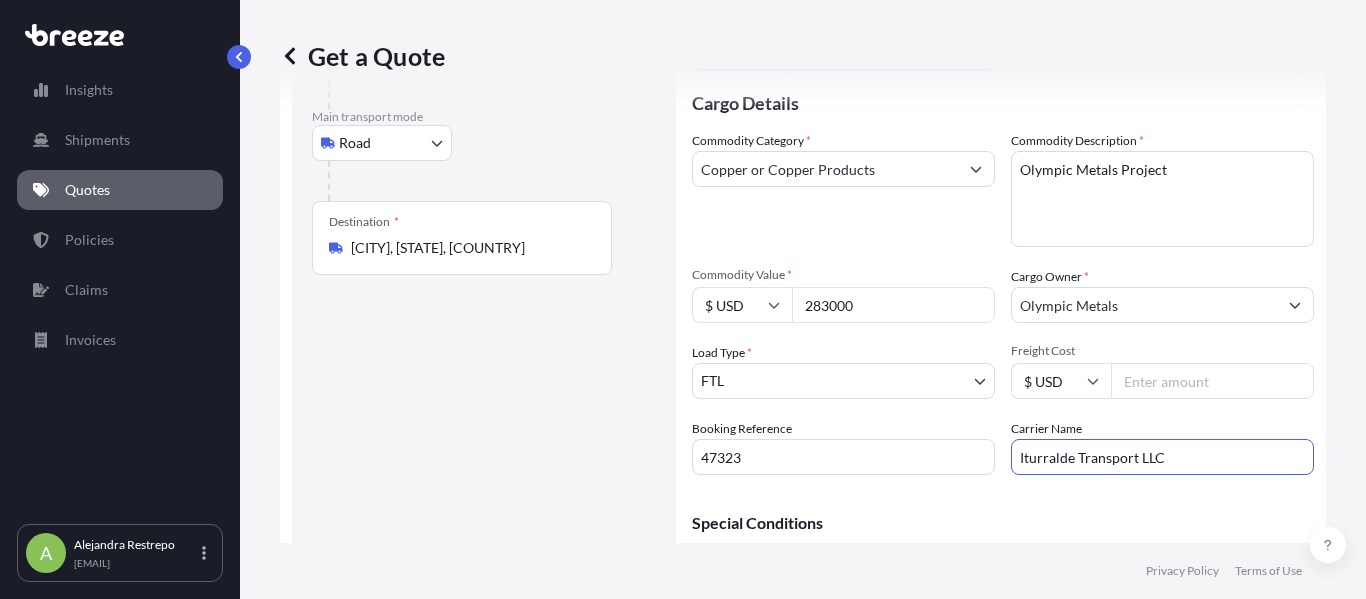 drag, startPoint x: 1178, startPoint y: 454, endPoint x: 869, endPoint y: 478, distance: 309.93063 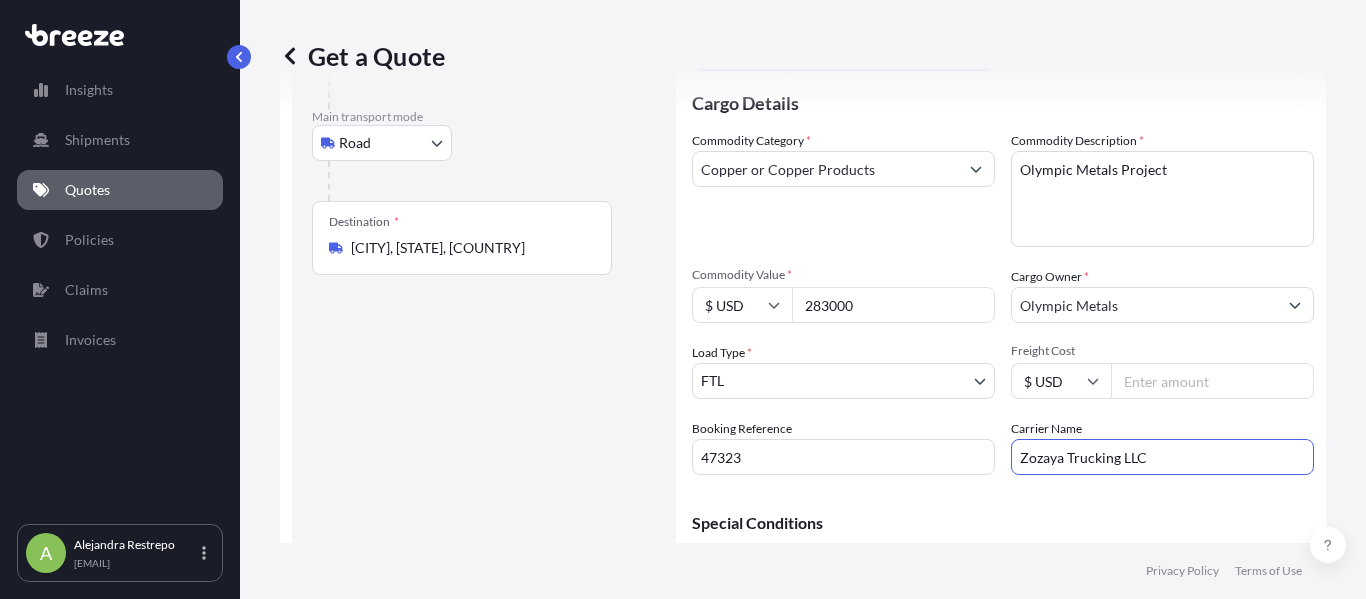 scroll, scrollTop: 309, scrollLeft: 0, axis: vertical 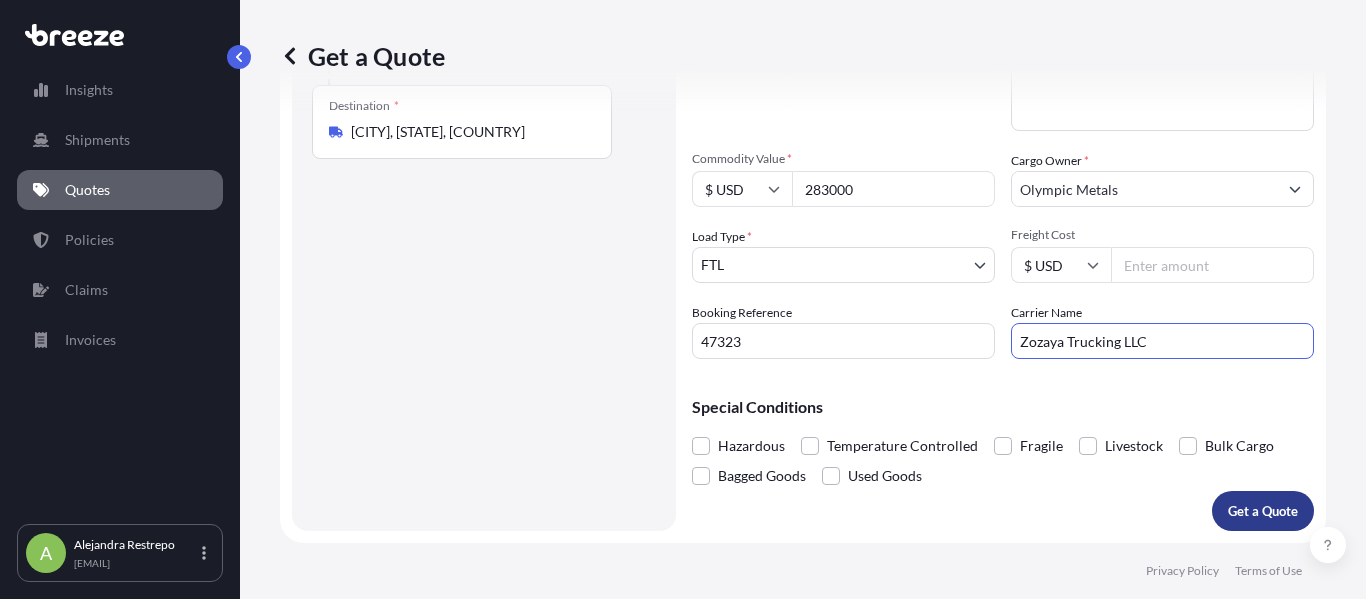 type on "Zozaya Trucking LLC" 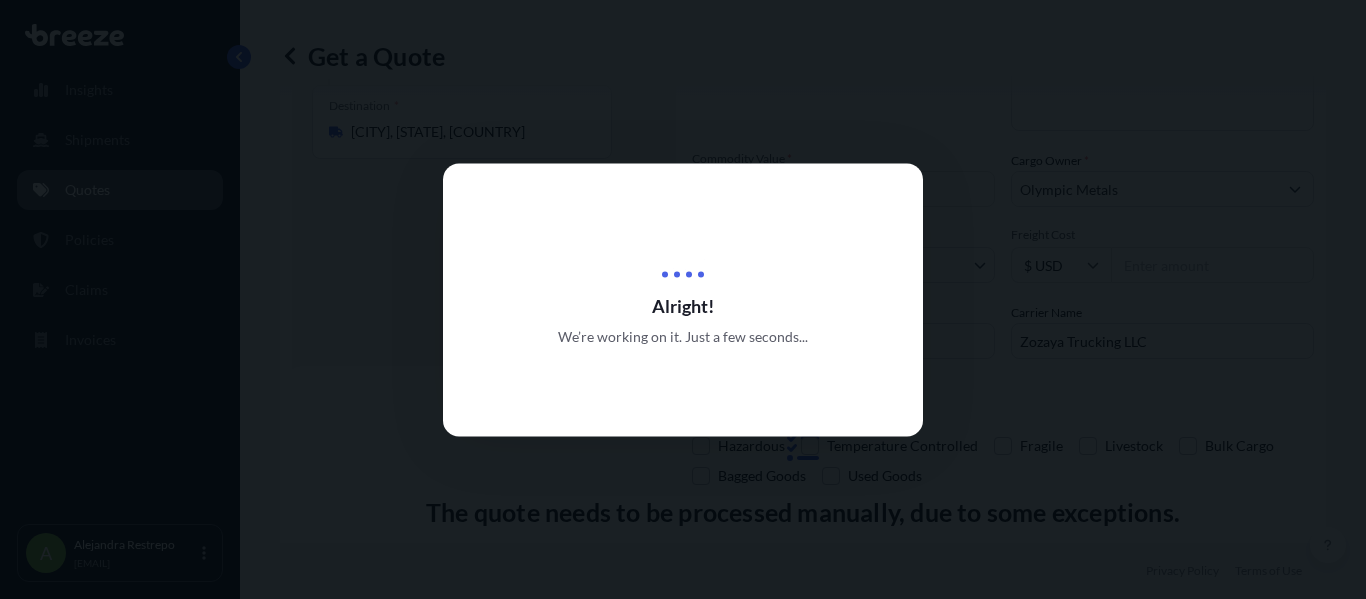 select on "Road" 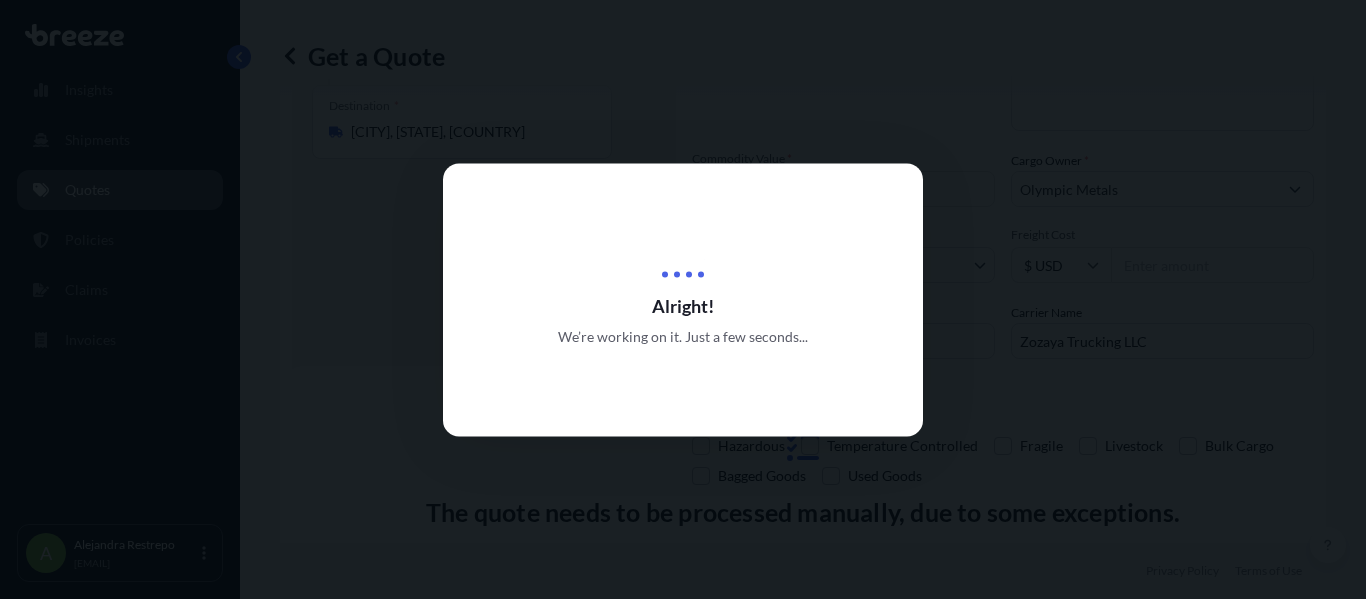 select on "2" 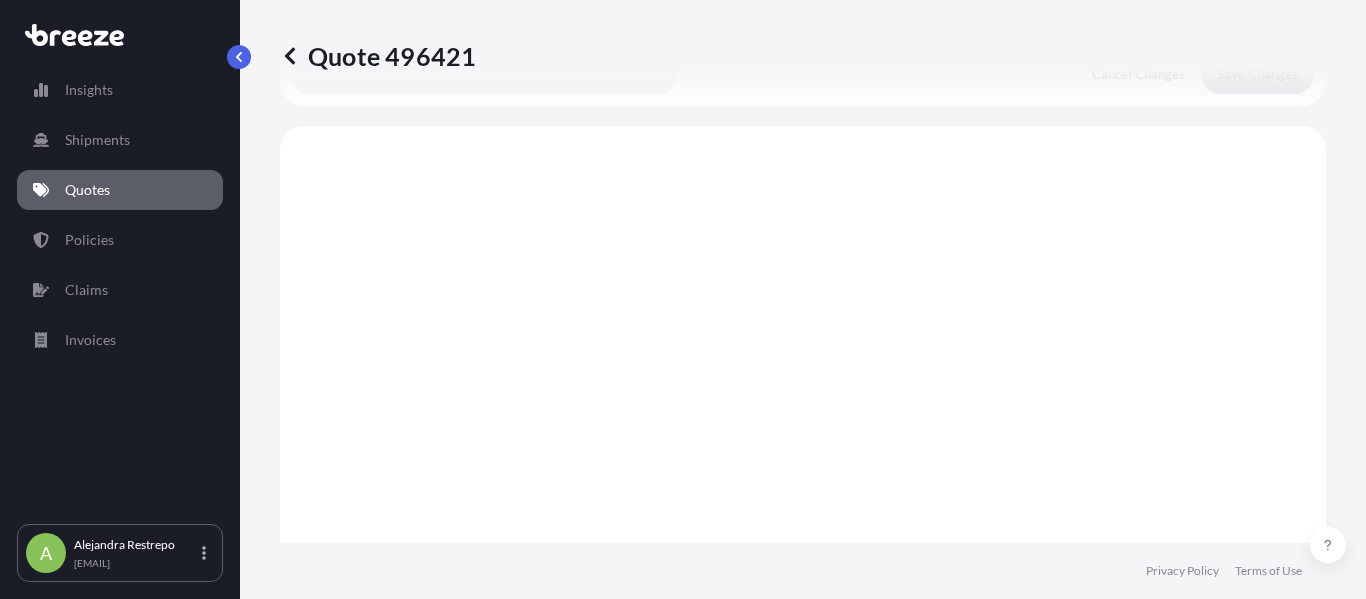 scroll, scrollTop: 772, scrollLeft: 0, axis: vertical 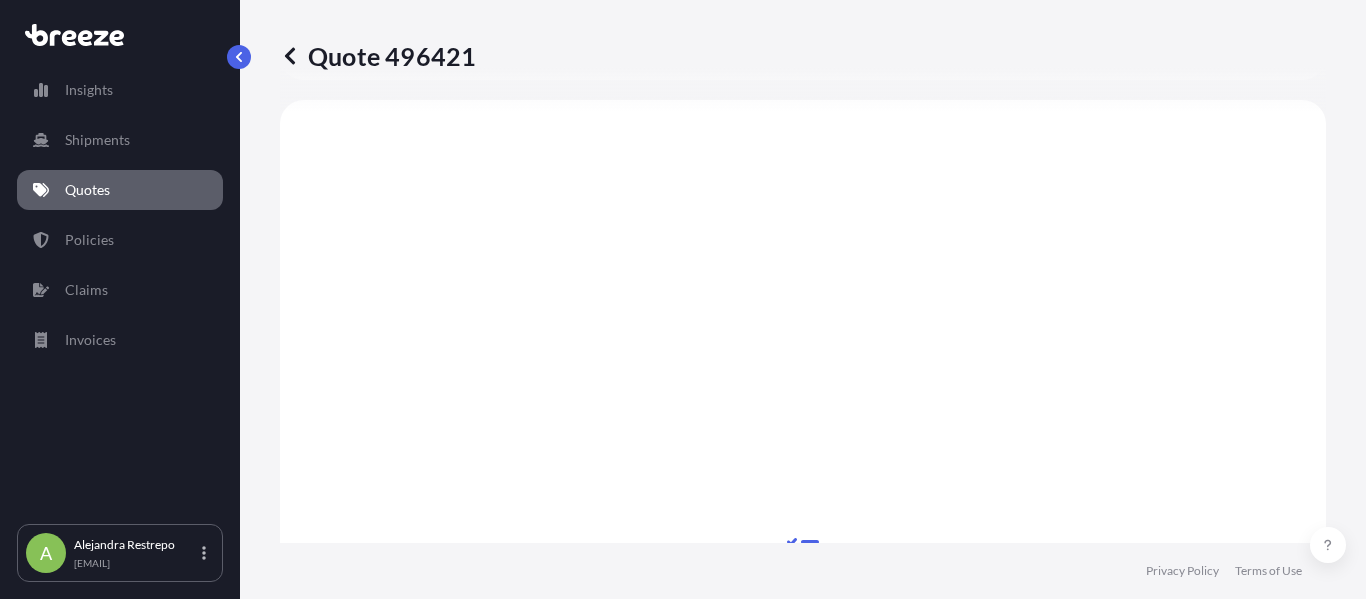 click on "Quote 496421" at bounding box center [378, 56] 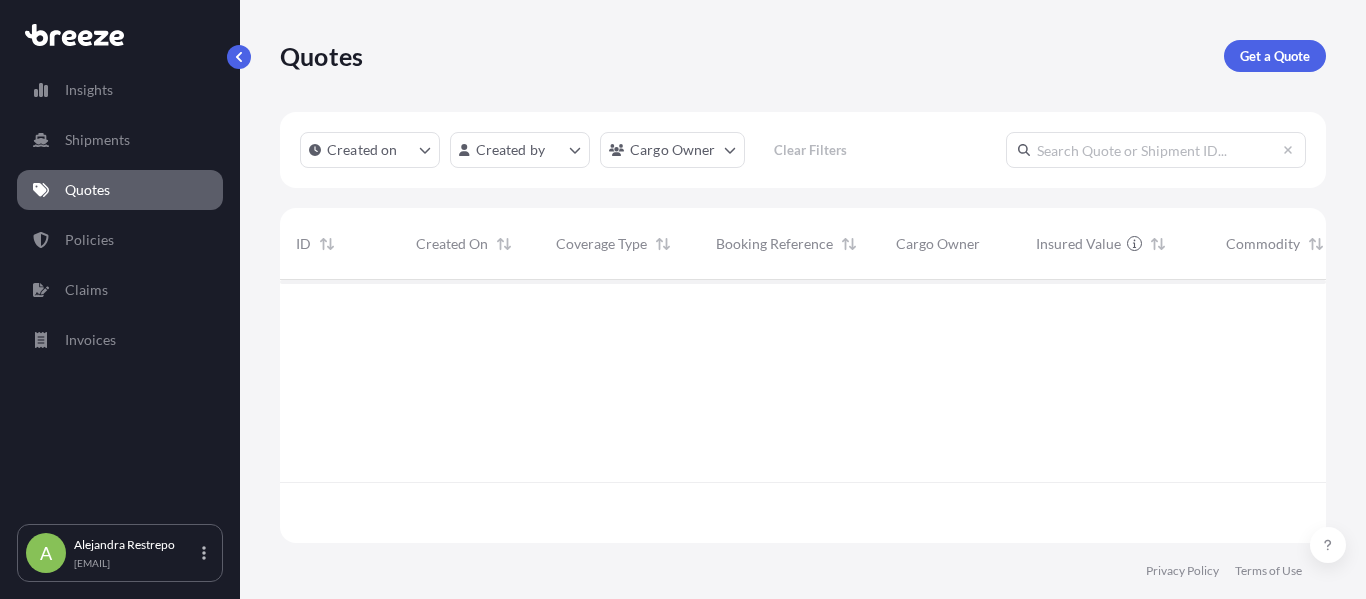 scroll, scrollTop: 16, scrollLeft: 16, axis: both 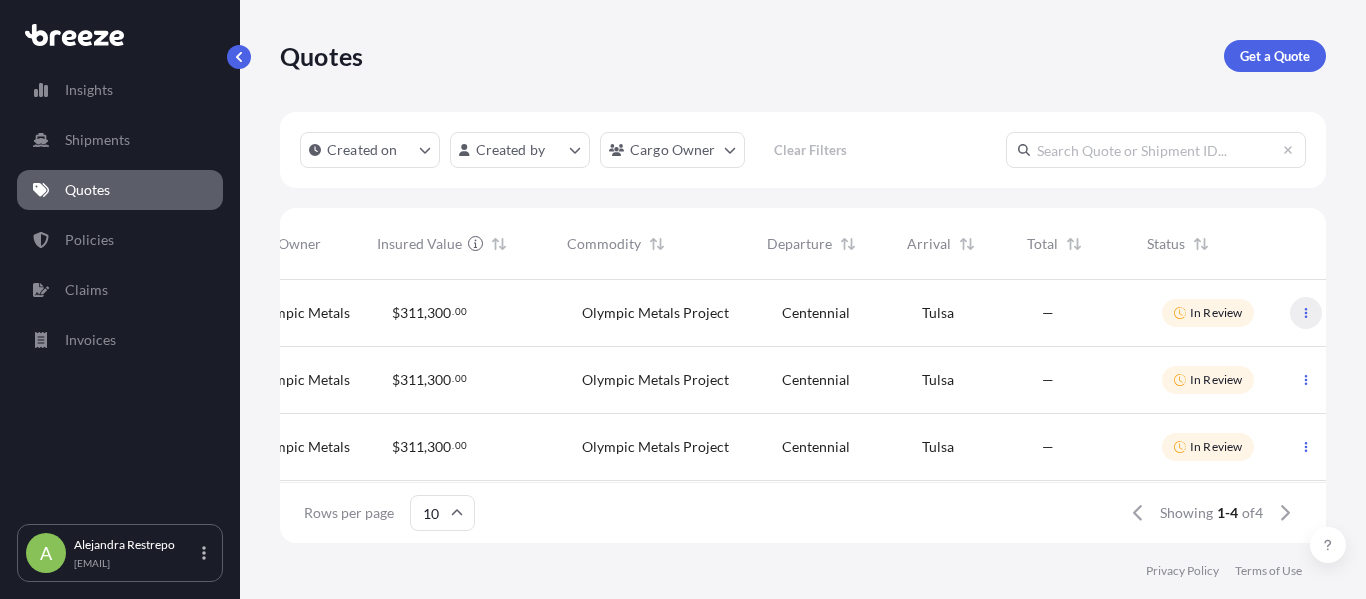 click at bounding box center [1306, 313] 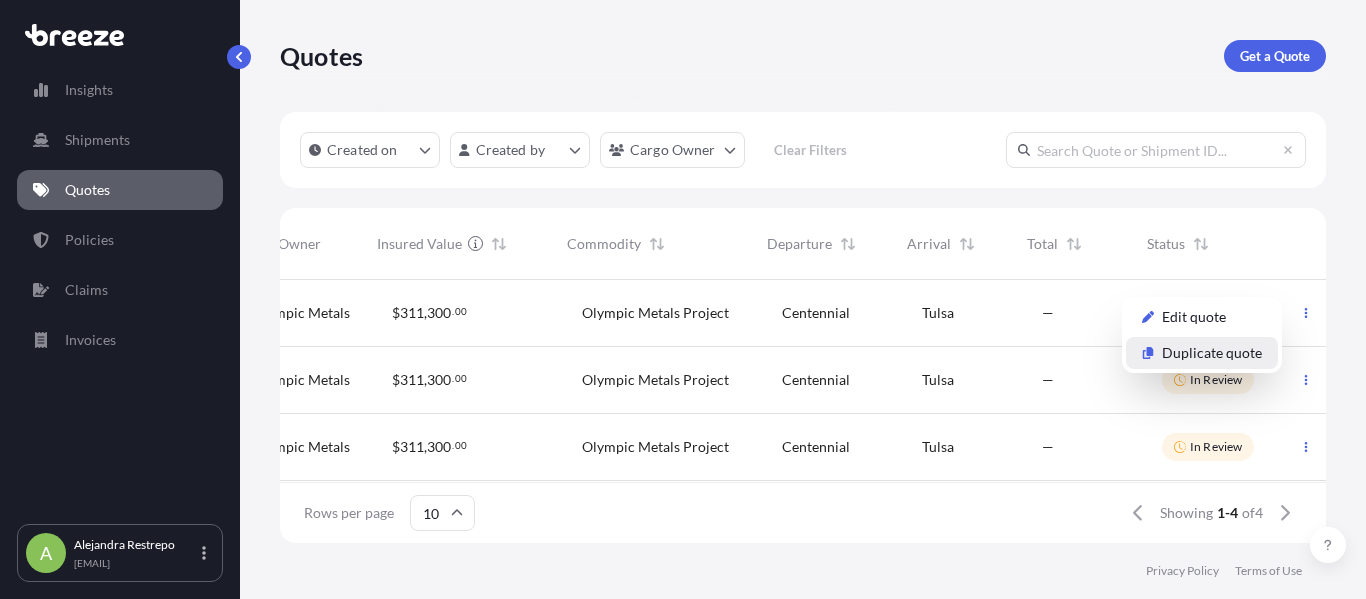 click on "Duplicate quote" at bounding box center (1212, 353) 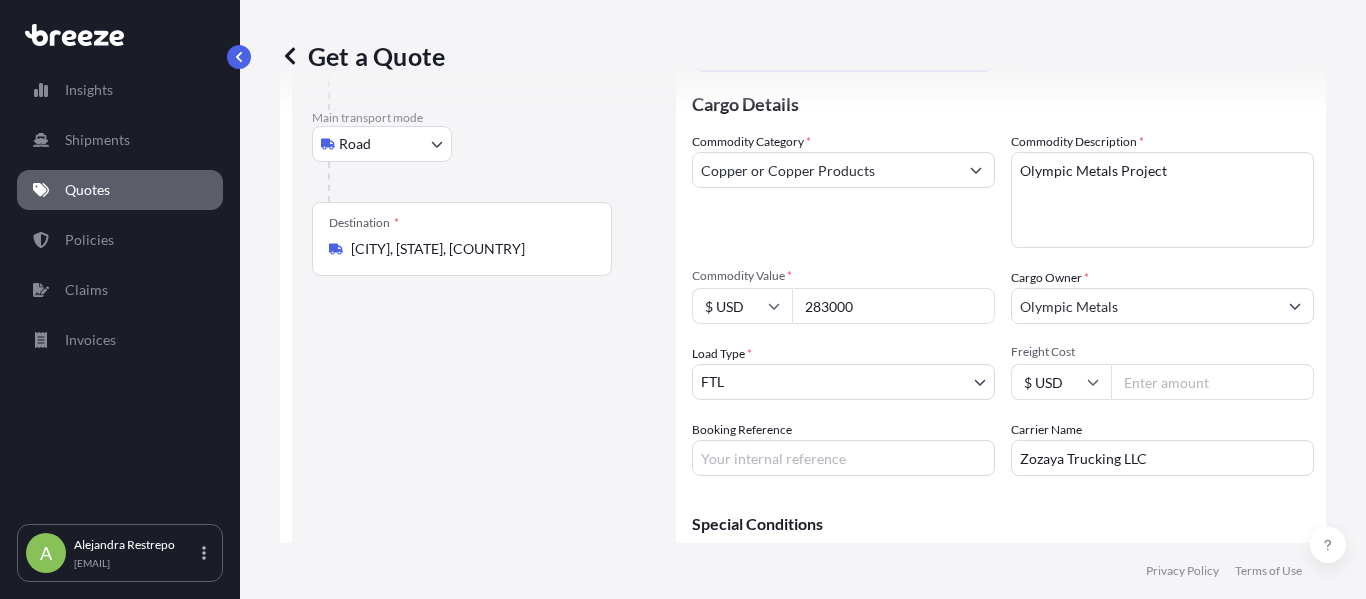 scroll, scrollTop: 237, scrollLeft: 0, axis: vertical 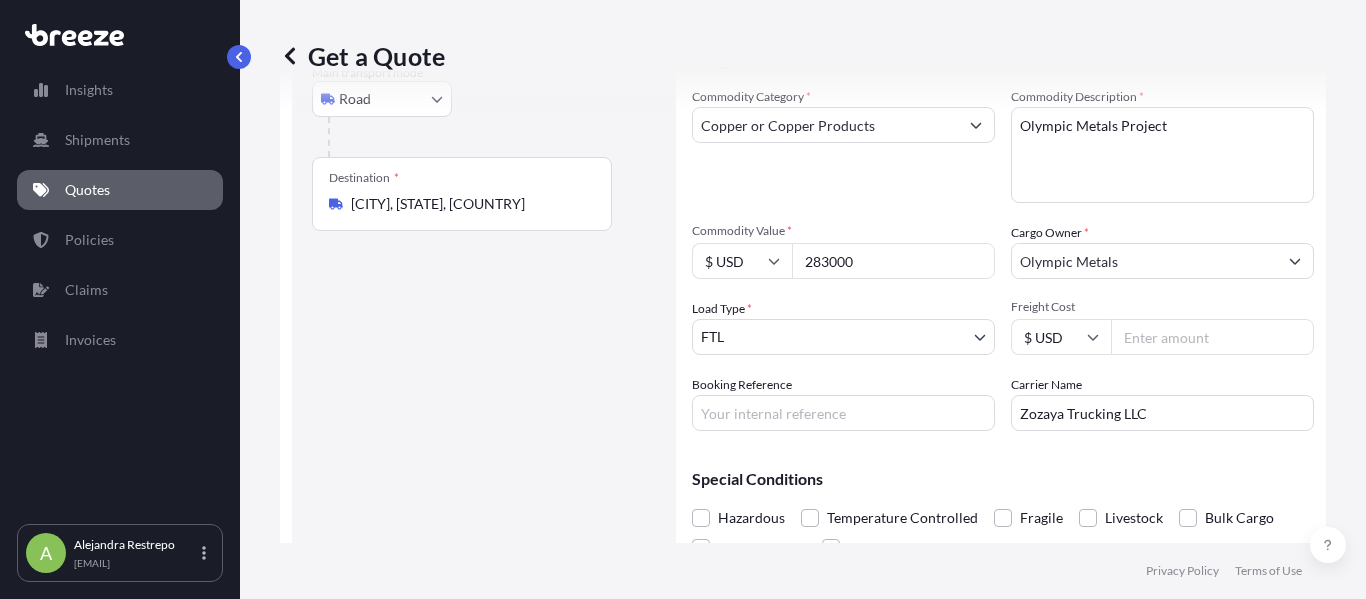 click on "Booking Reference" at bounding box center [843, 413] 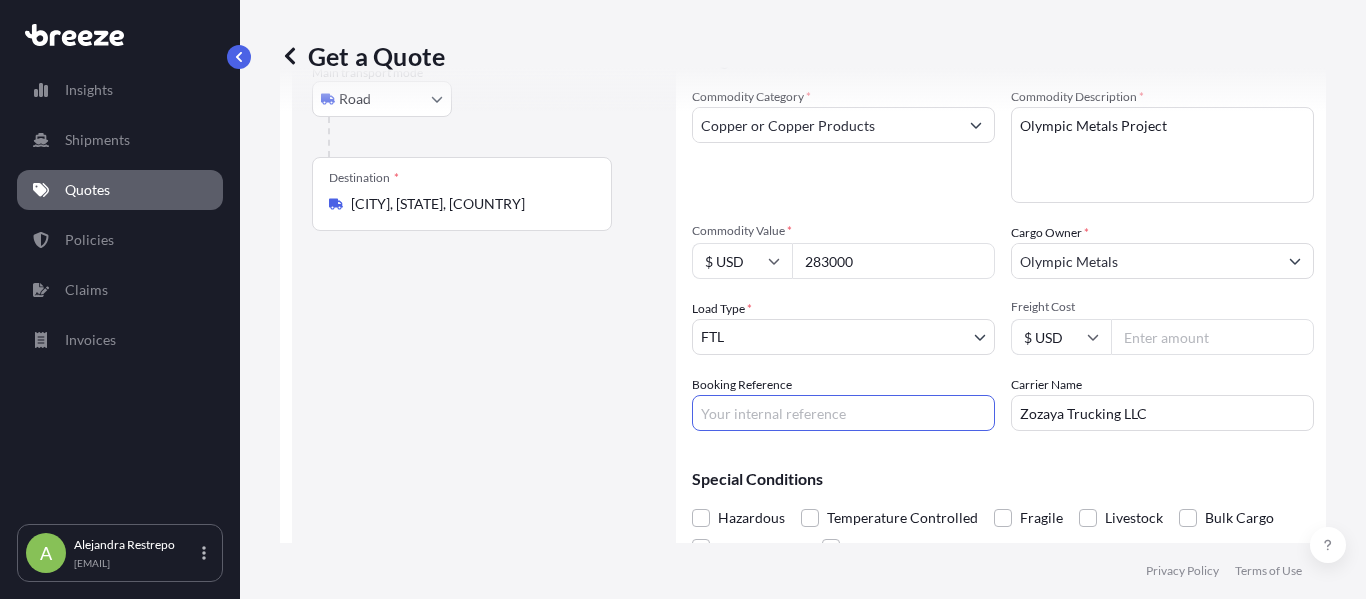 paste on "47319" 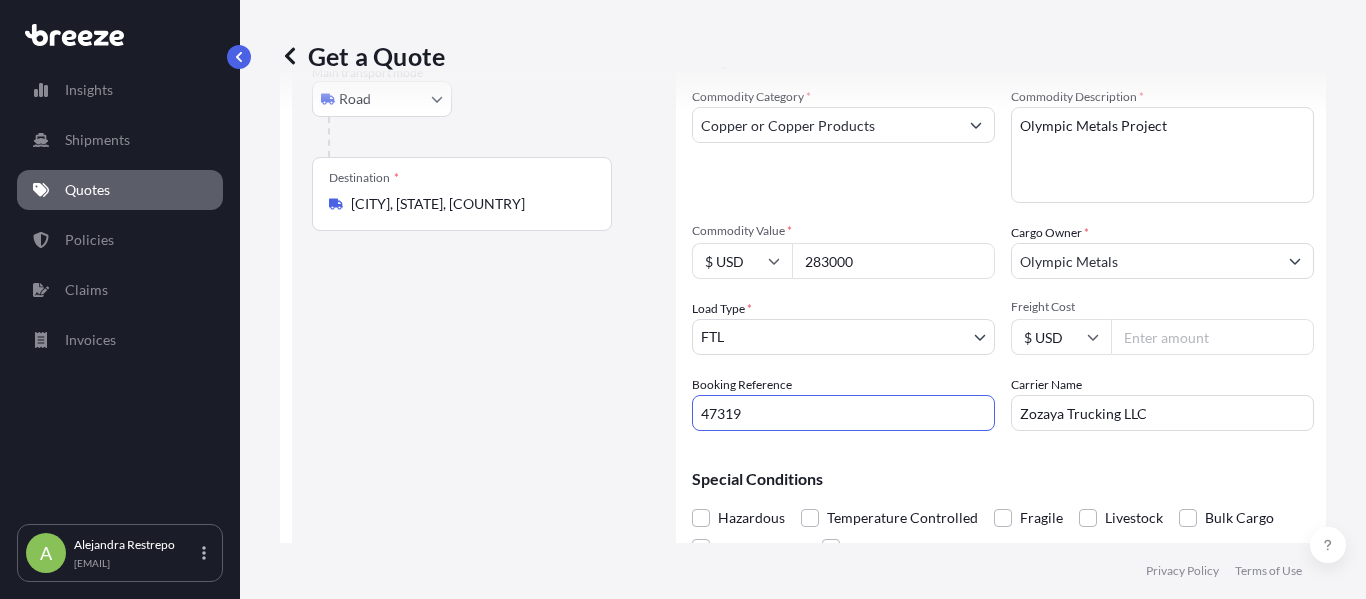type on "47319" 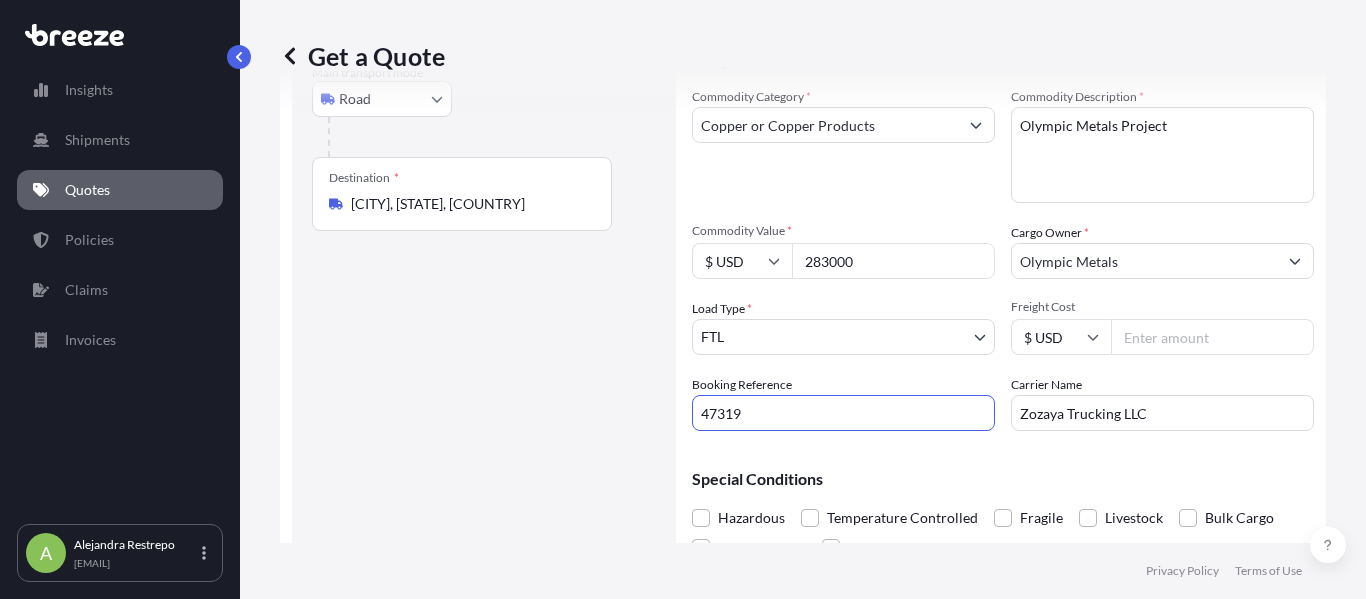 scroll, scrollTop: 309, scrollLeft: 0, axis: vertical 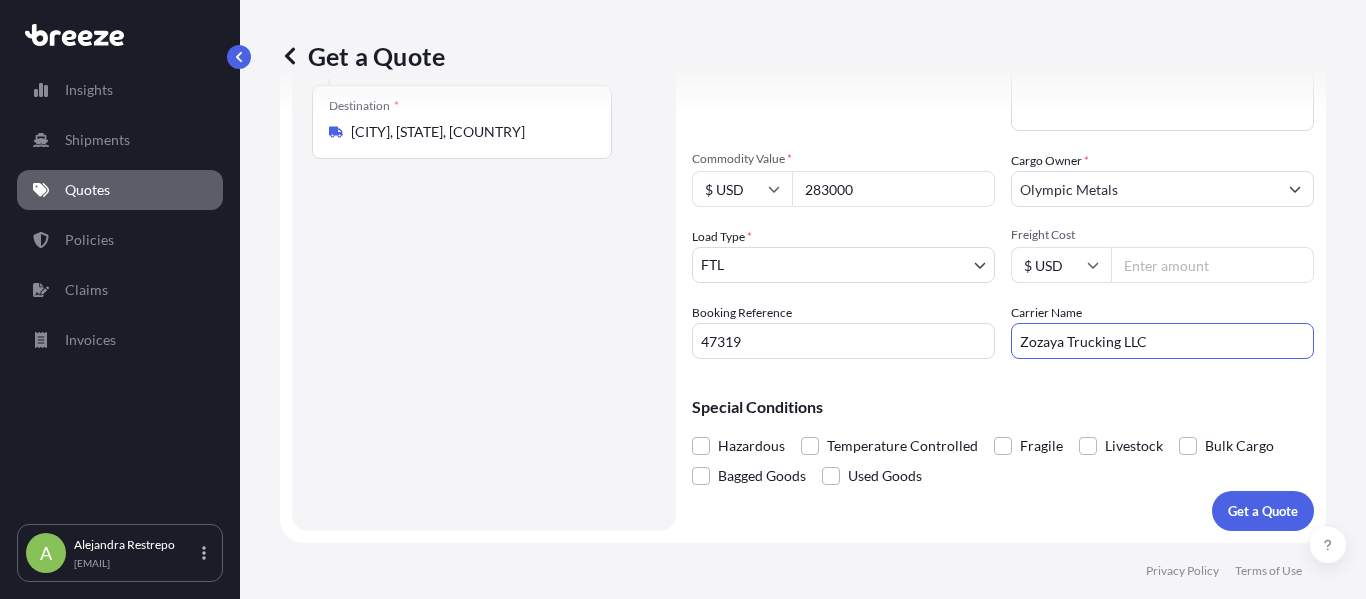 drag, startPoint x: 1142, startPoint y: 347, endPoint x: 898, endPoint y: 367, distance: 244.8183 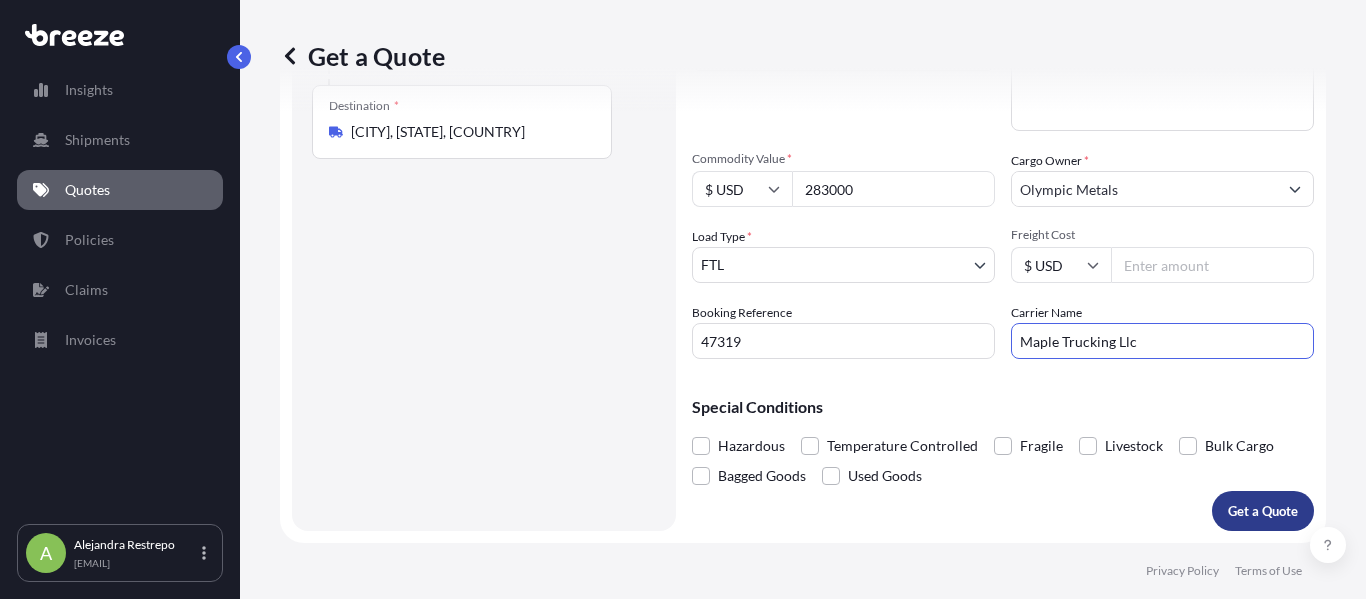type on "Maple Trucking Llc" 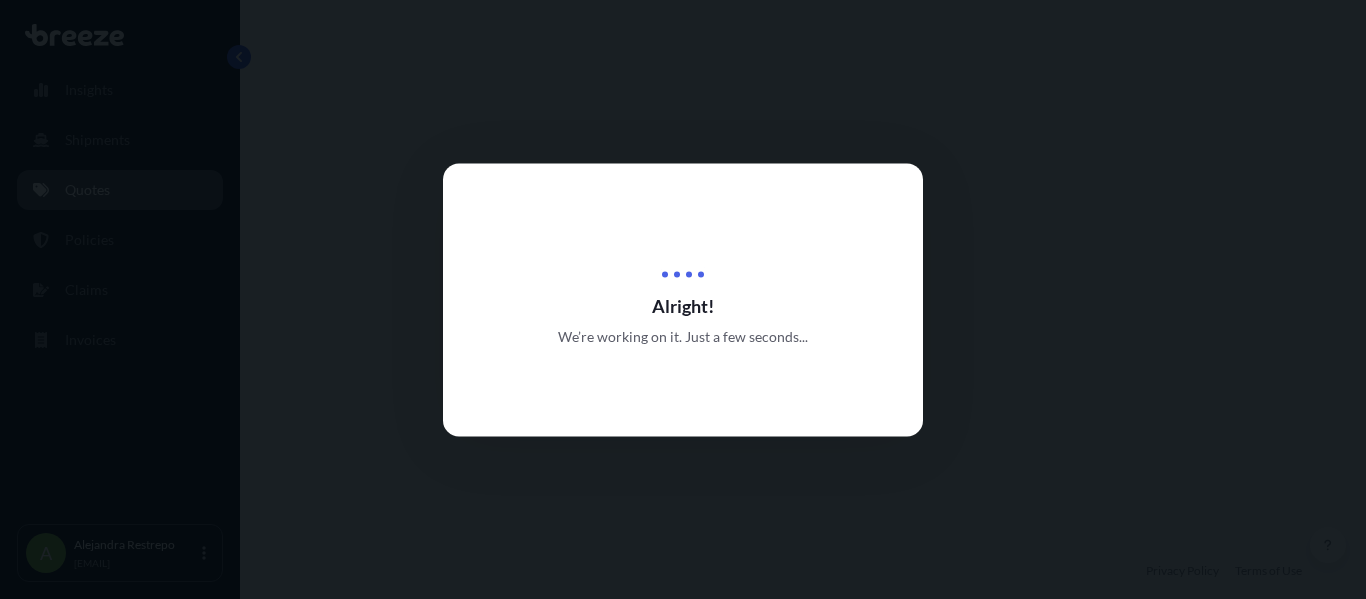 select on "Road" 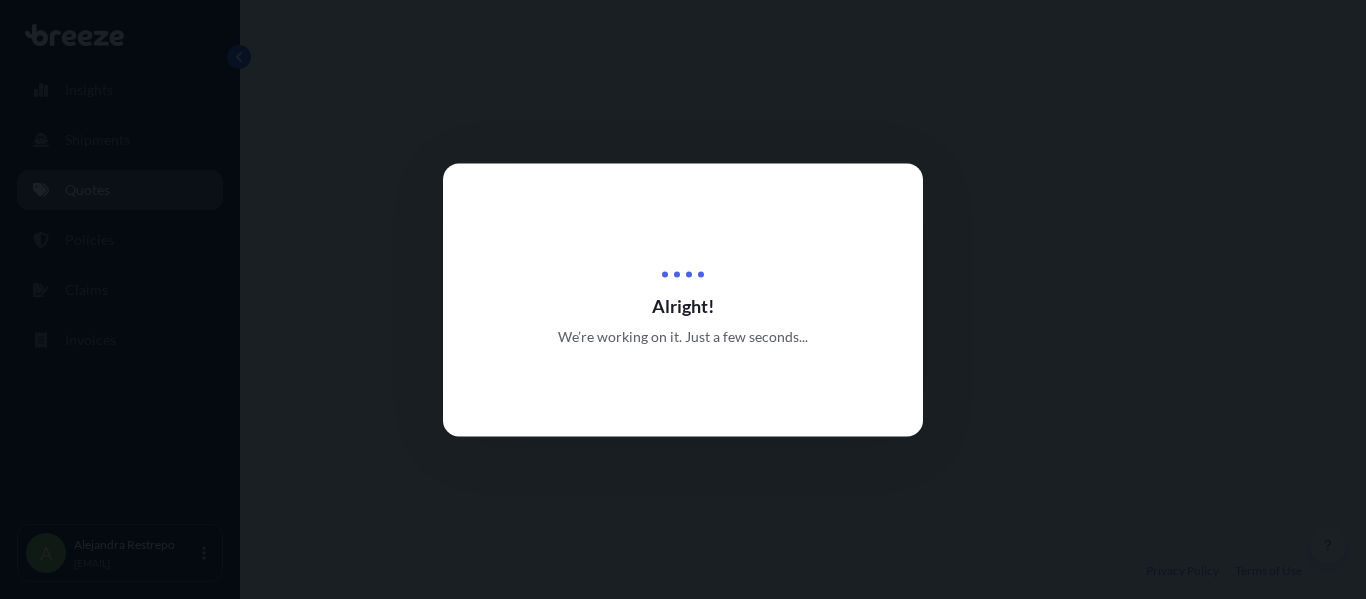 select on "2" 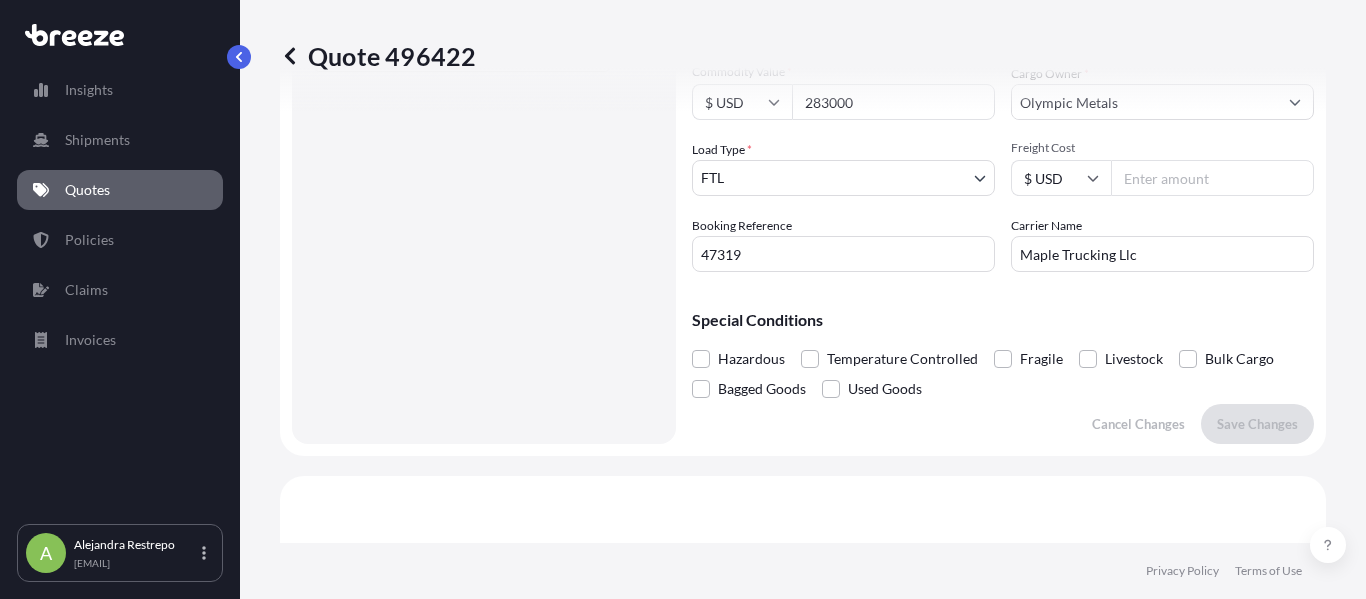 scroll, scrollTop: 395, scrollLeft: 0, axis: vertical 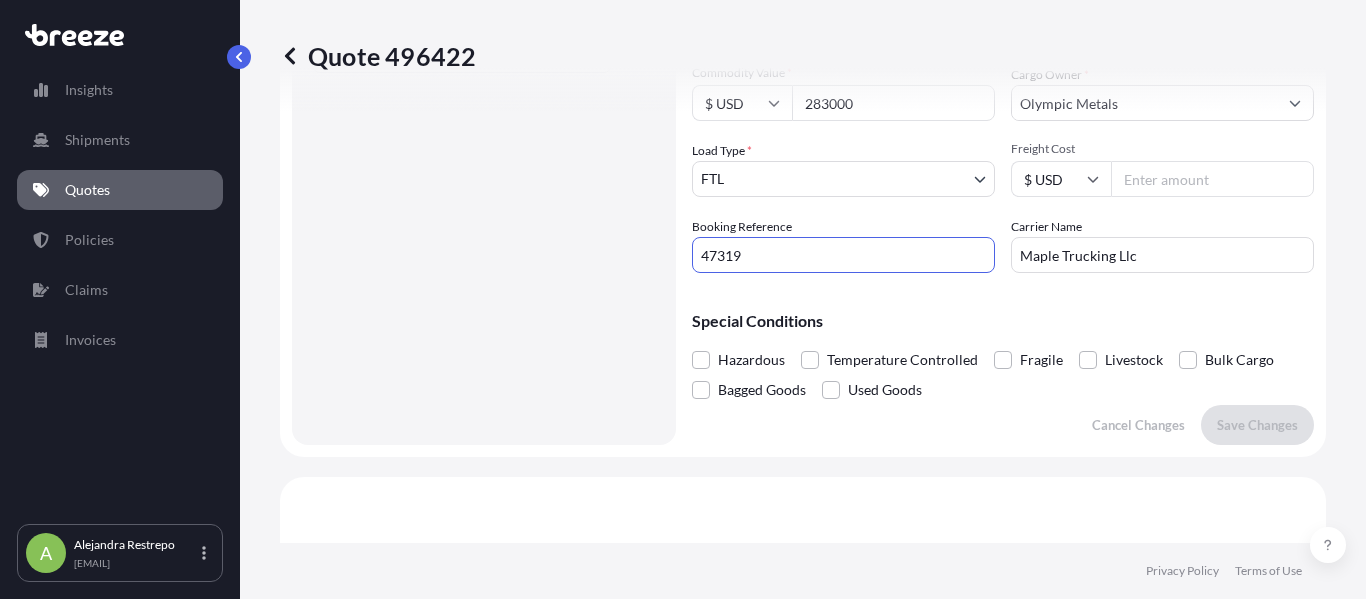 drag, startPoint x: 756, startPoint y: 259, endPoint x: 605, endPoint y: 258, distance: 151.00331 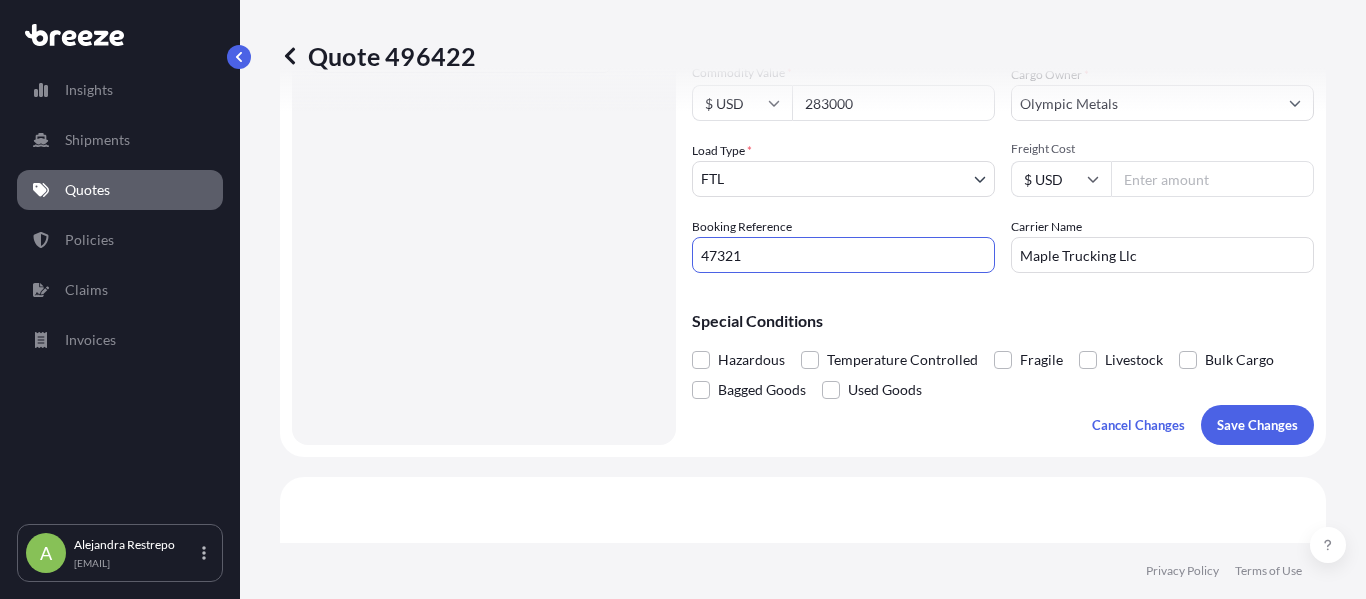 type on "47321" 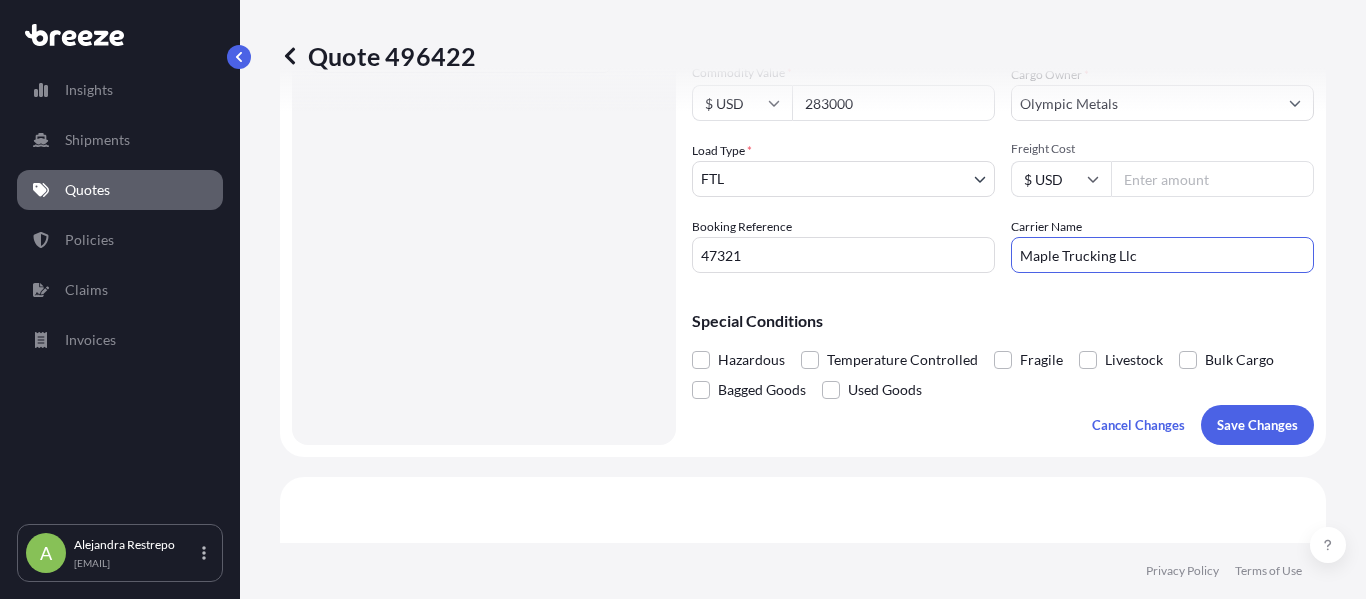drag, startPoint x: 1152, startPoint y: 243, endPoint x: 930, endPoint y: 255, distance: 222.32408 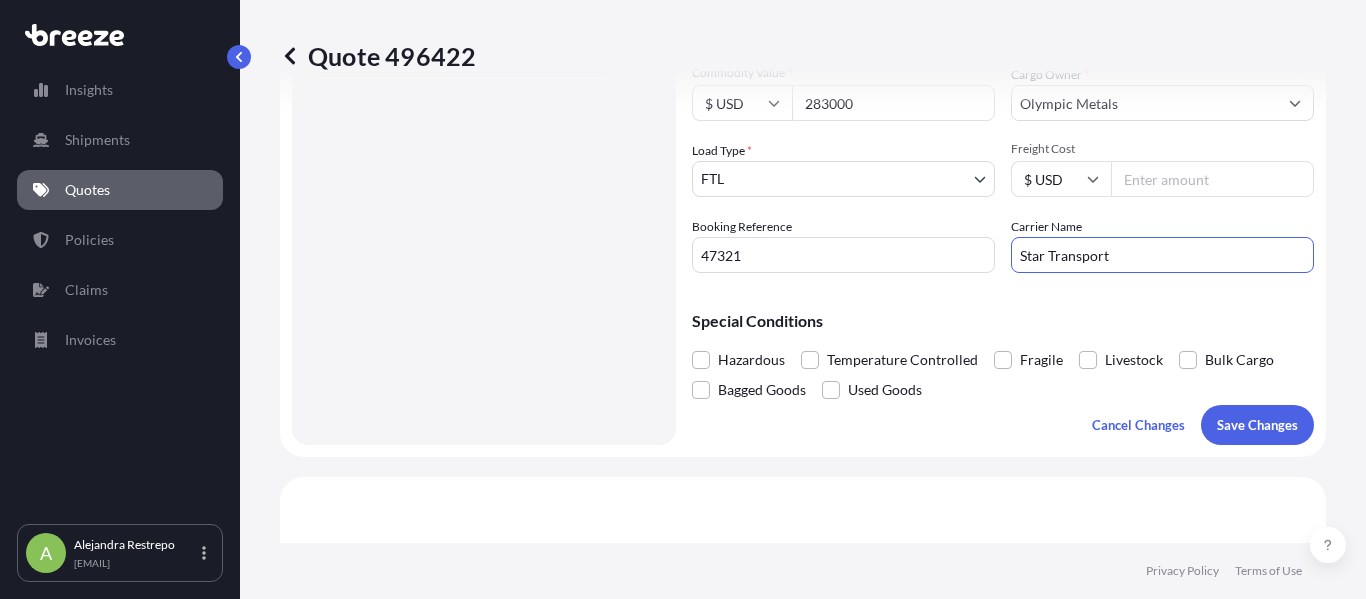 type on "Star Transport" 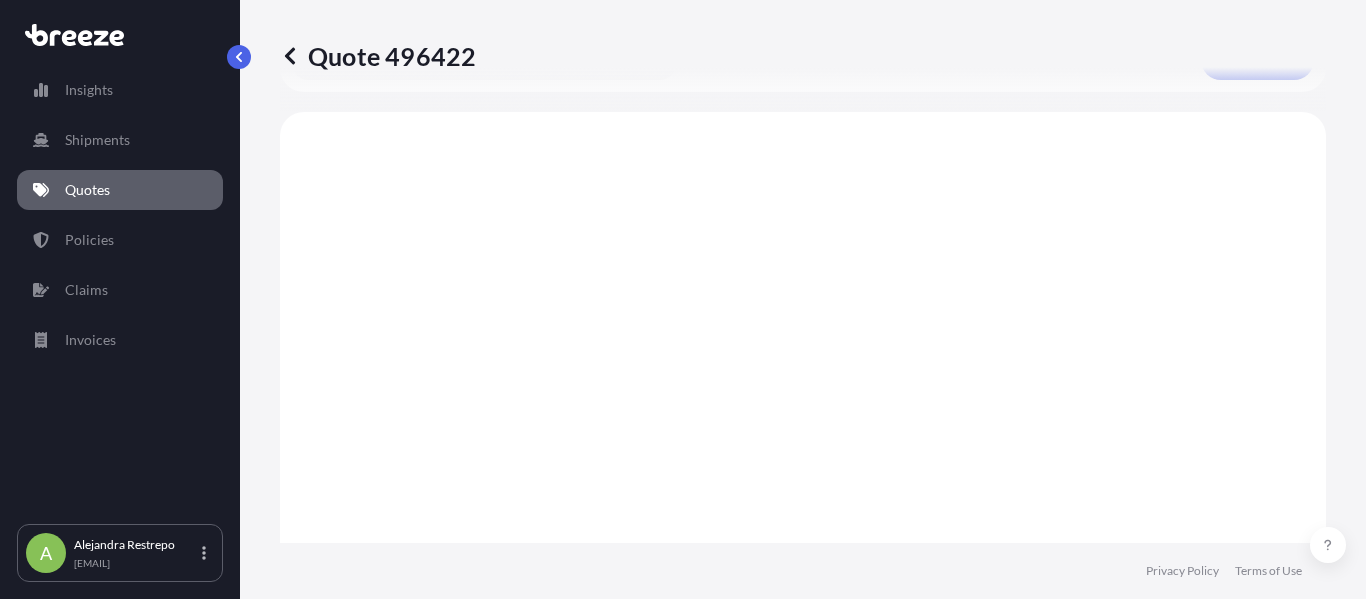 scroll, scrollTop: 772, scrollLeft: 0, axis: vertical 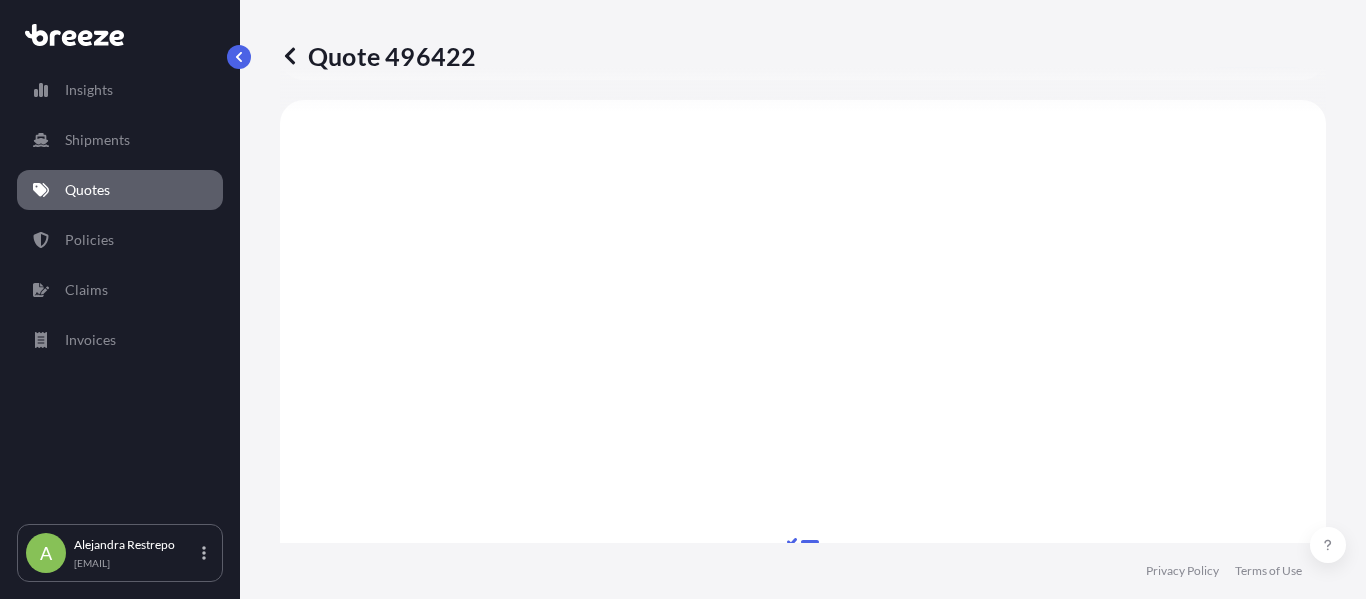 select on "Road" 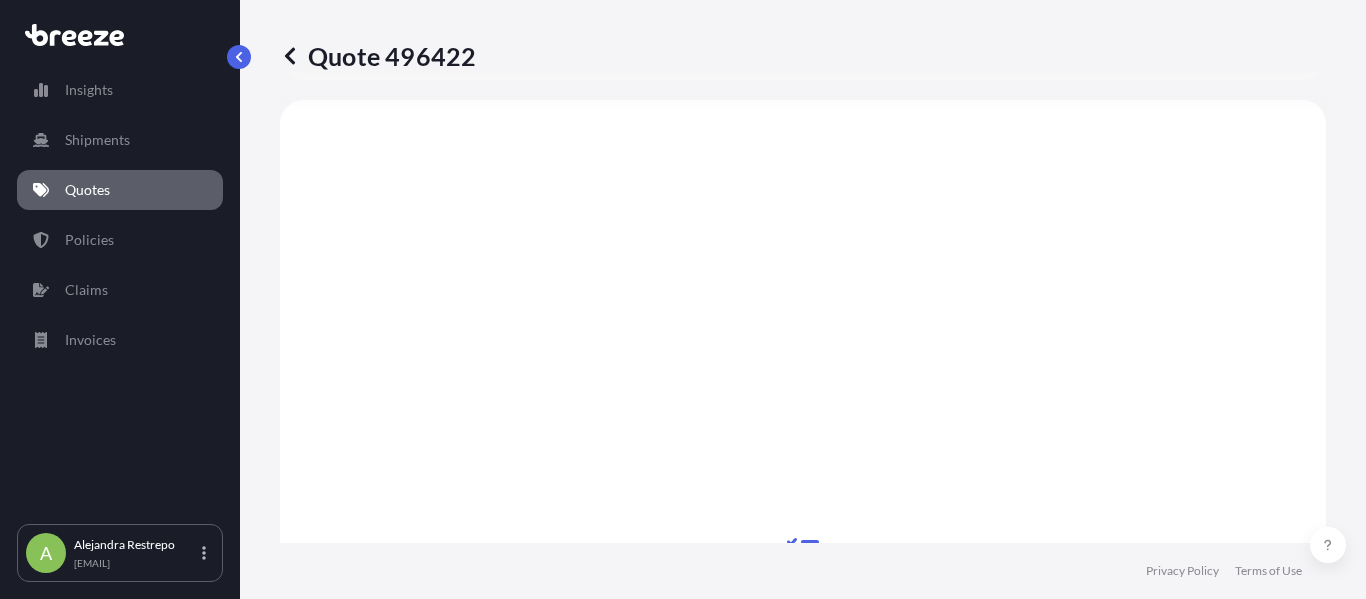 click 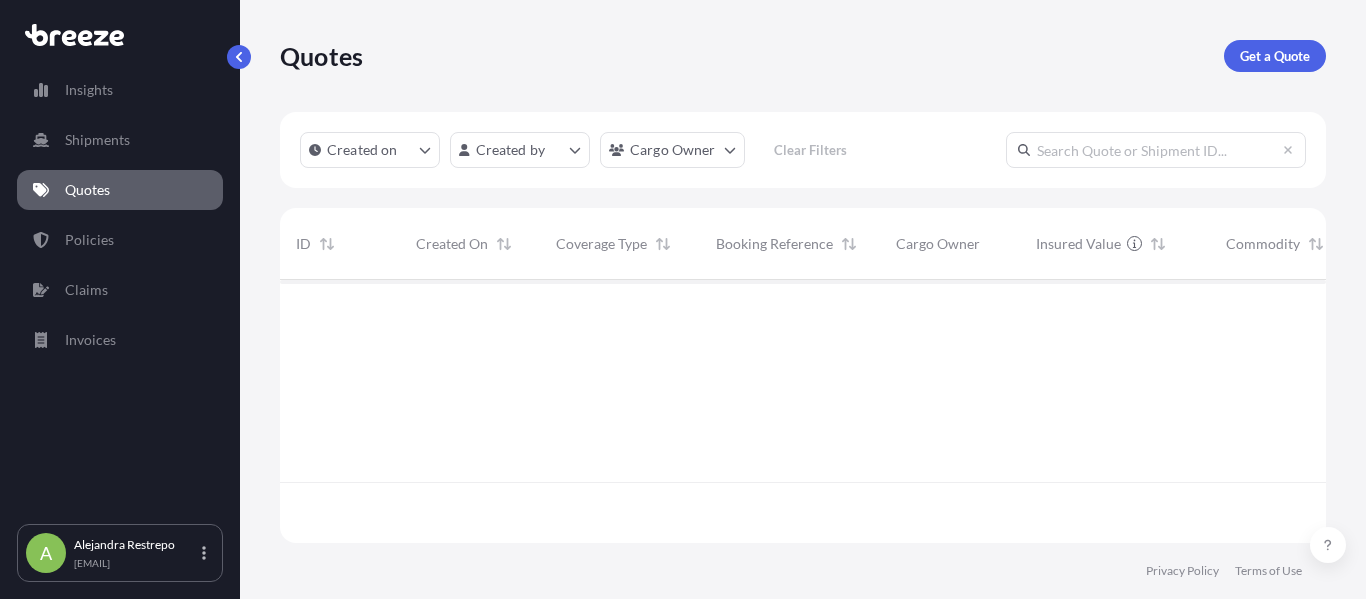 scroll, scrollTop: 16, scrollLeft: 16, axis: both 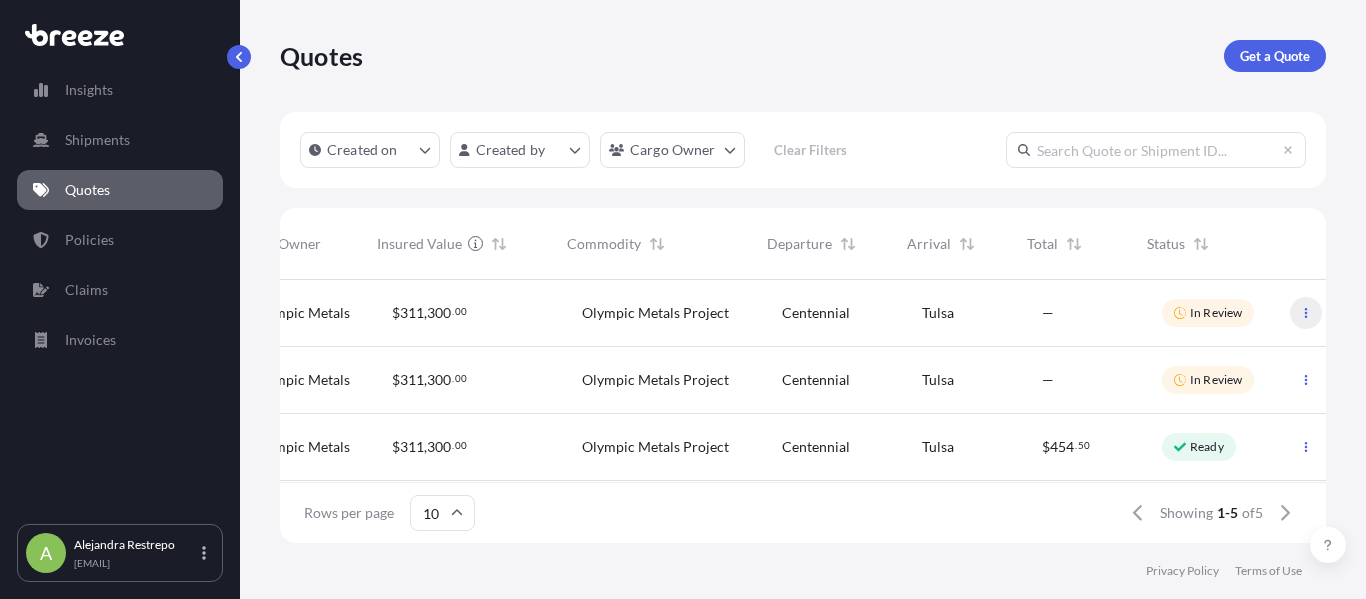 click 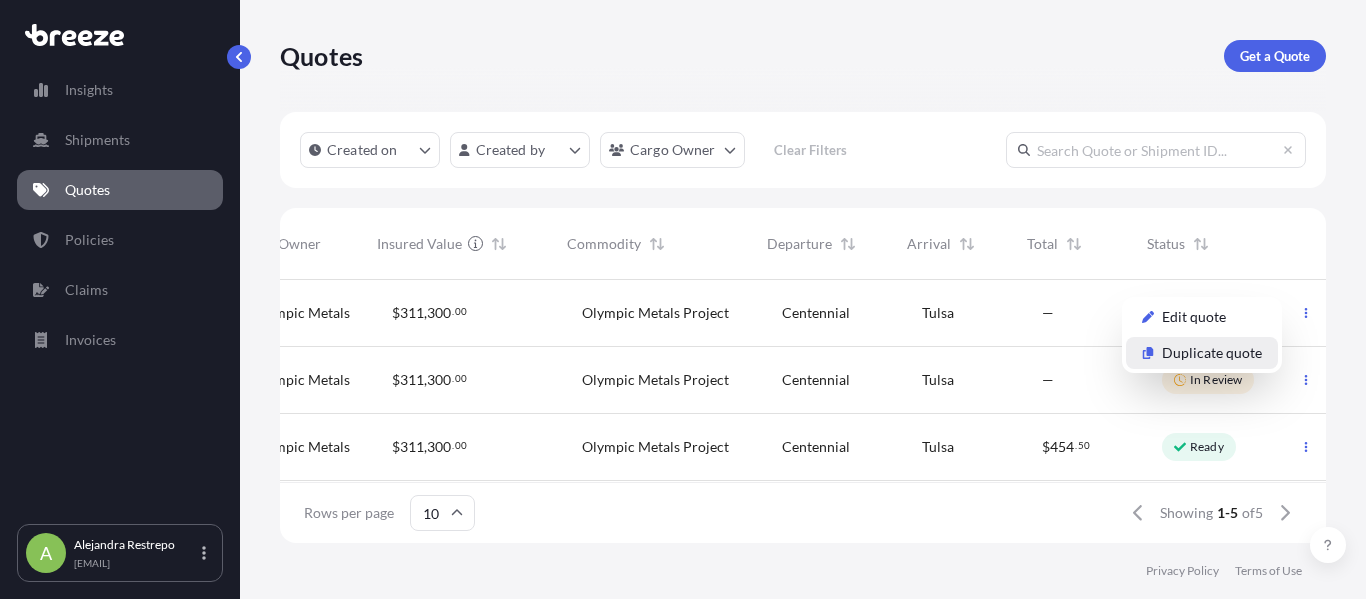 click on "Duplicate quote" at bounding box center (1212, 353) 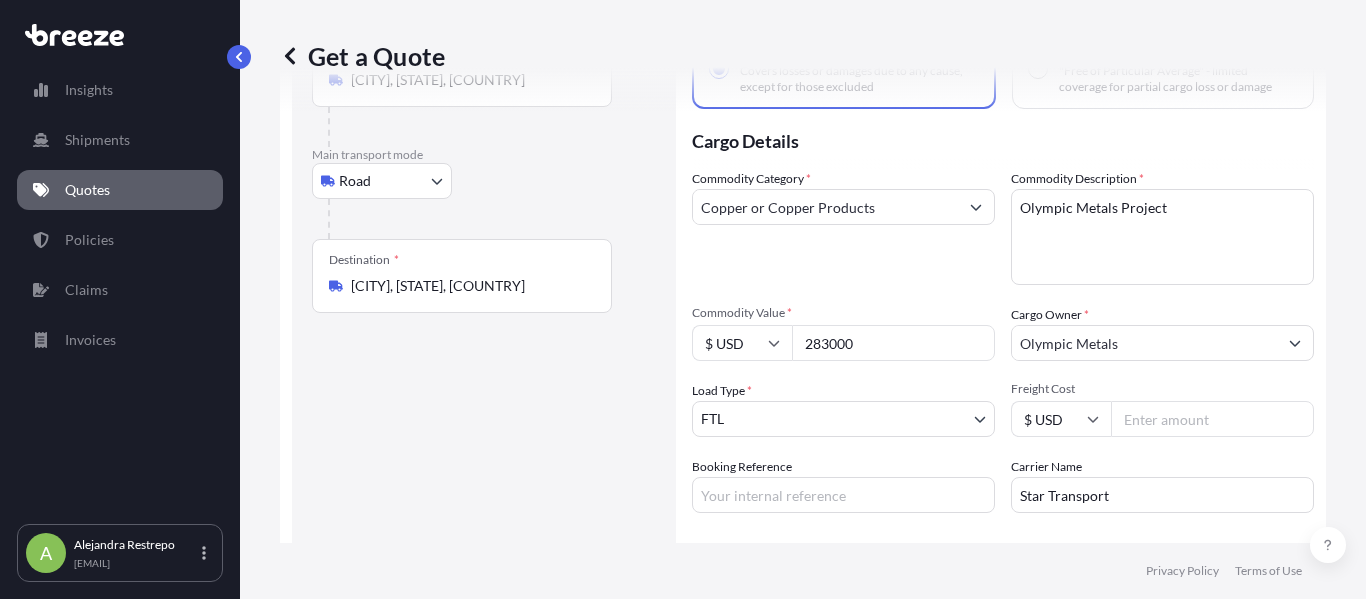 scroll, scrollTop: 155, scrollLeft: 0, axis: vertical 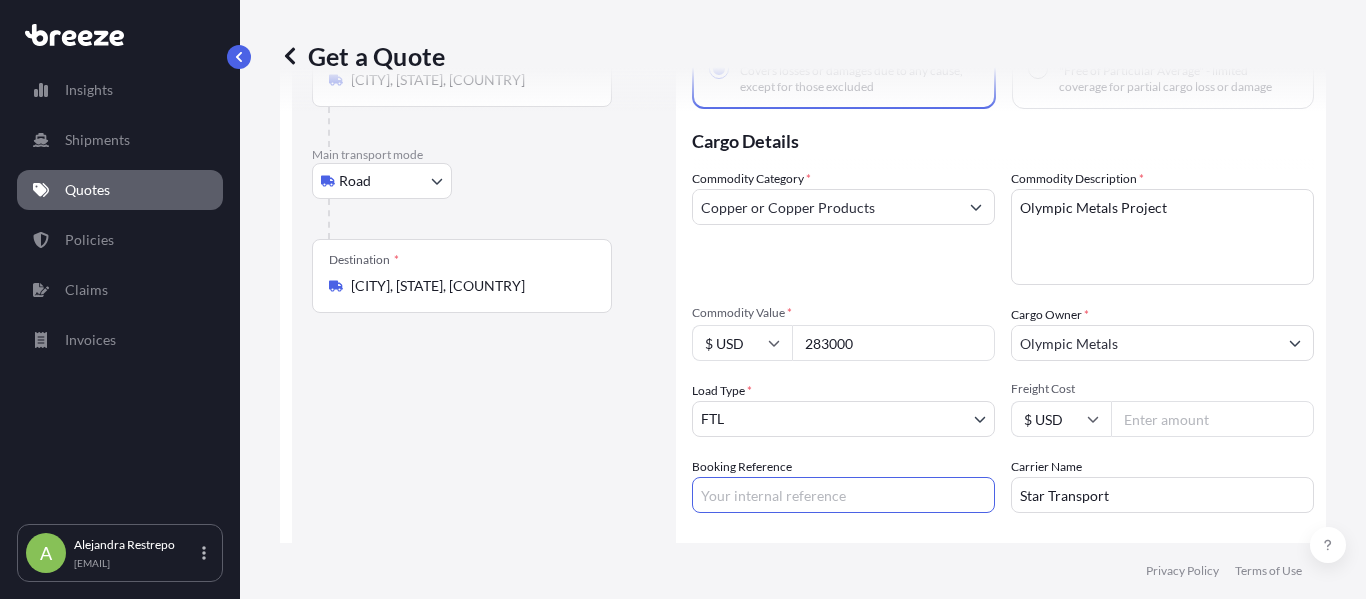 paste on "4.	47319" 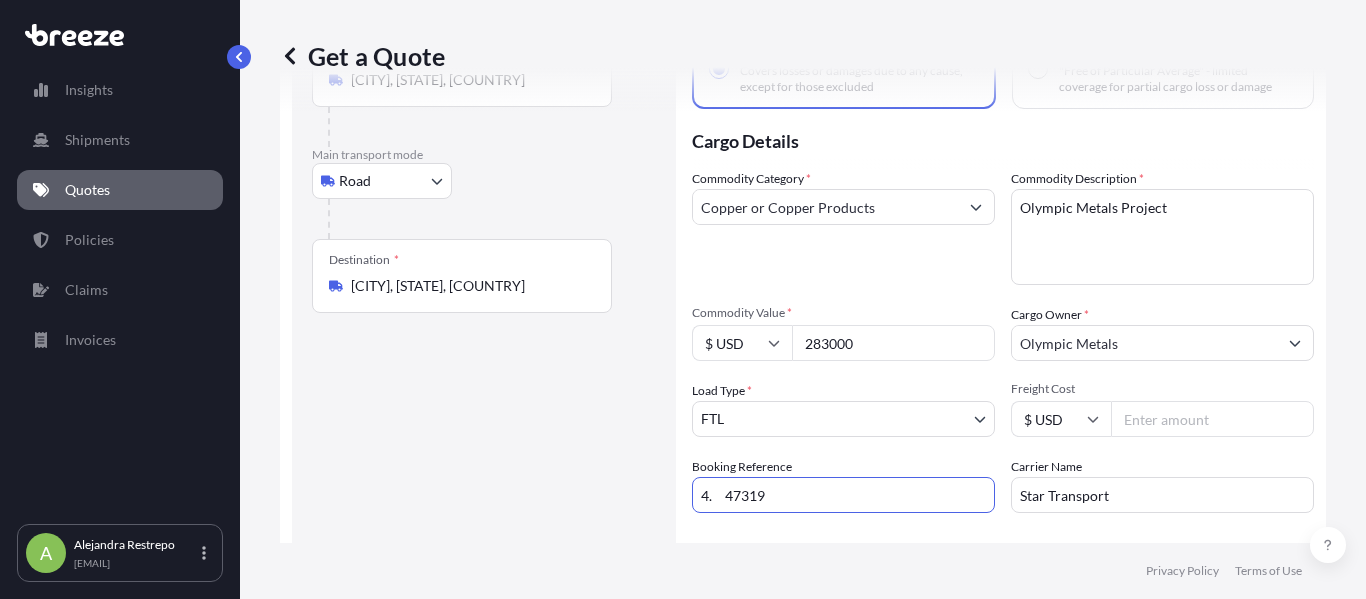 click on "4.	47319" at bounding box center [843, 495] 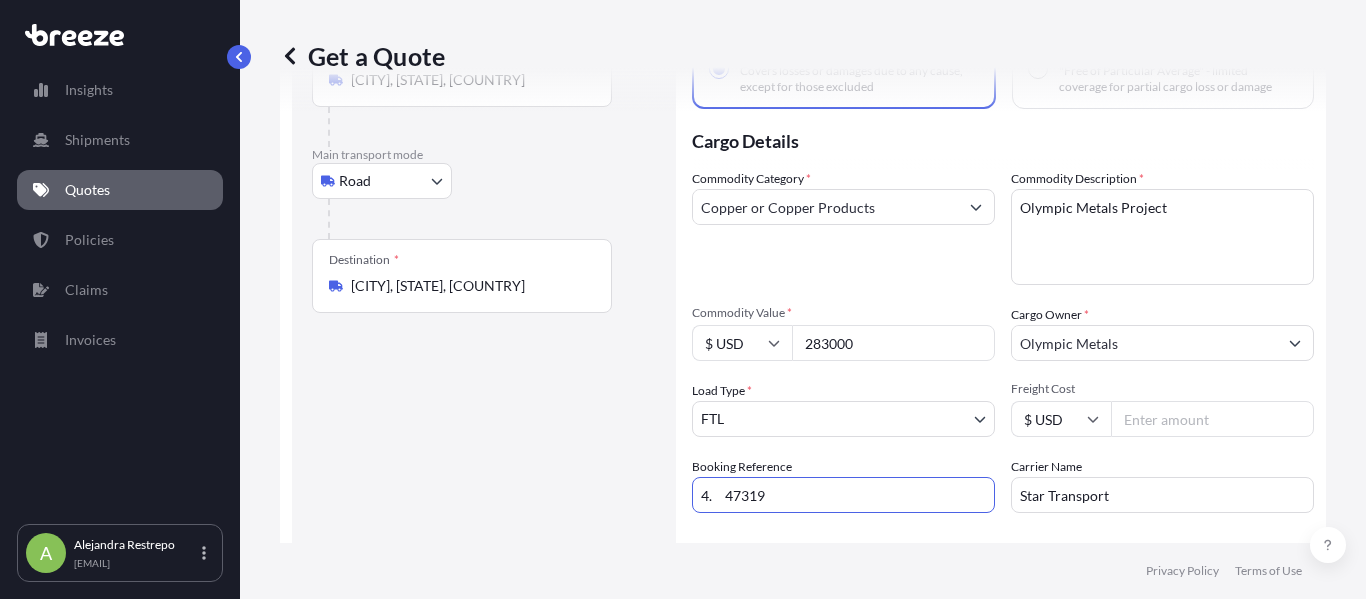 scroll, scrollTop: 157, scrollLeft: 0, axis: vertical 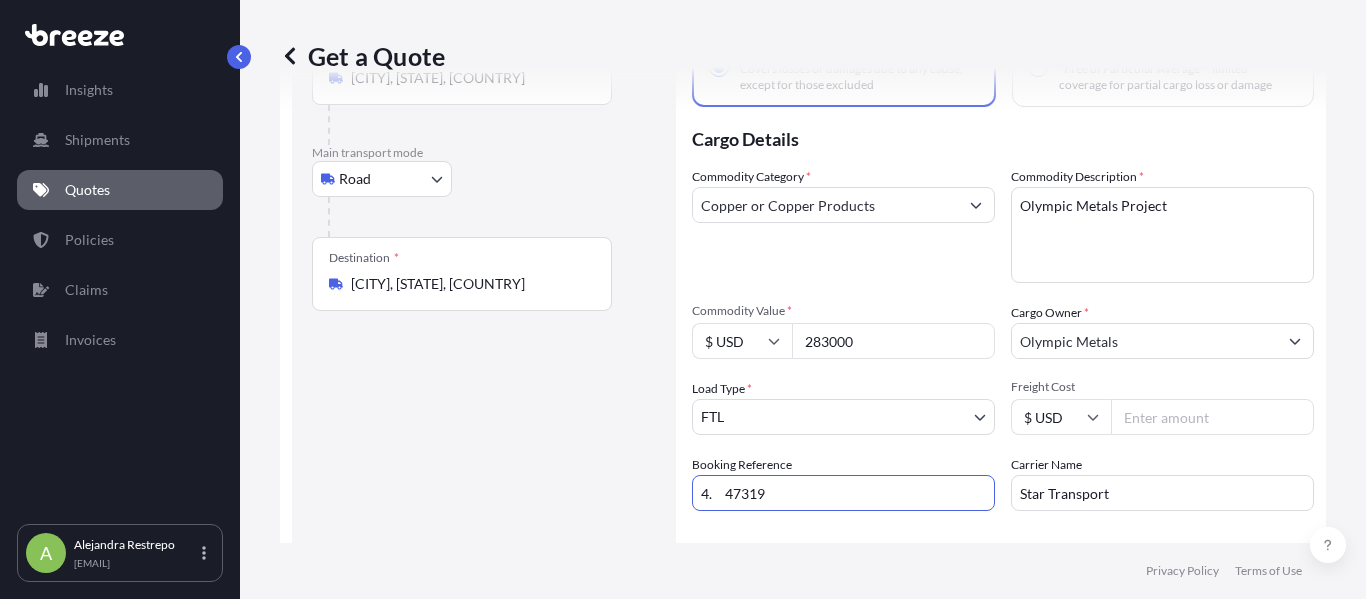 drag, startPoint x: 720, startPoint y: 497, endPoint x: 557, endPoint y: 517, distance: 164.22241 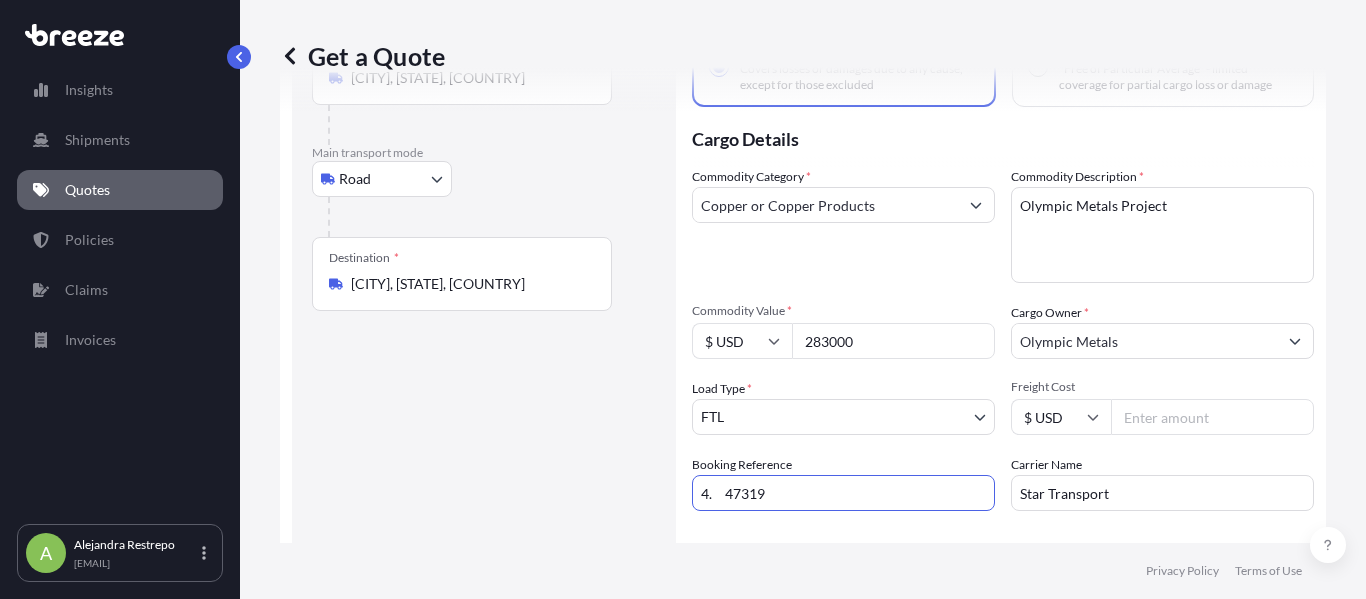click on "Route Details Place of loading Road Road Rail Origin * [CITY], [STATE], [COUNTRY] Main transport mode Road Sea Air Road Rail Destination * [CITY], [STATE], [COUNTRY] Road Road Rail Place of Discharge Coverage Type All risks Covers losses or damages due to any cause, except for those excluded FPA "Free of Particular Average" - limited coverage for partial cargo loss or damage Cargo Details Commodity Category * Copper or Copper Products Commodity Description * Olympic Metals Project Commodity Value   * $ USD 283000 Cargo Owner * Olympic Metals Load Type * FTL LTL FTL Freight Cost   $ USD Booking Reference 4.	47319 Carrier Name Star Transport Special Conditions Hazardous Temperature Controlled Fragile Livestock Bulk Cargo Bagged Goods Used Goods Get a Quote" at bounding box center [803, 325] 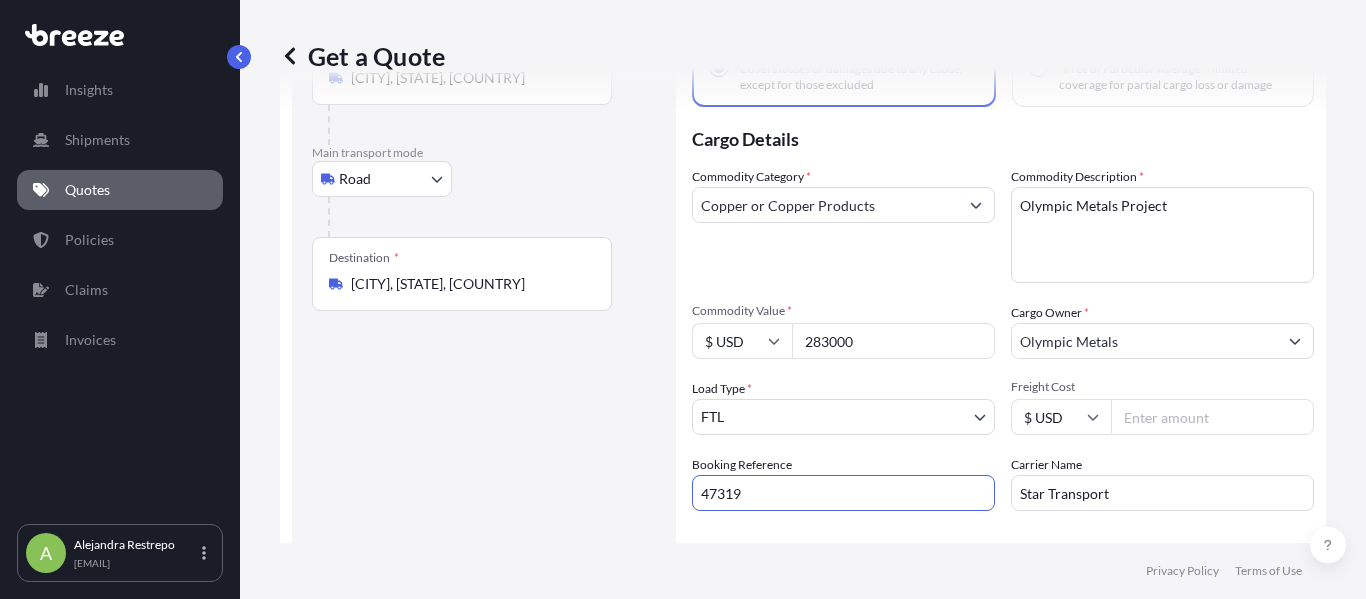 type on "47319" 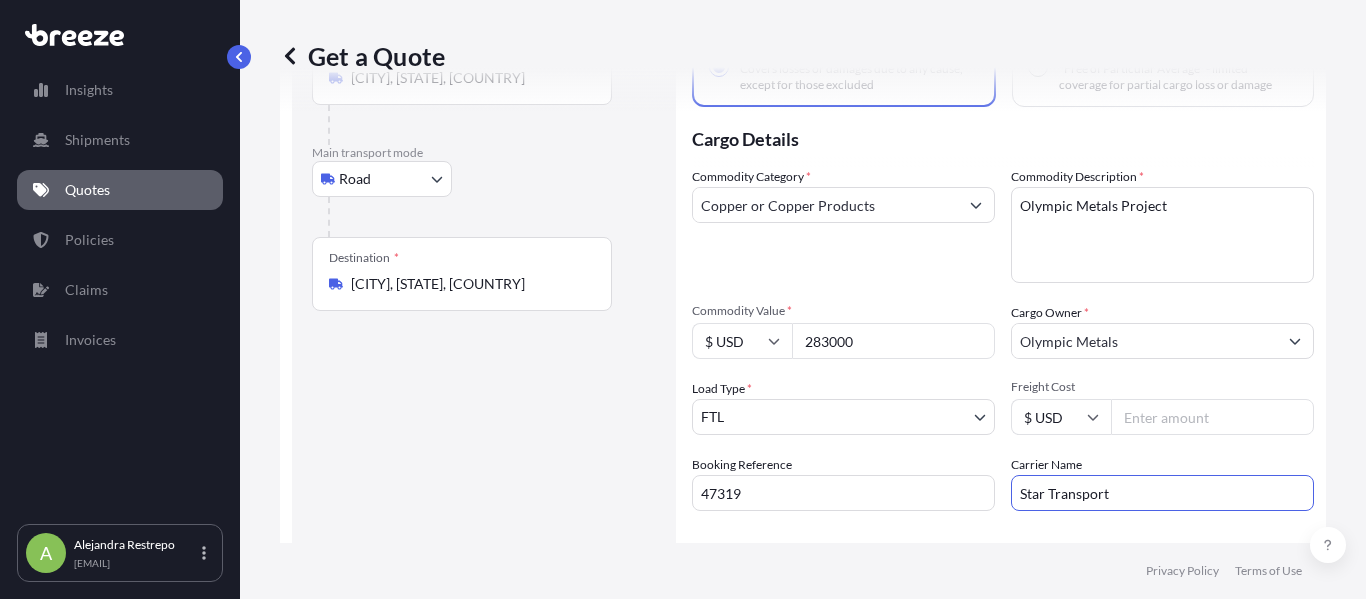 drag, startPoint x: 1116, startPoint y: 494, endPoint x: 847, endPoint y: 511, distance: 269.53665 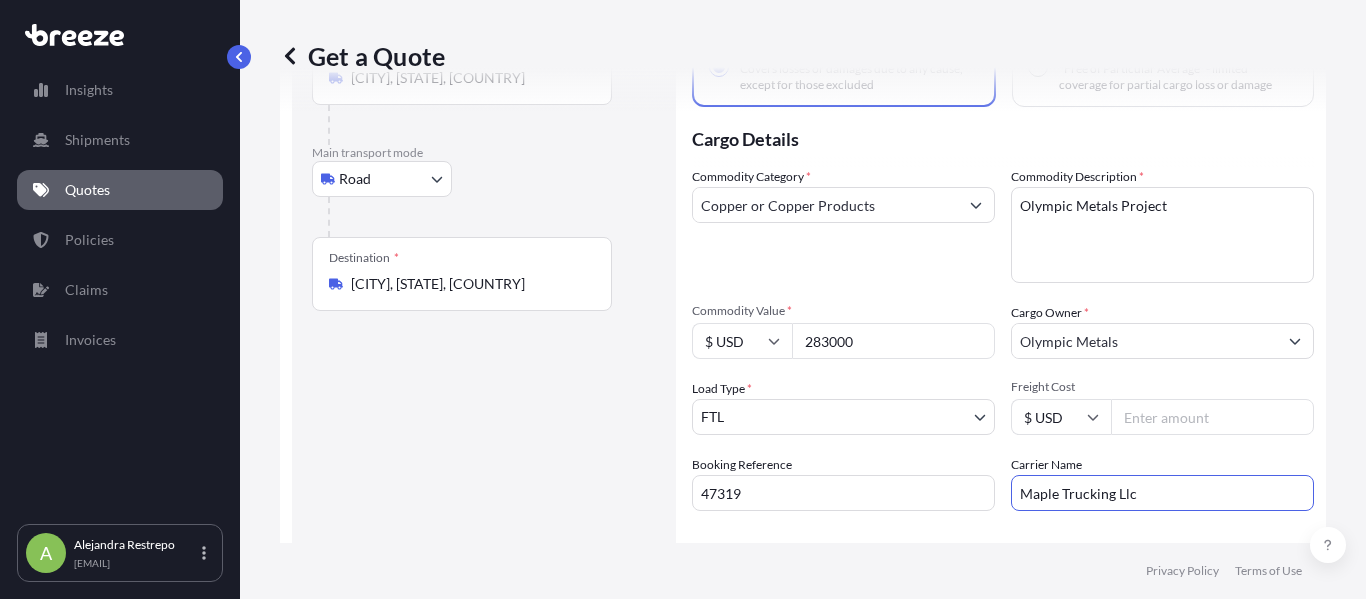 type on "Maple Trucking Llc" 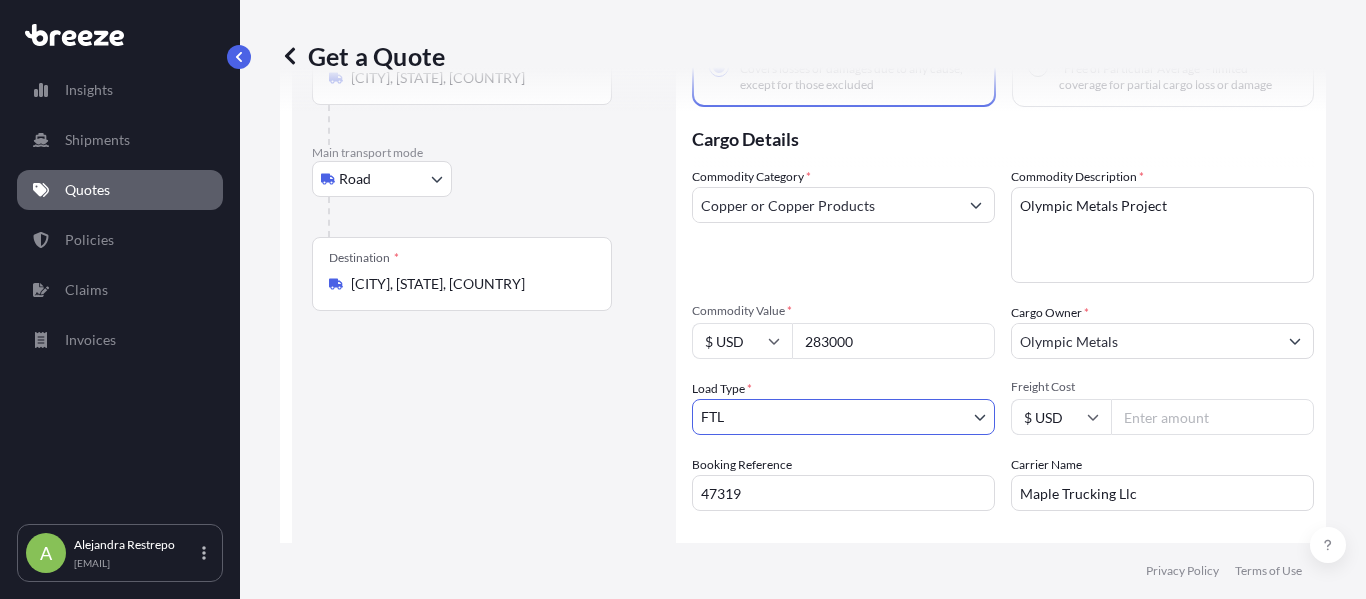 scroll, scrollTop: 309, scrollLeft: 0, axis: vertical 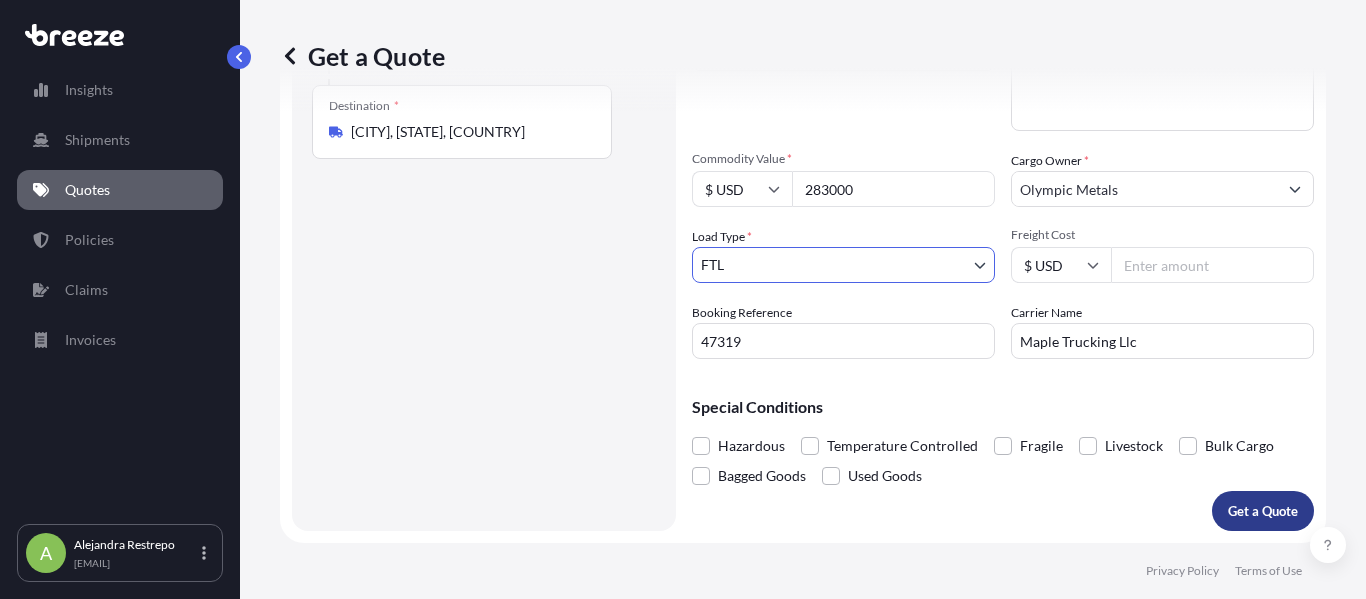 click on "Hazardous Temperature Controlled Fragile Livestock Bulk Cargo Bagged Goods Used Goods" at bounding box center [1003, 461] 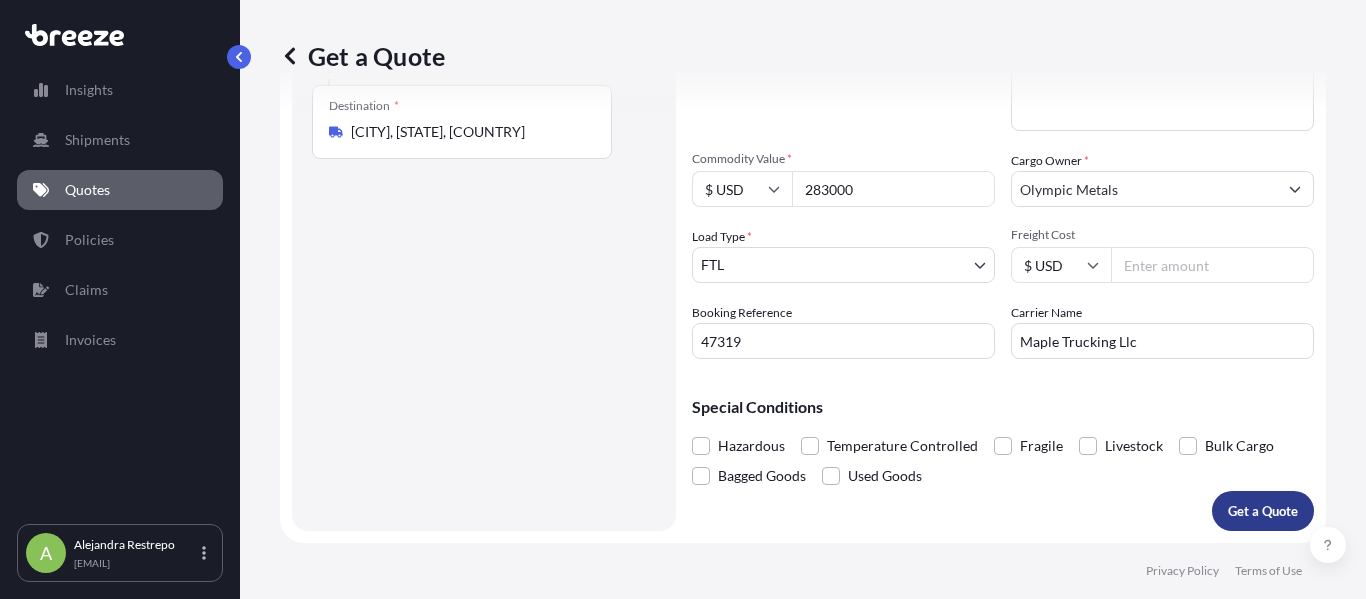 click on "Get a Quote" at bounding box center (1263, 511) 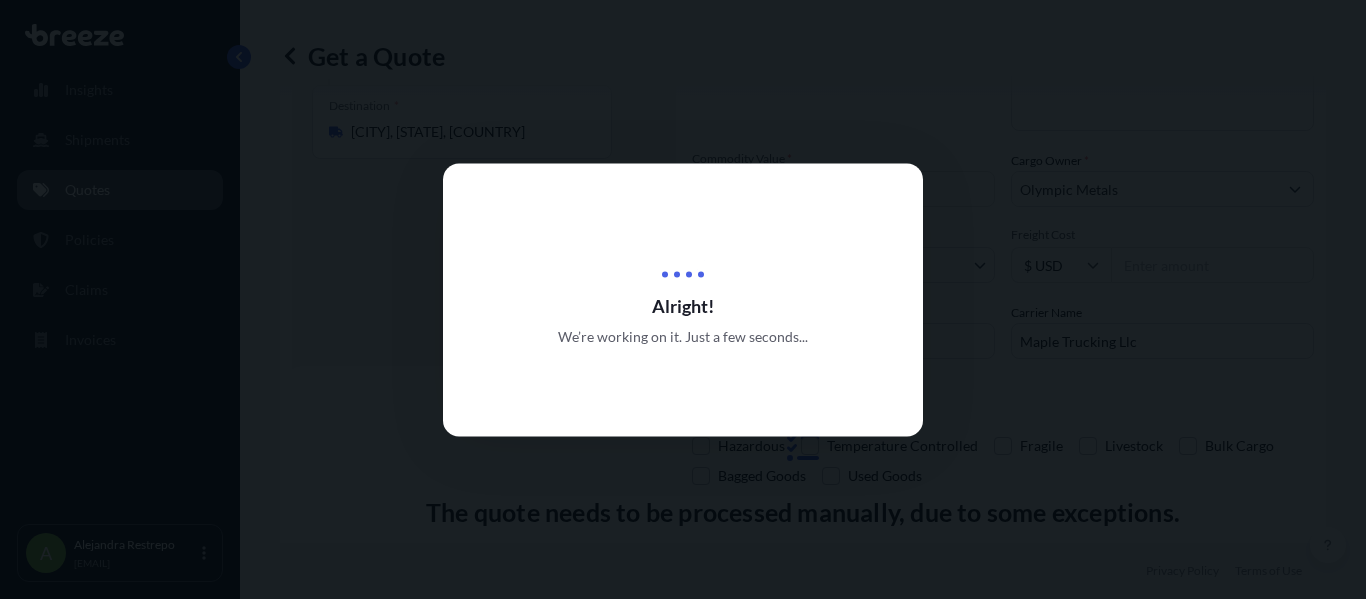 scroll, scrollTop: 0, scrollLeft: 0, axis: both 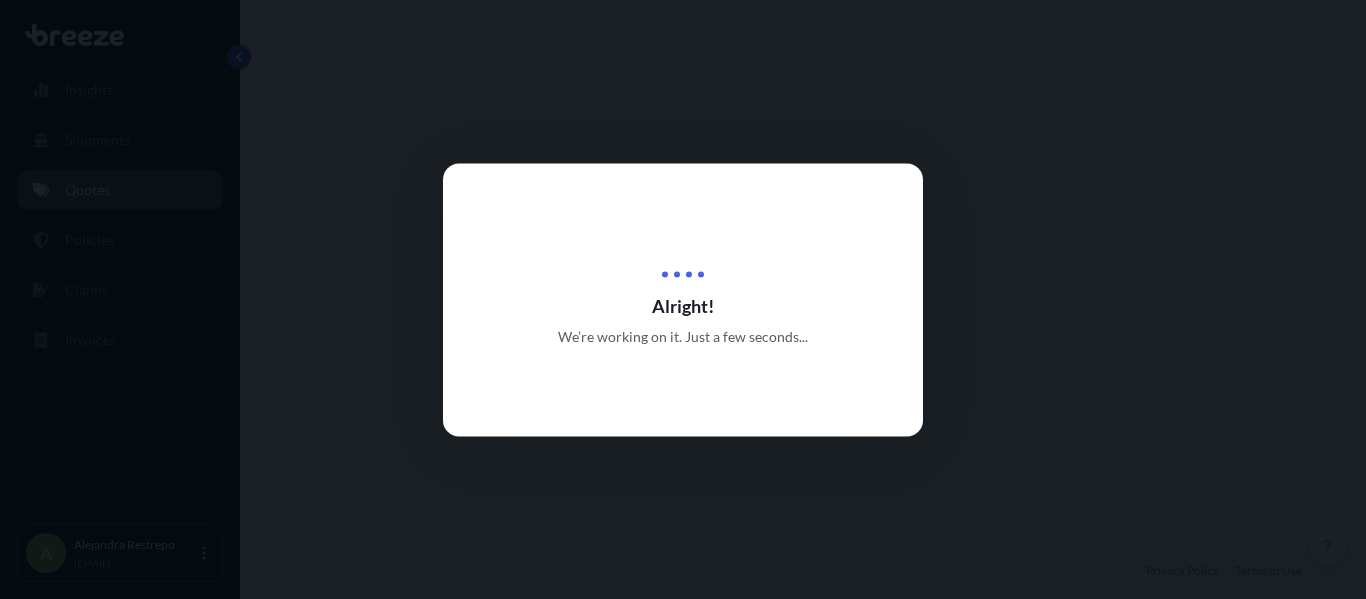select on "Road" 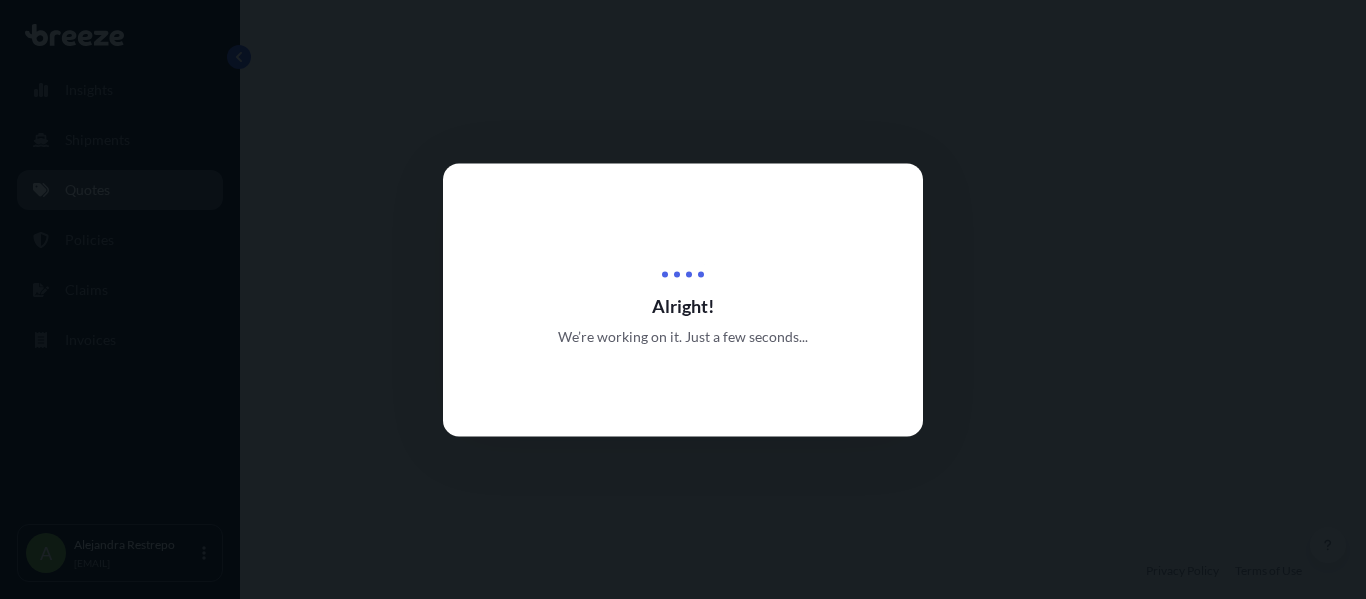 select on "2" 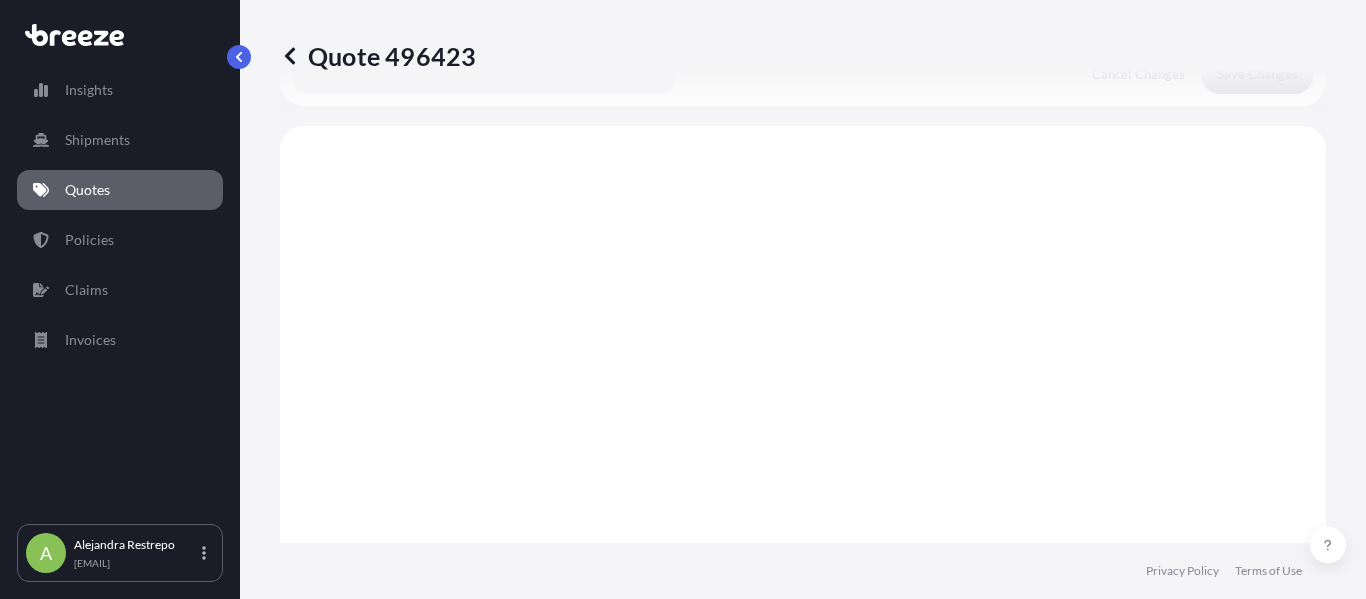 scroll, scrollTop: 772, scrollLeft: 0, axis: vertical 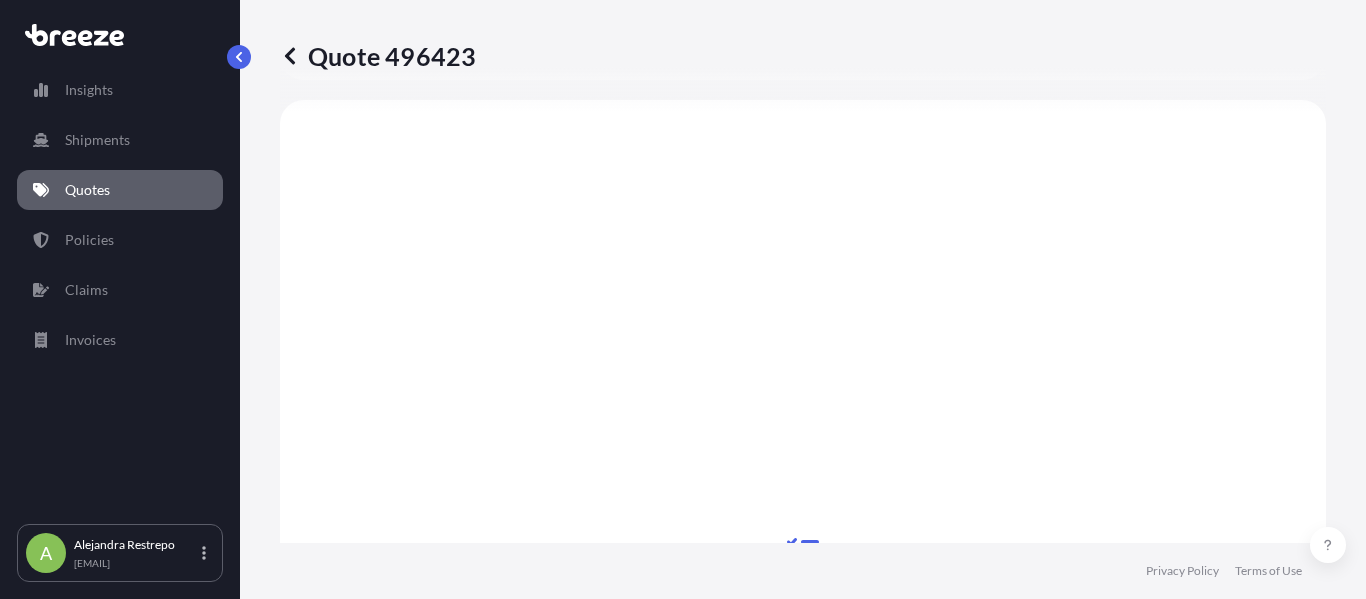 click at bounding box center [290, 56] 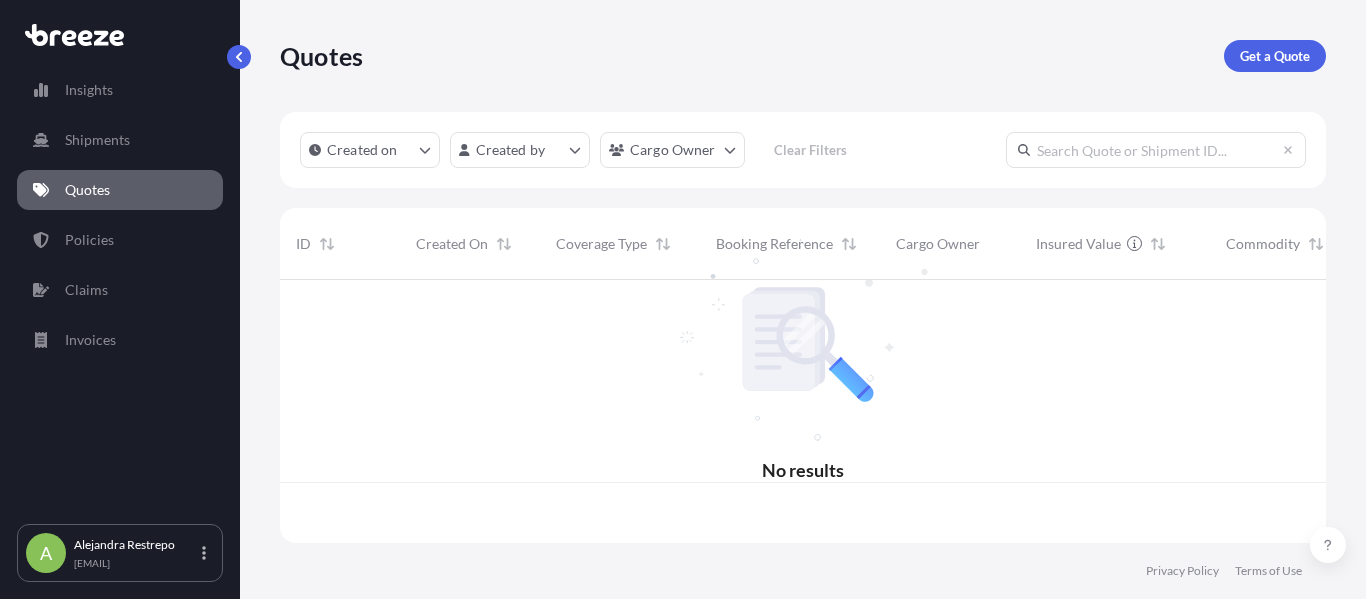 scroll, scrollTop: 0, scrollLeft: 0, axis: both 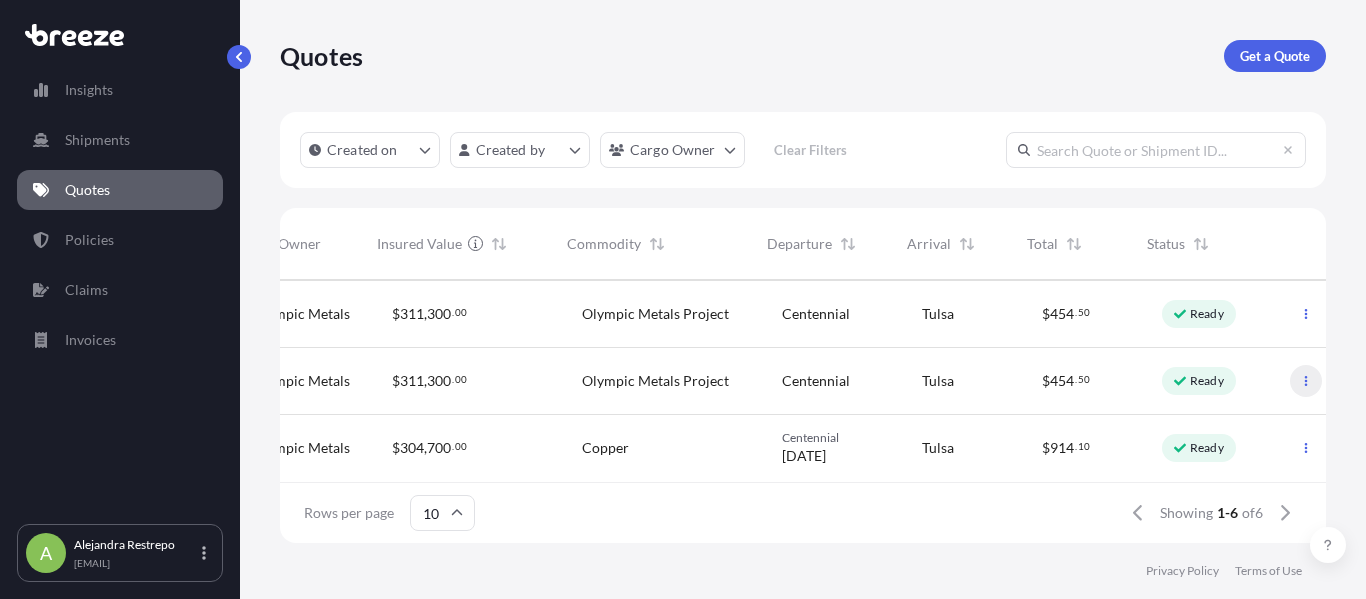 click at bounding box center [1306, 381] 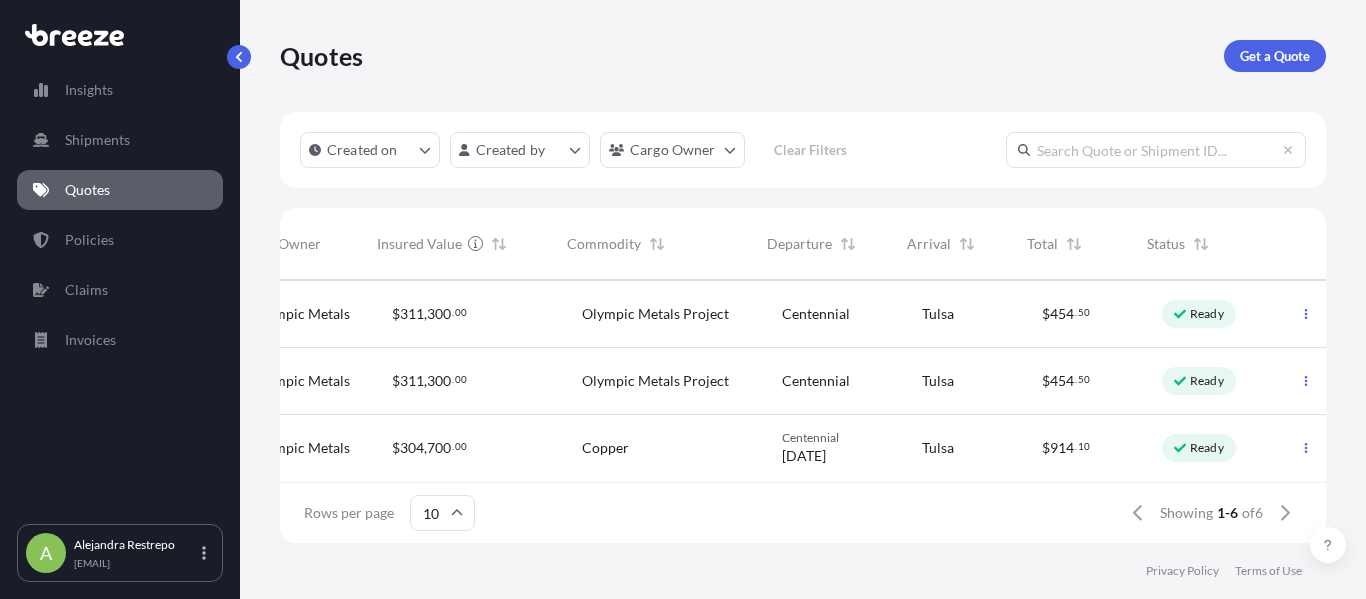 click on "Ready" at bounding box center (1199, 381) 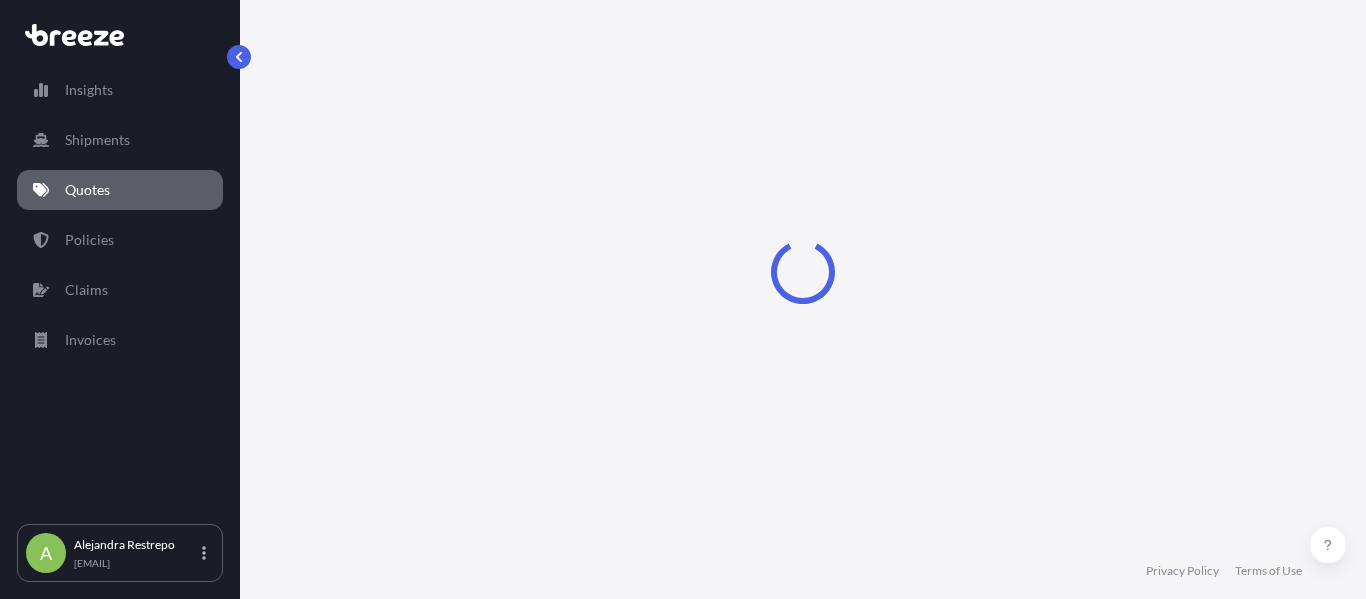 select on "Road" 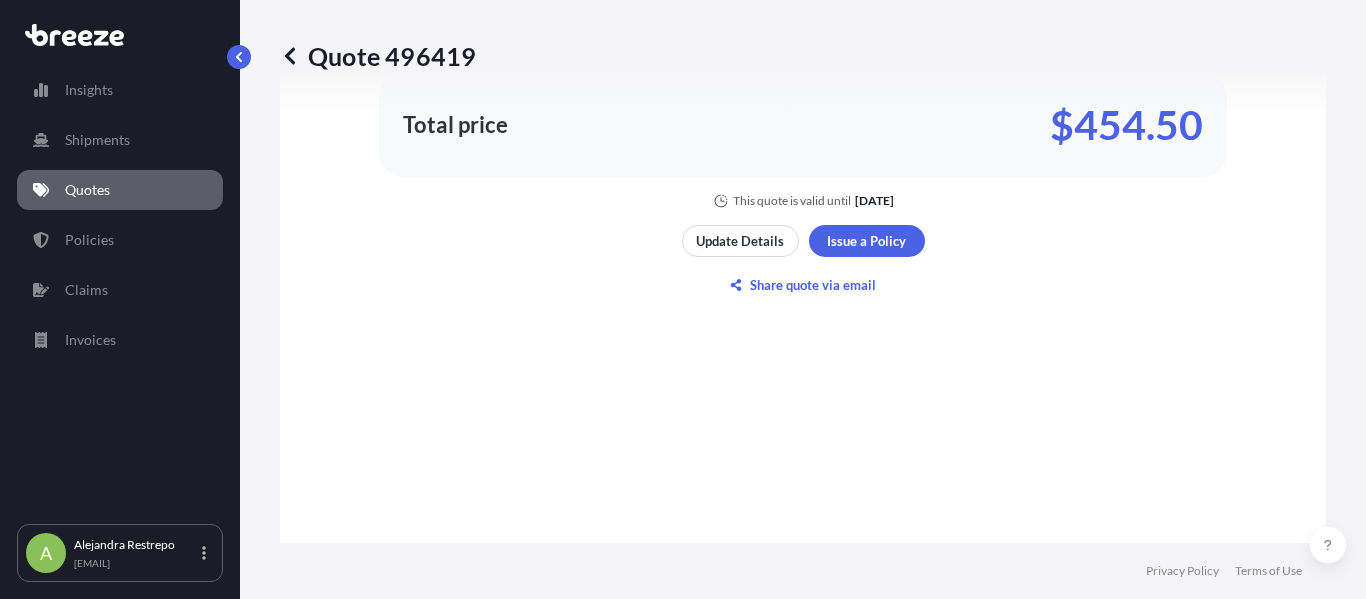 scroll, scrollTop: 1692, scrollLeft: 0, axis: vertical 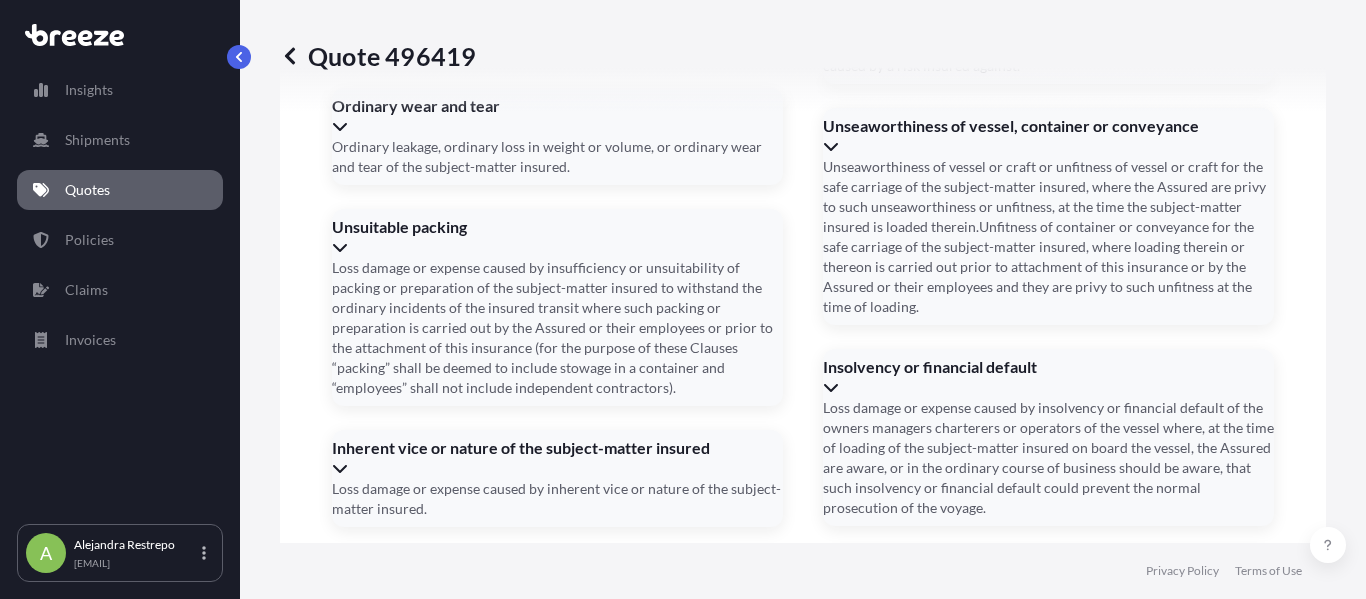 click 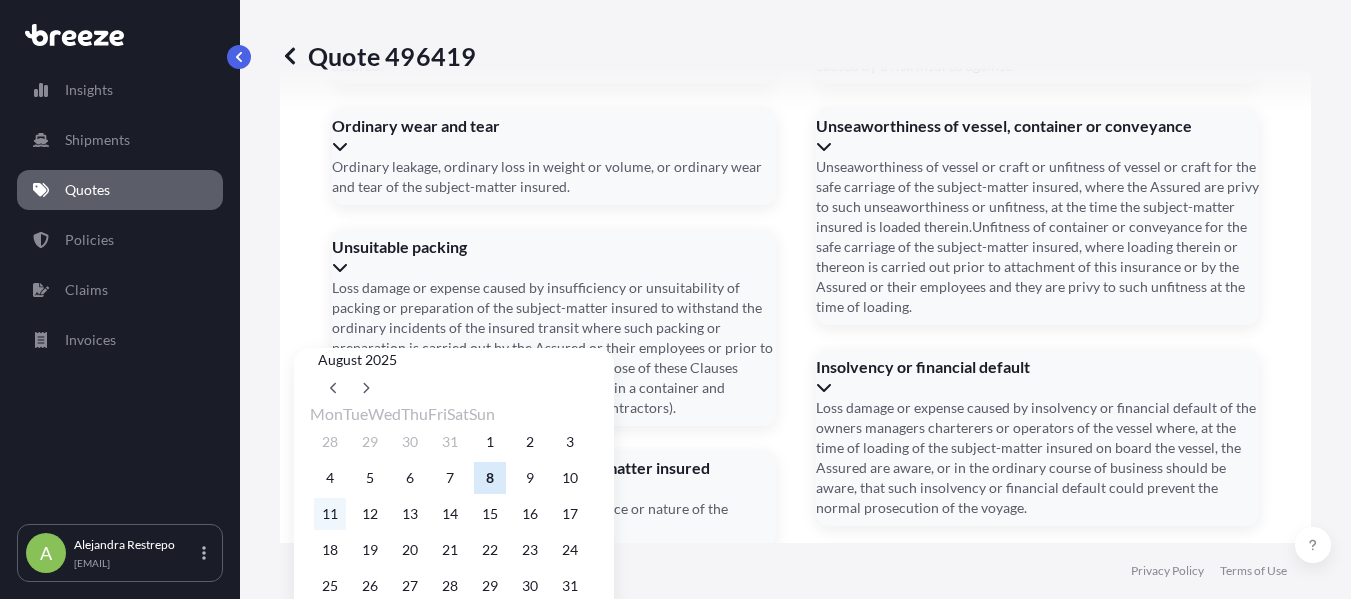 click on "11" at bounding box center [330, 514] 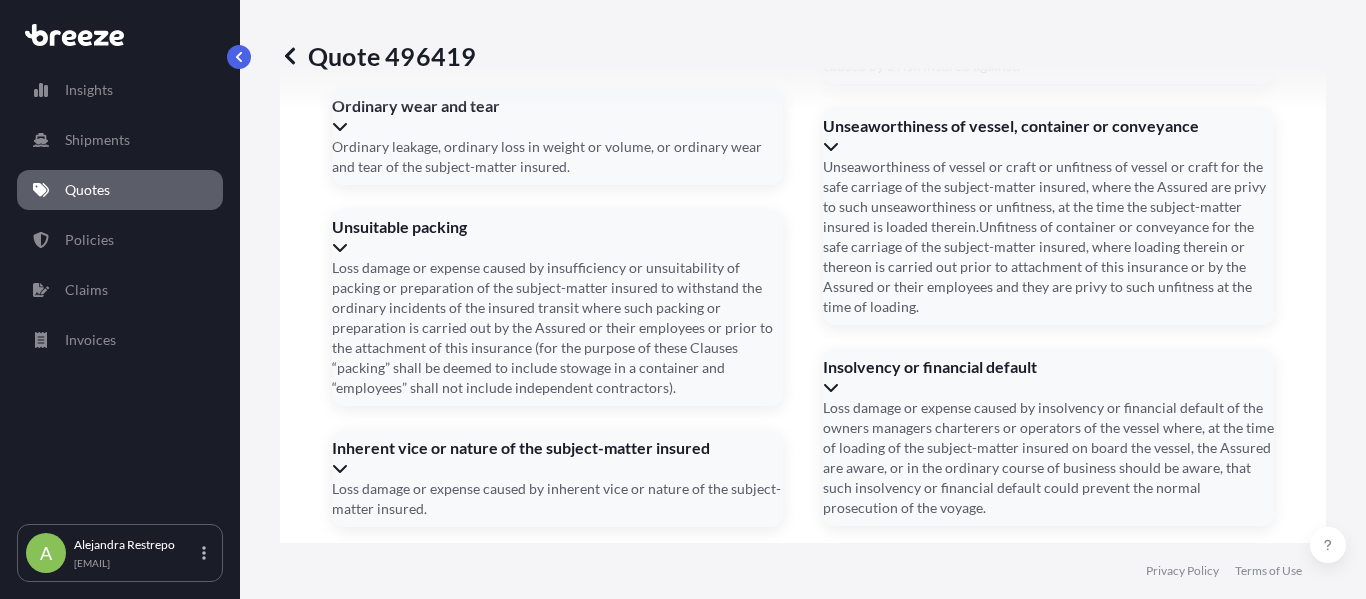 click 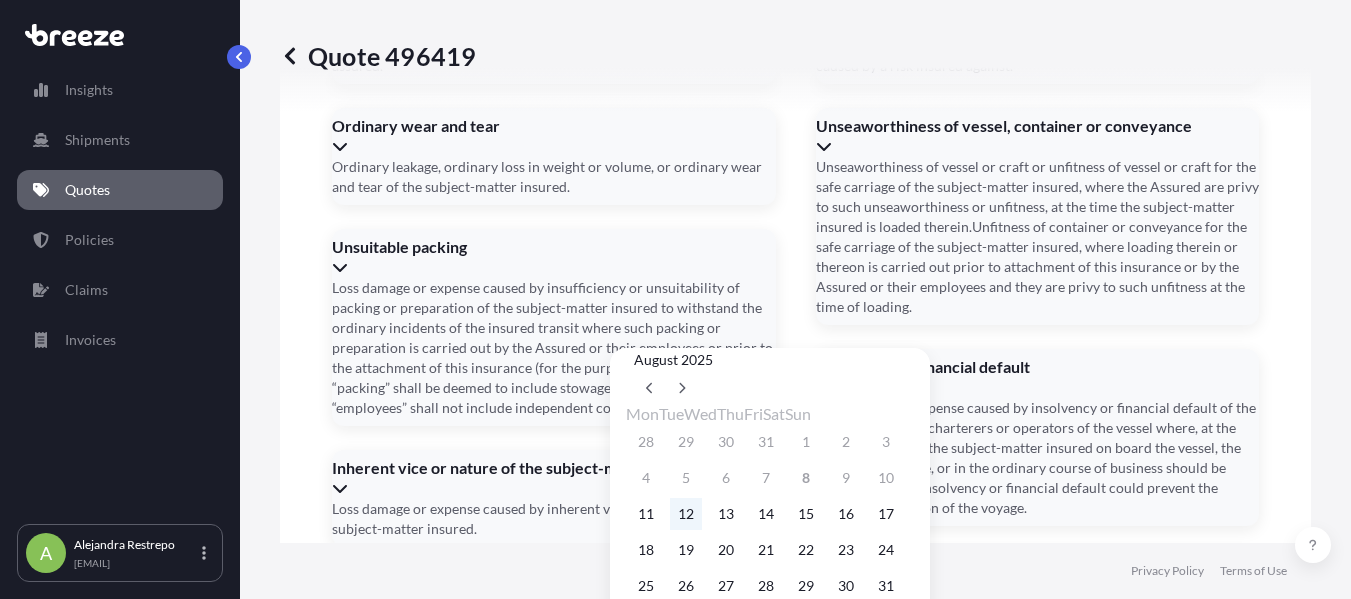 click on "12" at bounding box center [686, 514] 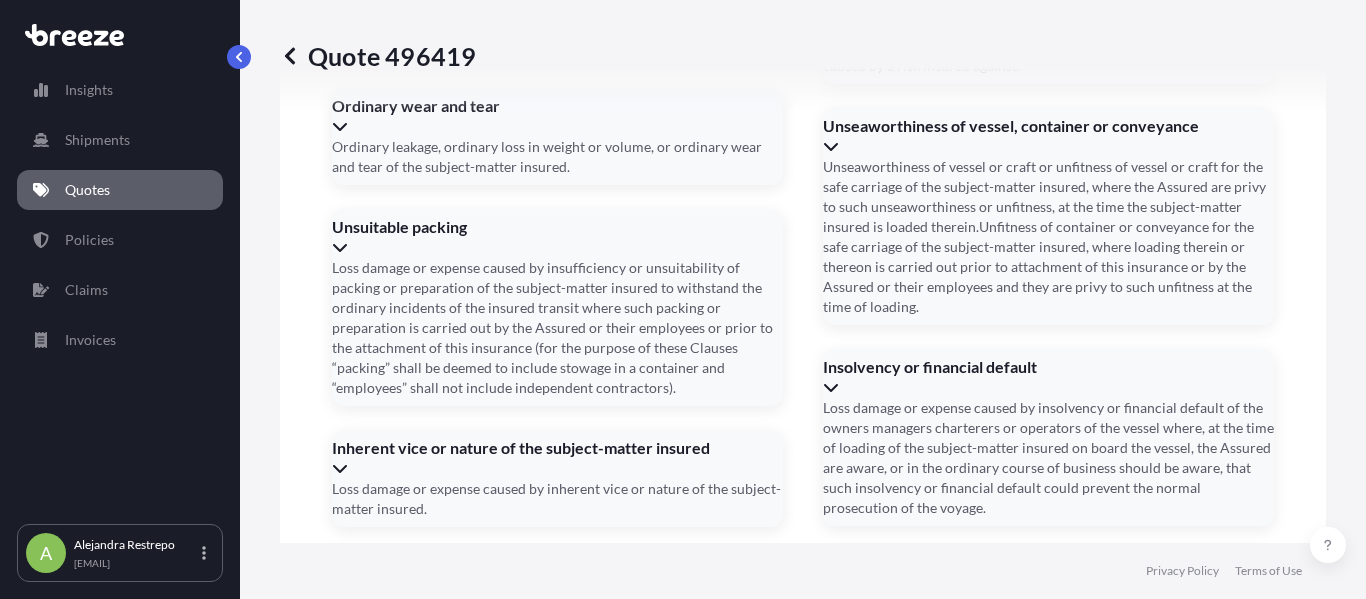 scroll, scrollTop: 3191, scrollLeft: 0, axis: vertical 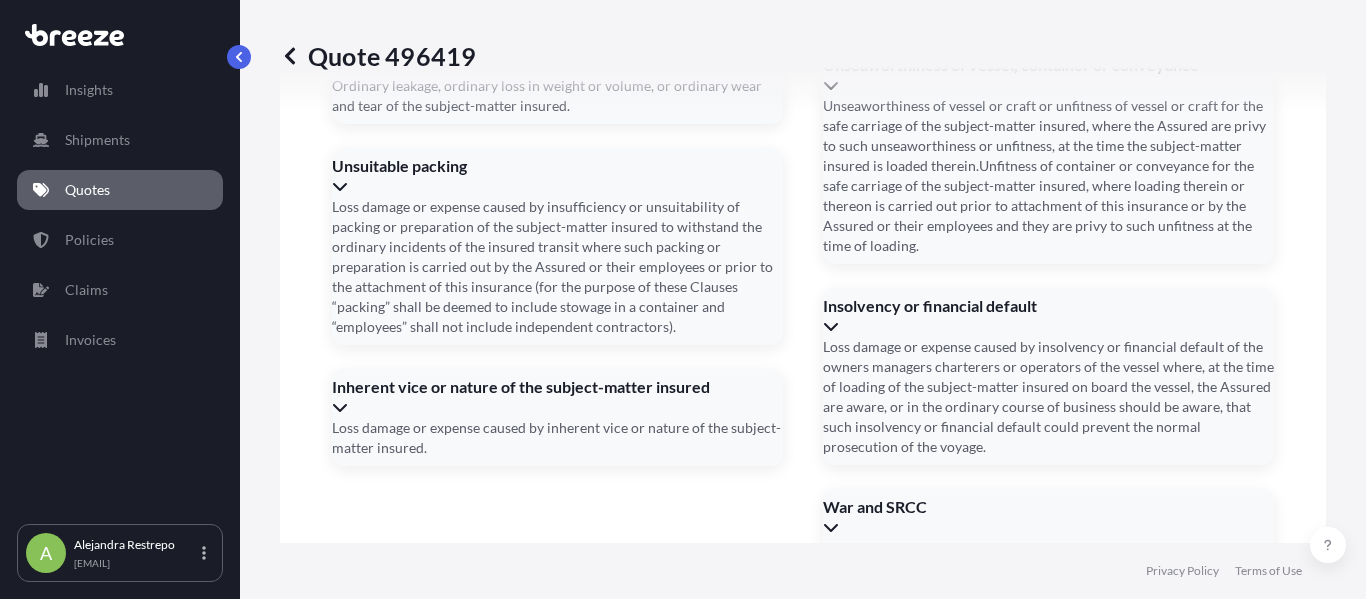 click on "Trailer Number(s)" at bounding box center [801, 1449] 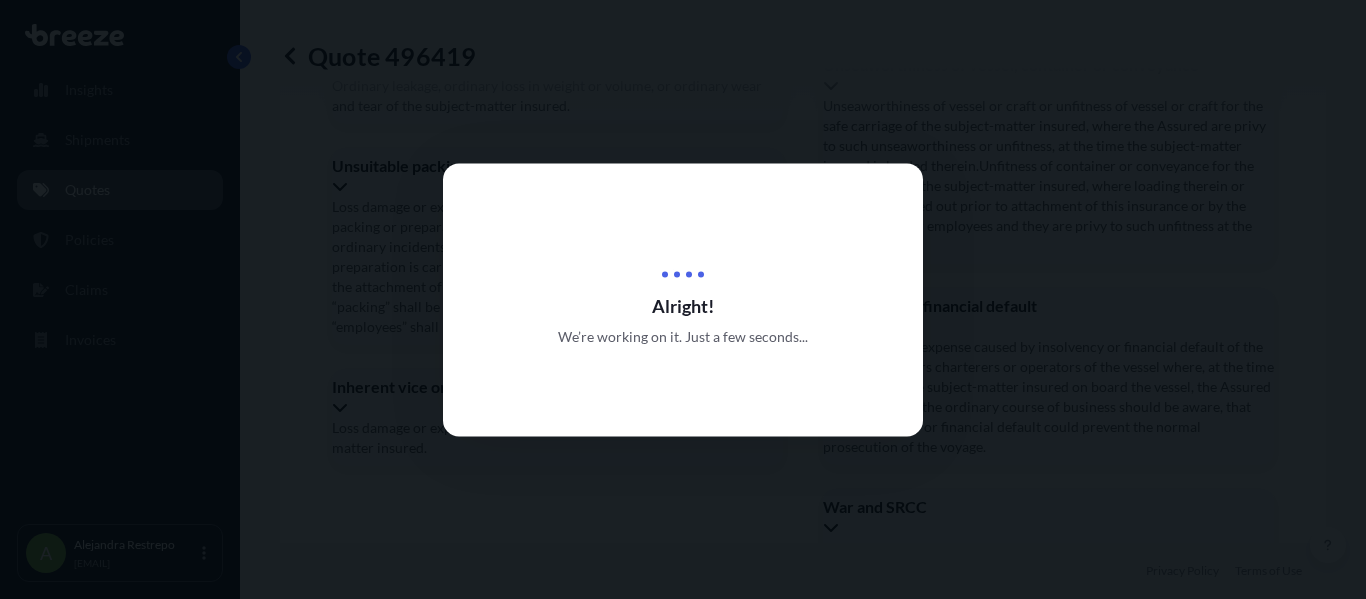 scroll, scrollTop: 0, scrollLeft: 0, axis: both 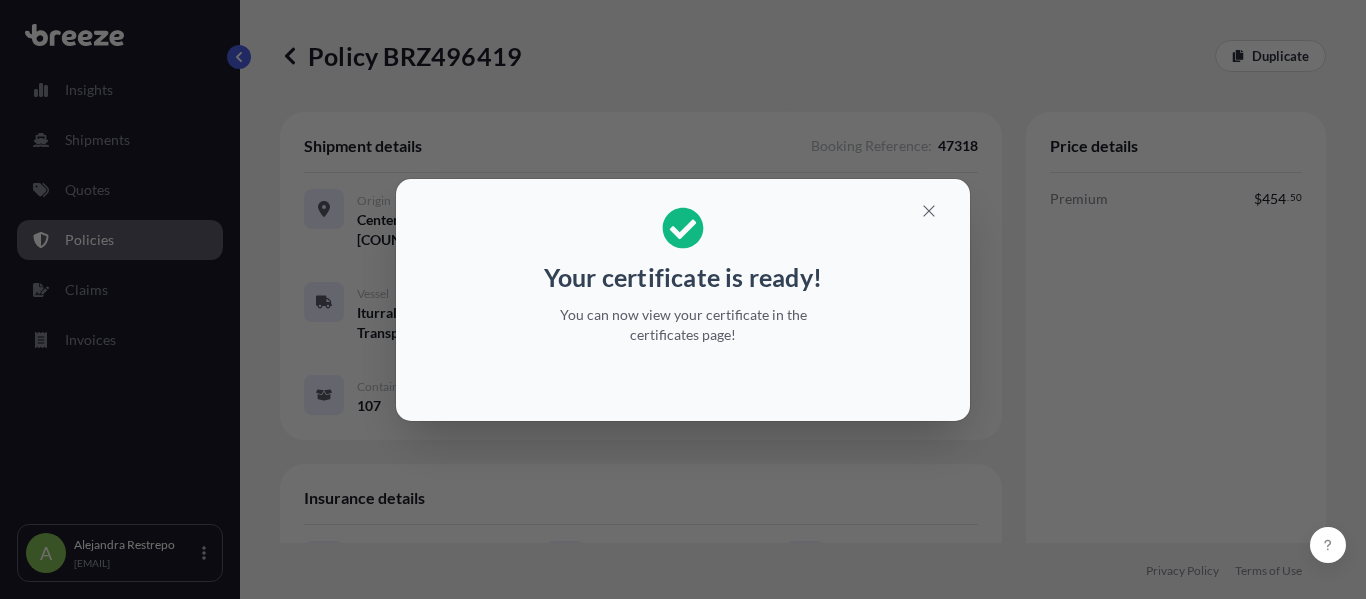 click on "Your certificate is ready! You can now view your certificate in the certificates page!" at bounding box center [683, 299] 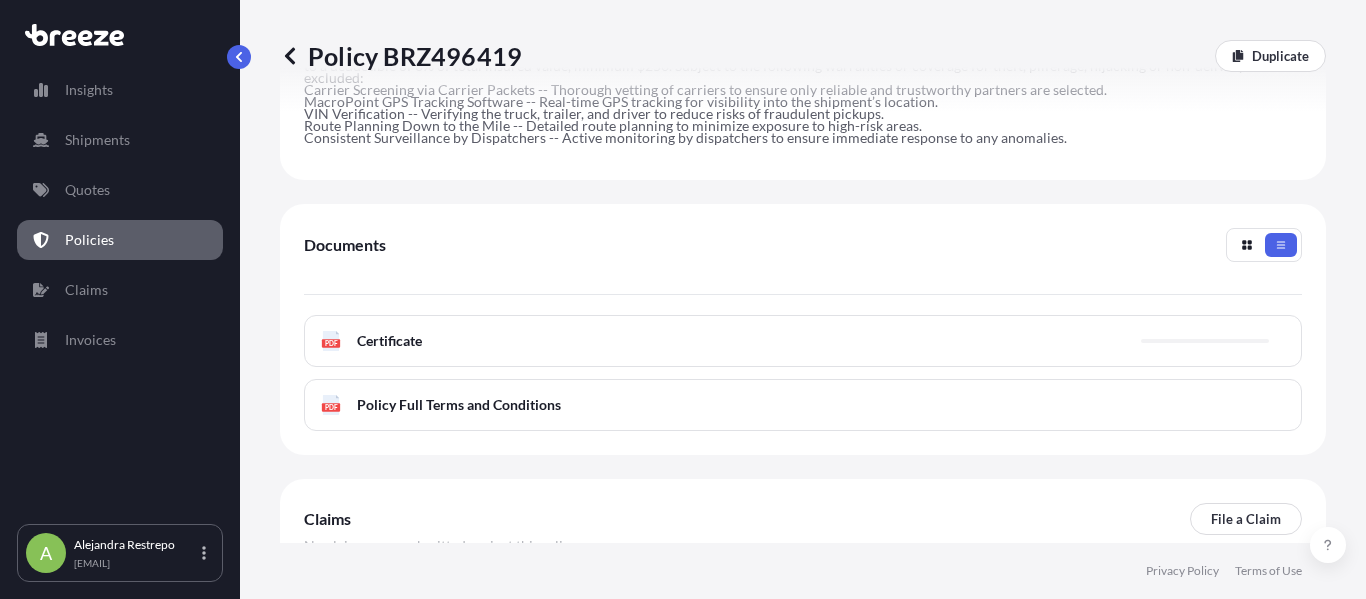 scroll, scrollTop: 936, scrollLeft: 0, axis: vertical 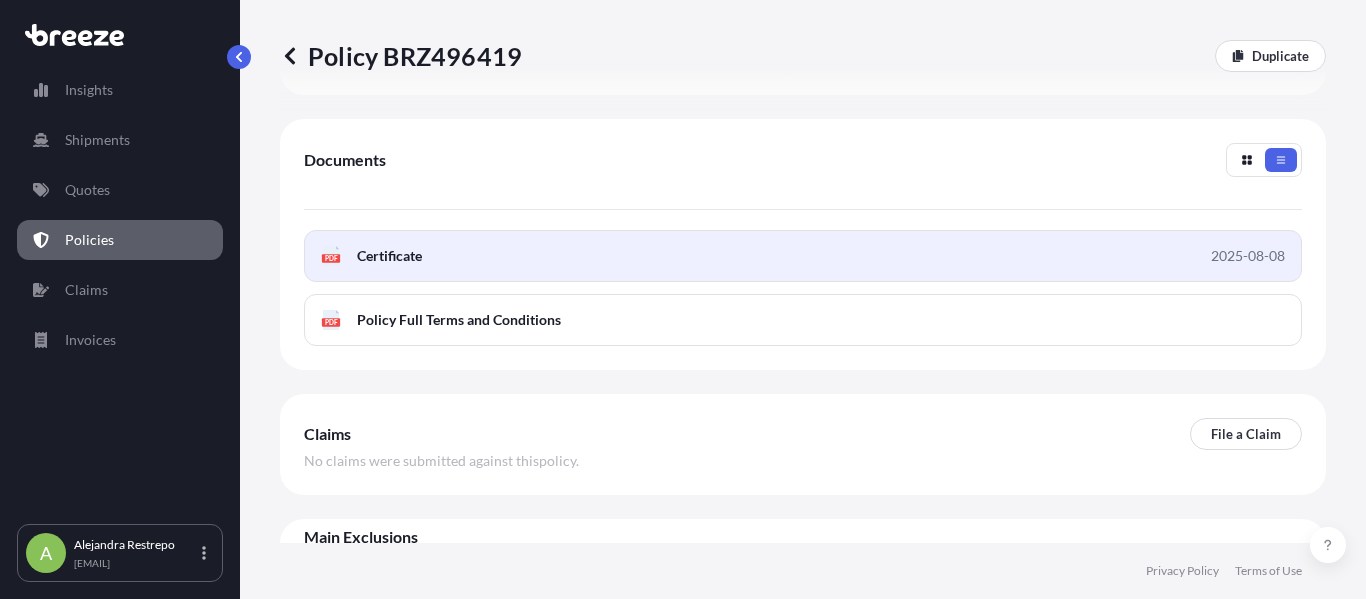 click on "PDF Certificate 2025-08-08" at bounding box center (803, 256) 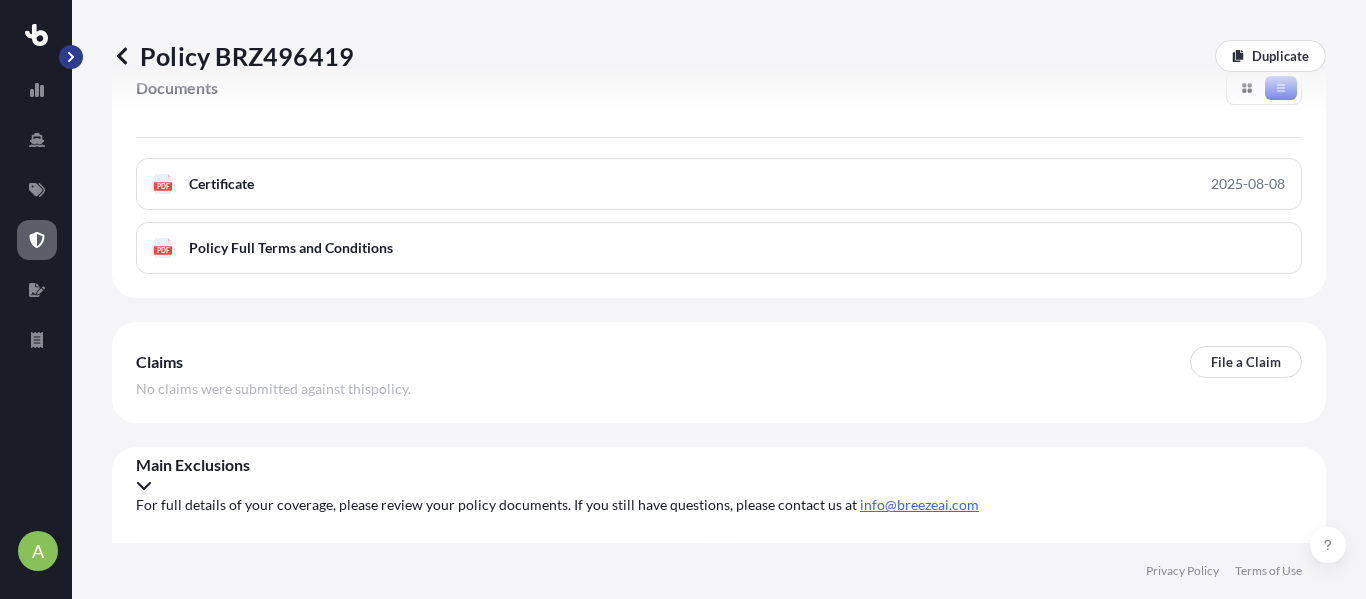 scroll, scrollTop: 876, scrollLeft: 0, axis: vertical 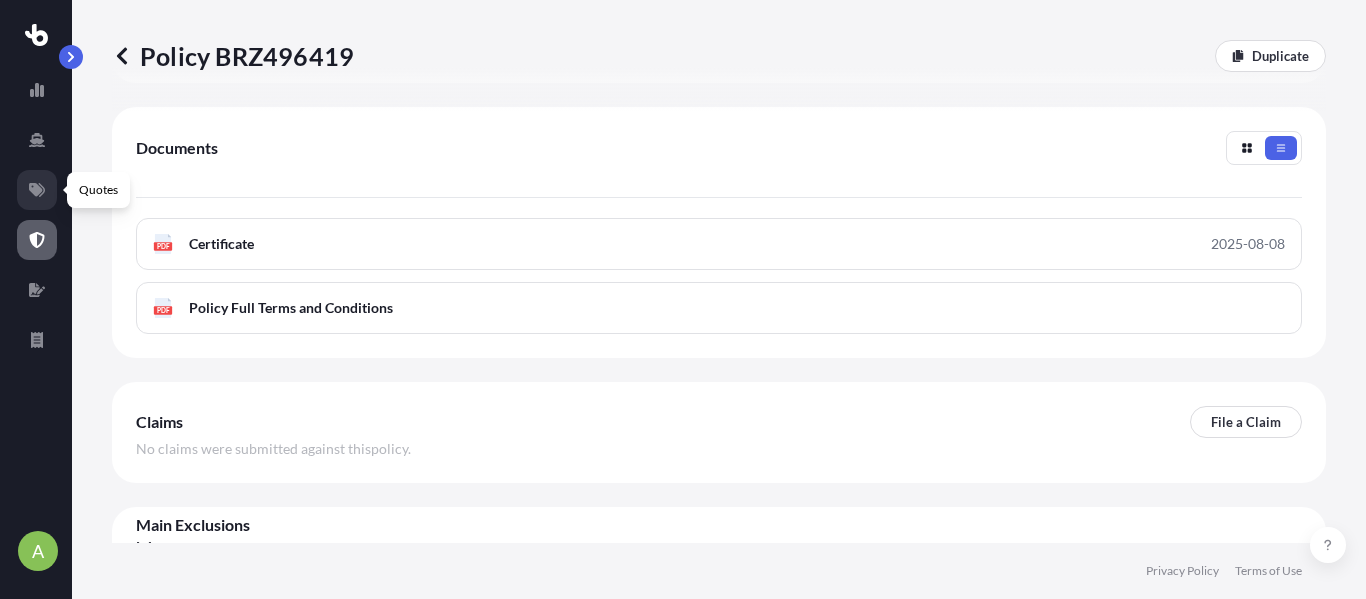 click at bounding box center [37, 190] 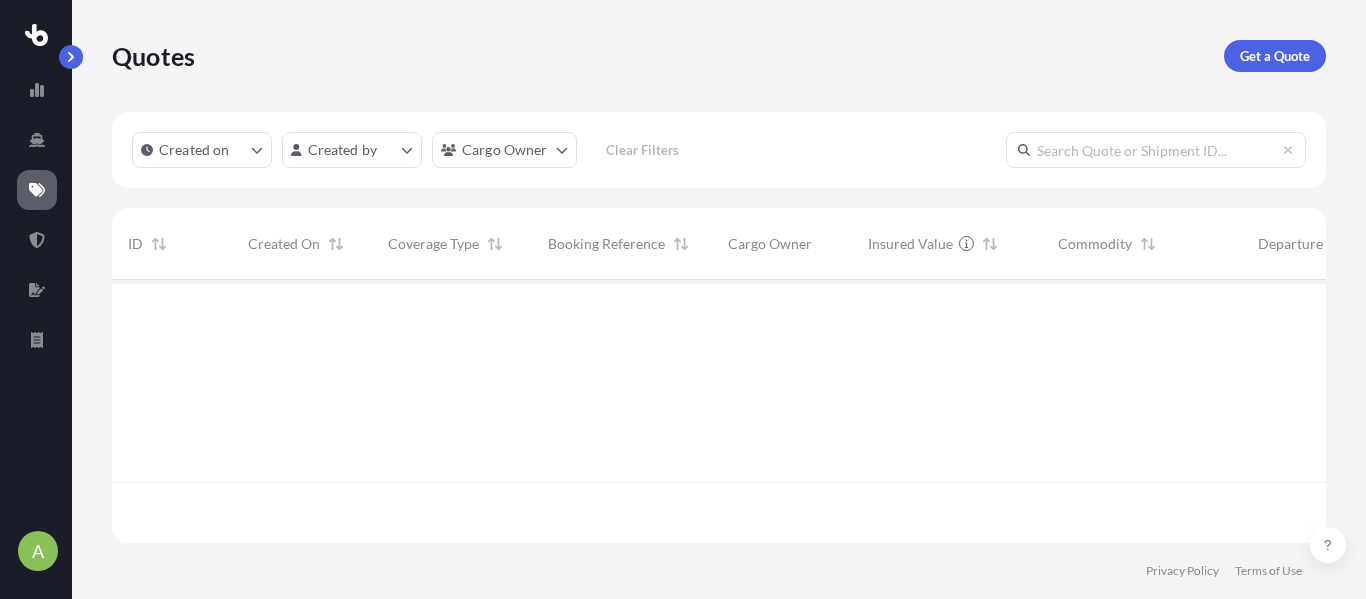 scroll, scrollTop: 0, scrollLeft: 0, axis: both 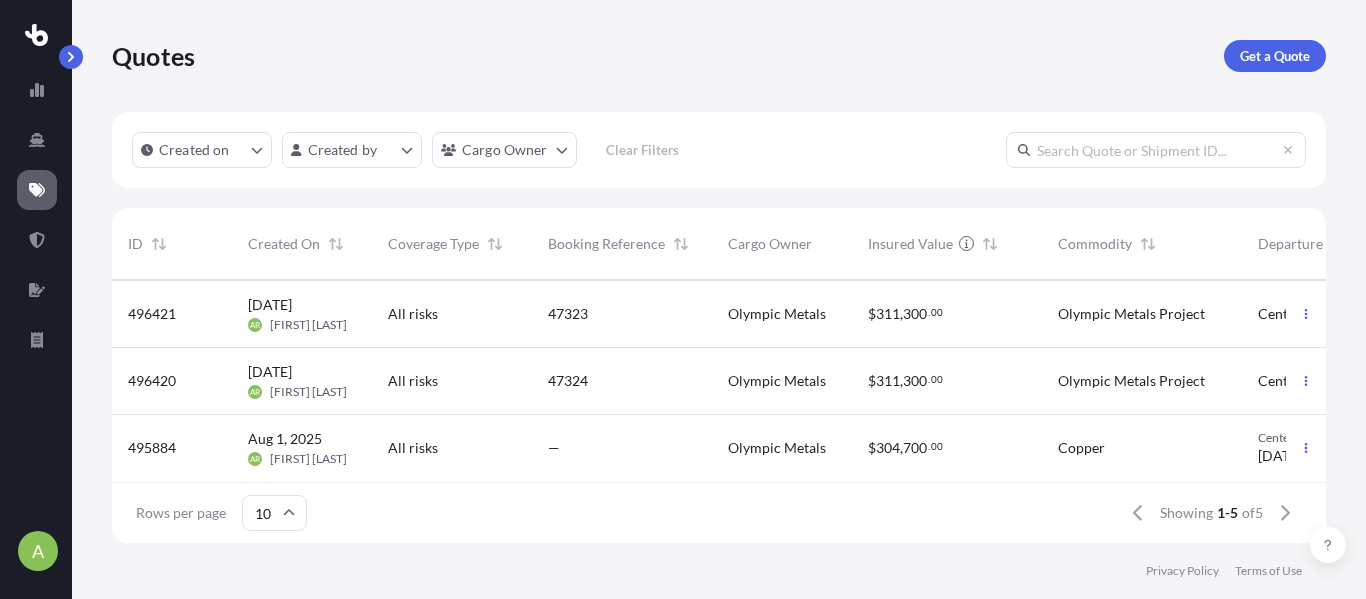 click on "All risks" at bounding box center [452, 381] 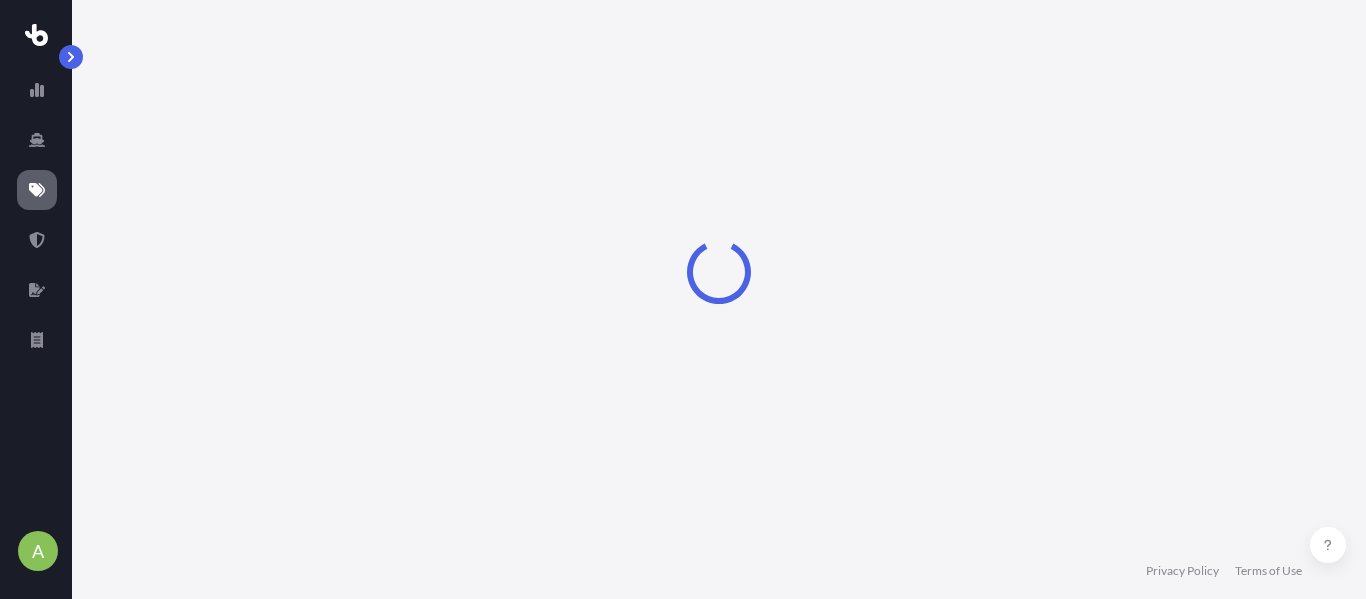 select on "Road" 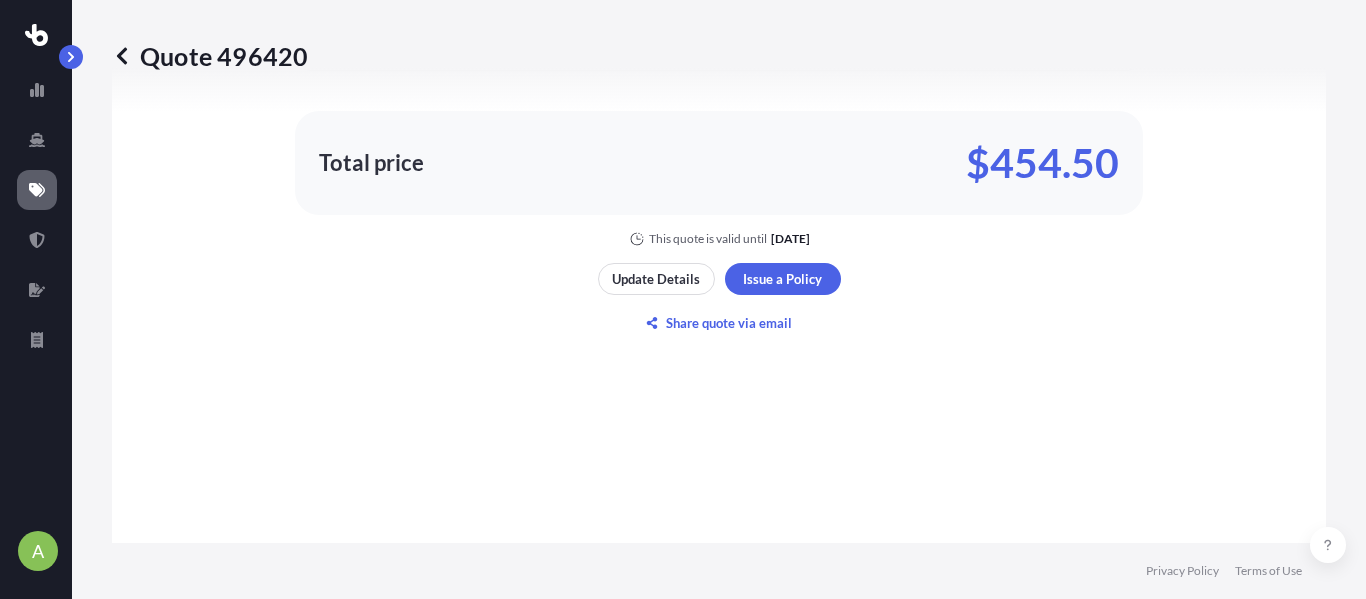 scroll, scrollTop: 1664, scrollLeft: 0, axis: vertical 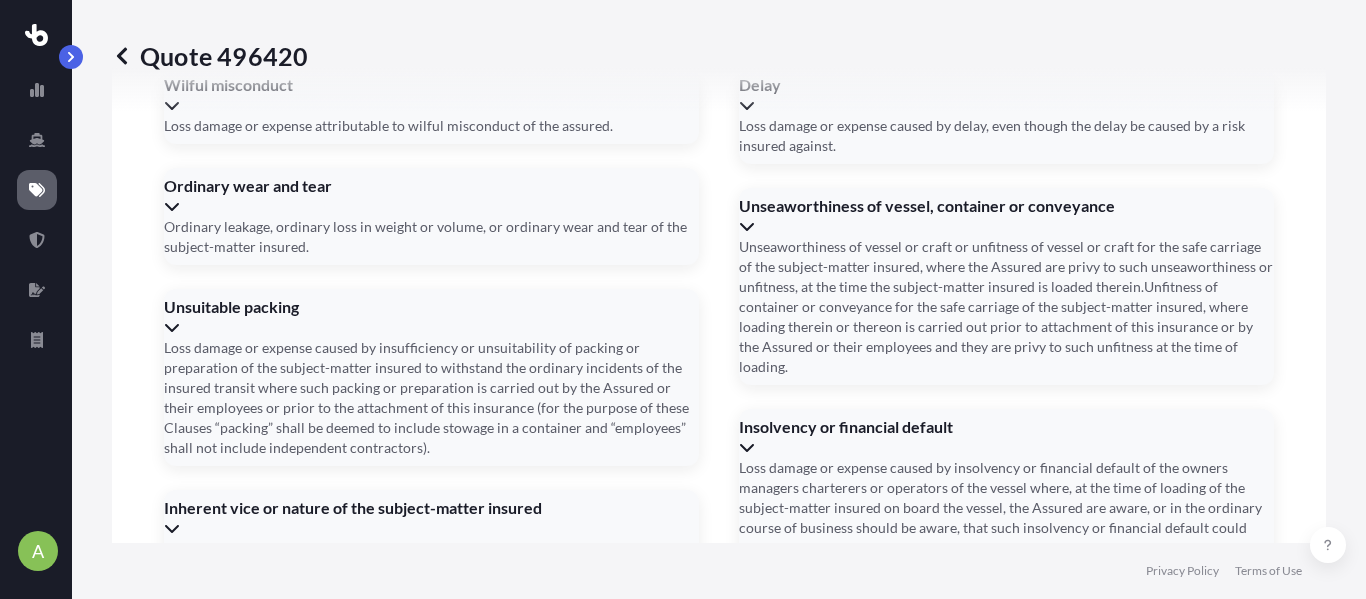 click on "08/08/2025" at bounding box center [335, 1430] 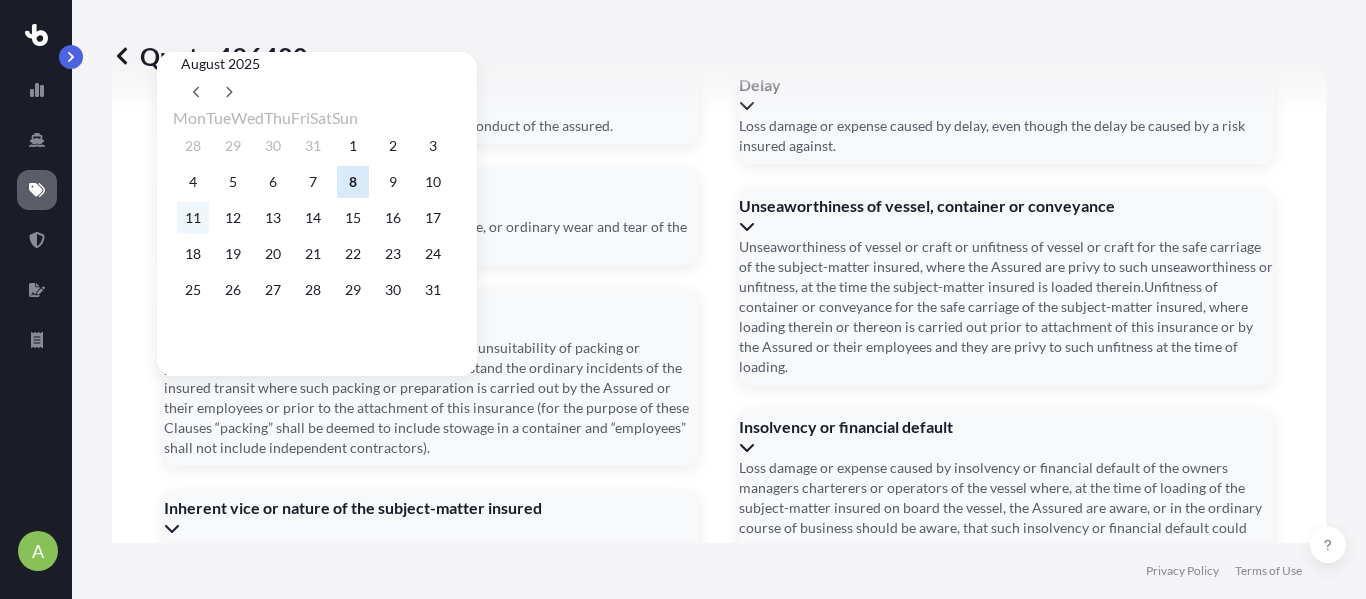 click on "11" at bounding box center (193, 218) 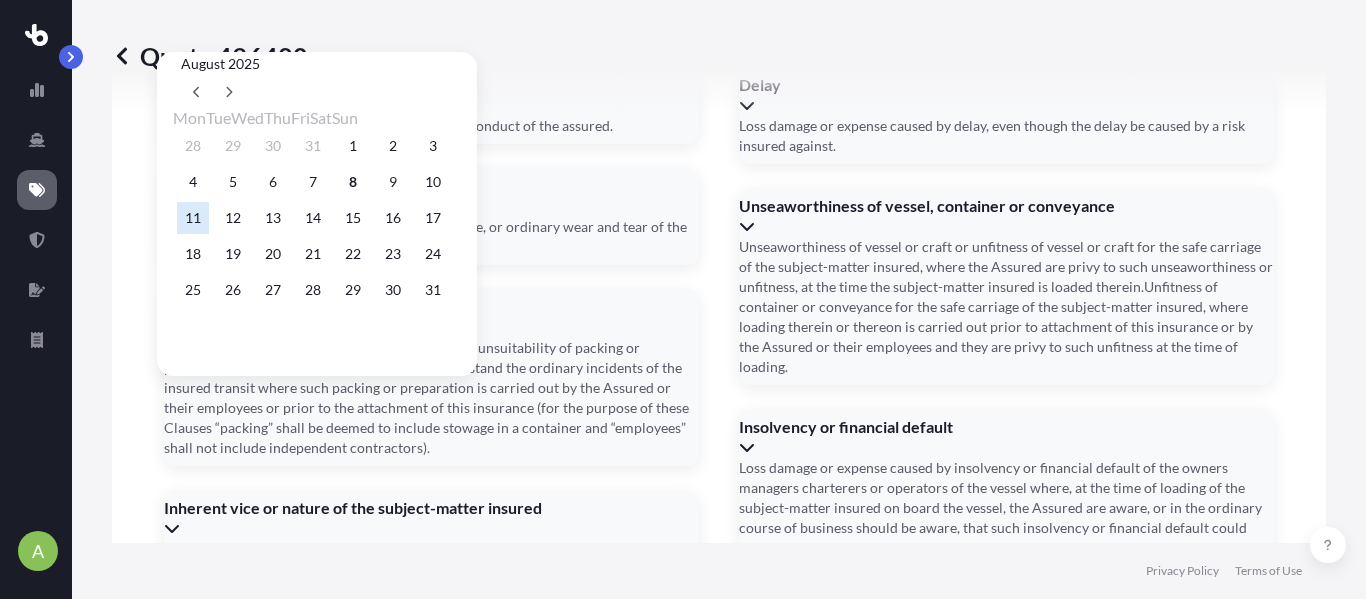 type on "08/11/2025" 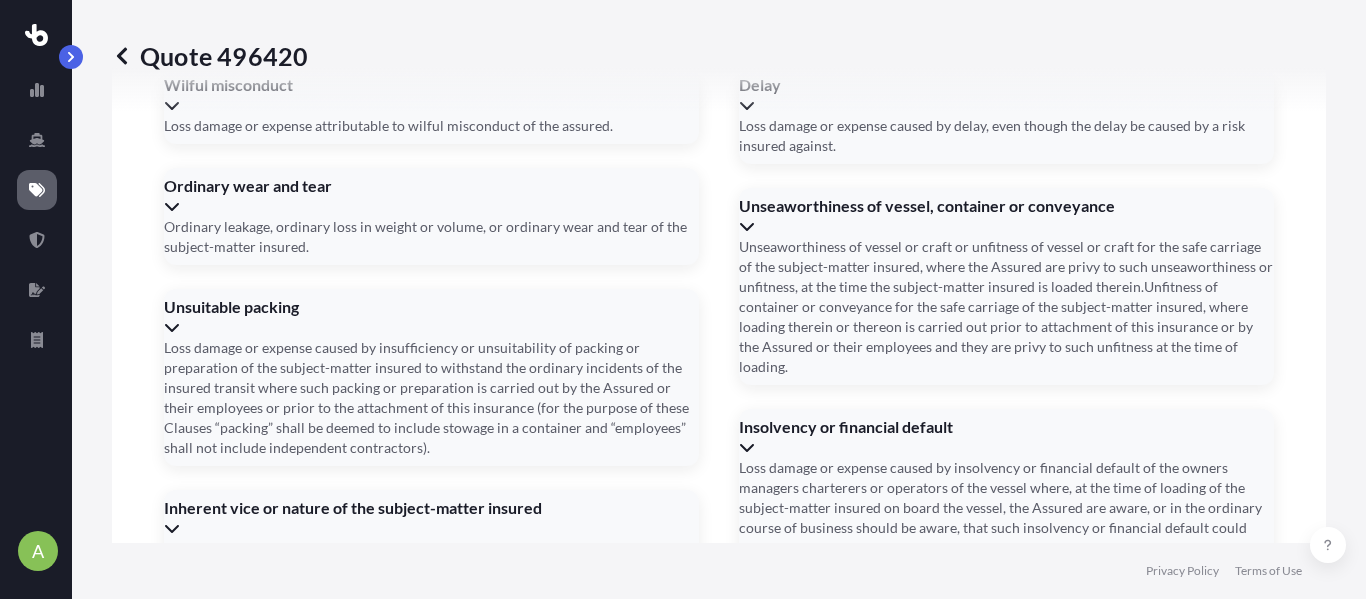 click 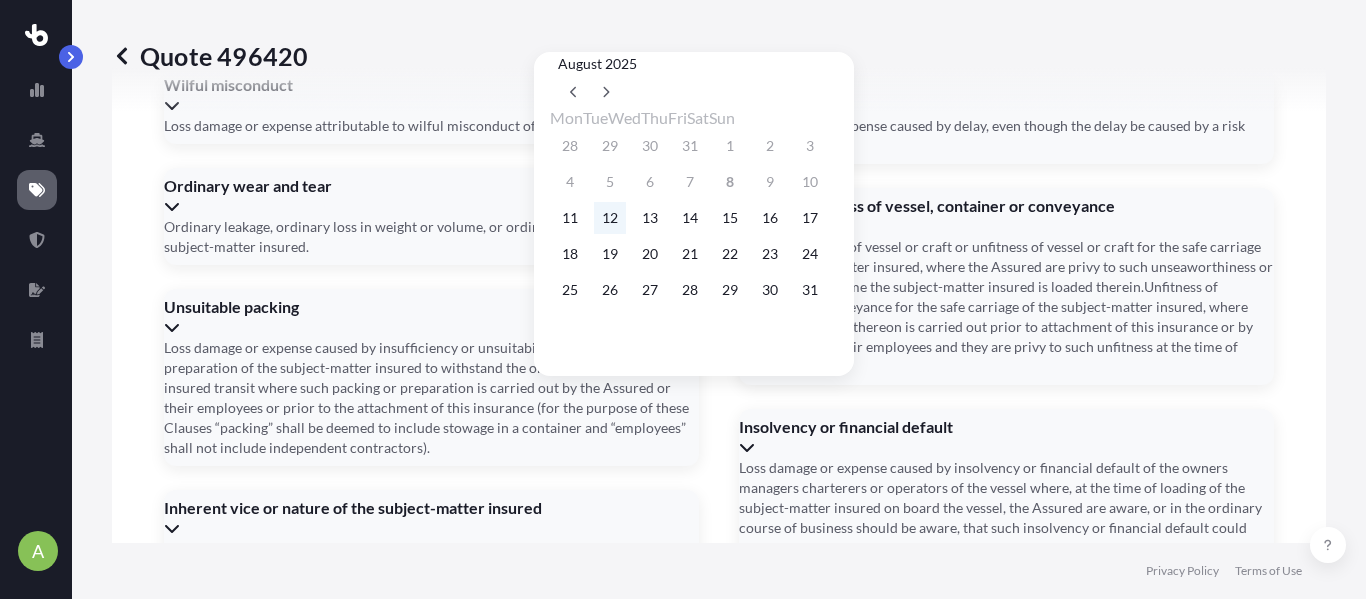 click on "12" at bounding box center (610, 218) 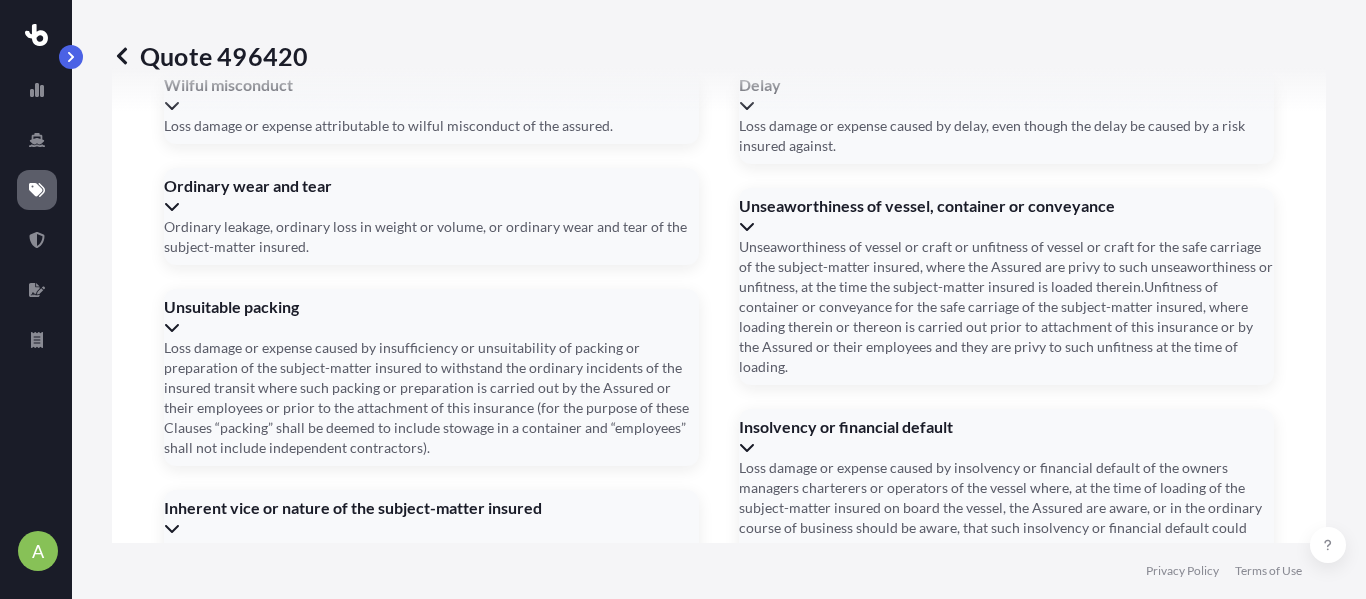 type on "08/12/2025" 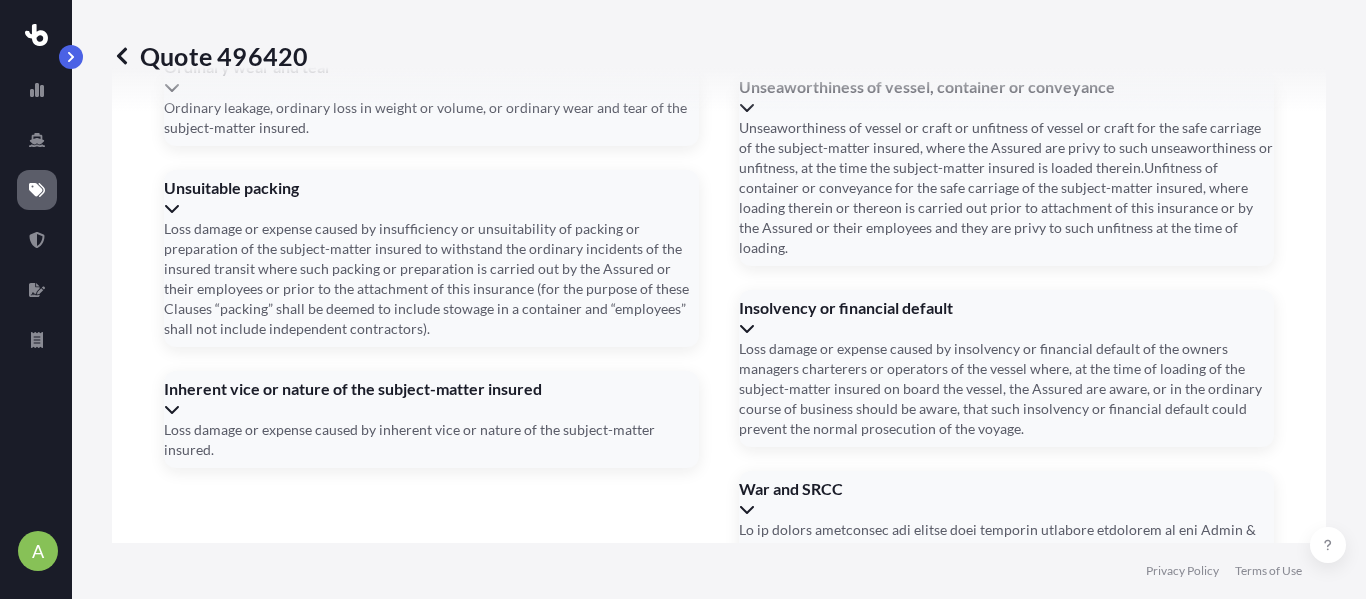 scroll, scrollTop: 3170, scrollLeft: 0, axis: vertical 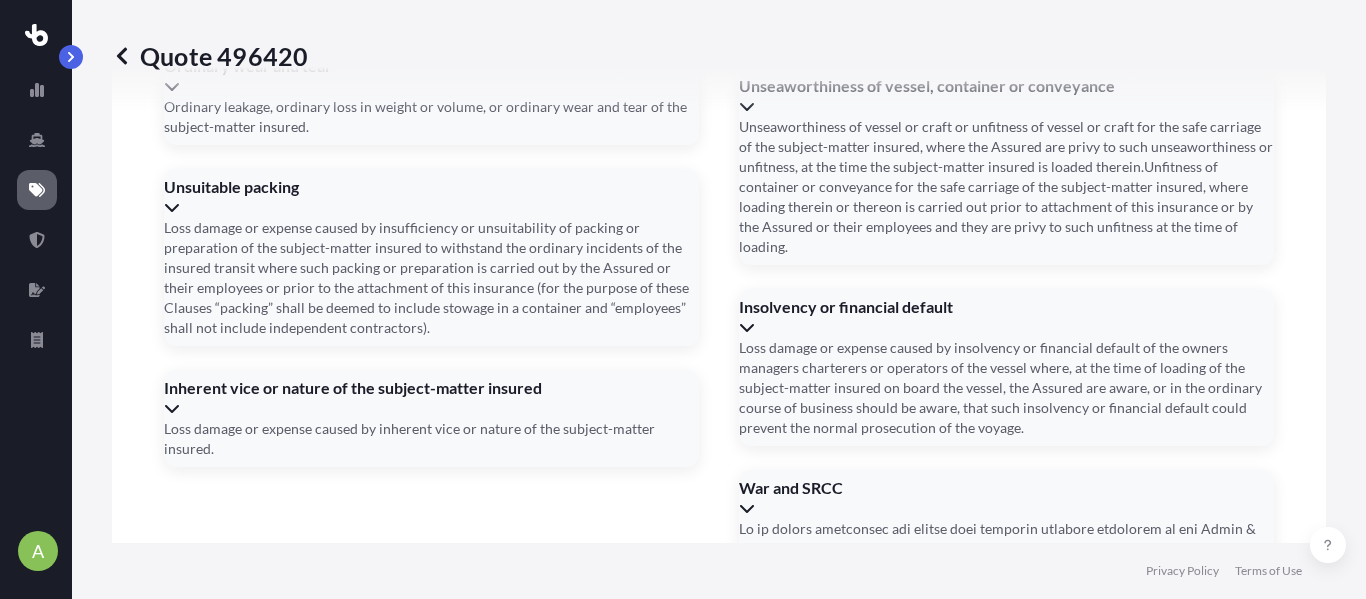 click on "Trailer Number(s)" at bounding box center (717, 1390) 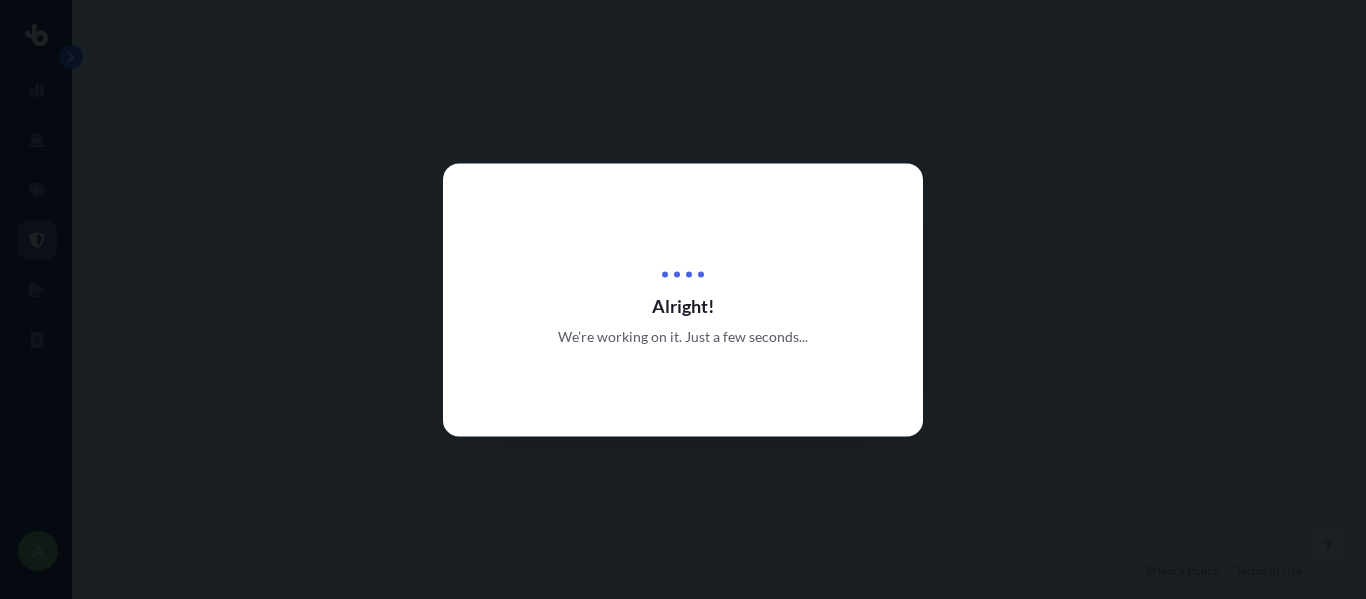 scroll, scrollTop: 0, scrollLeft: 0, axis: both 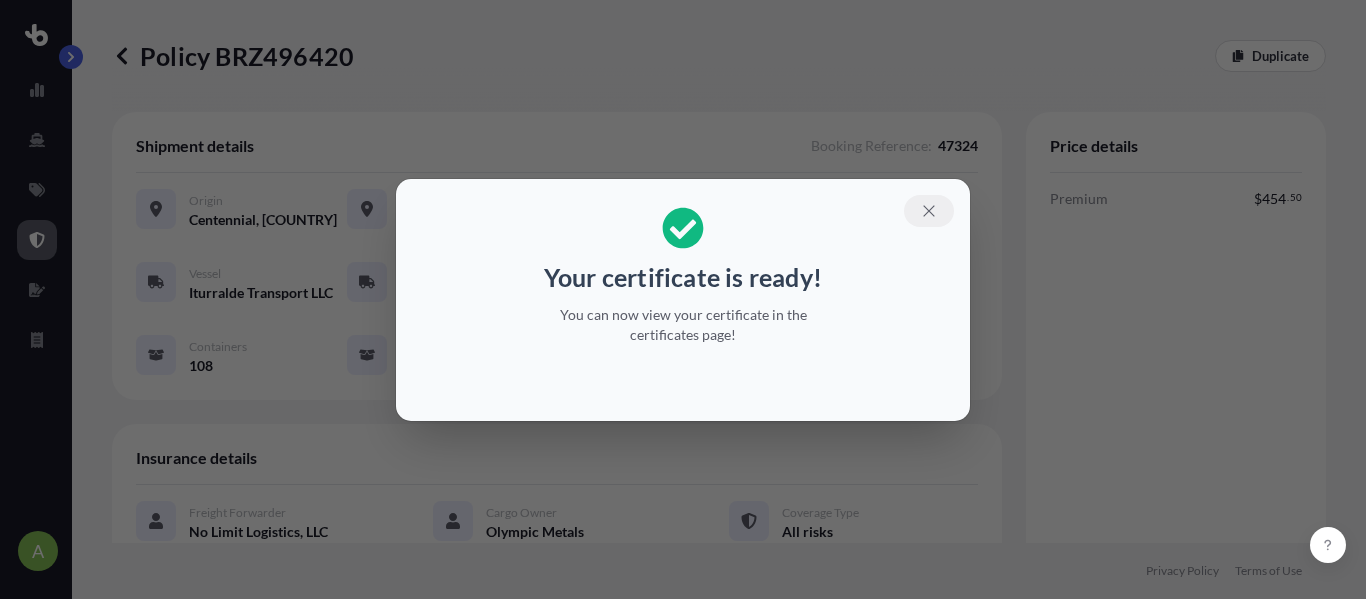 click 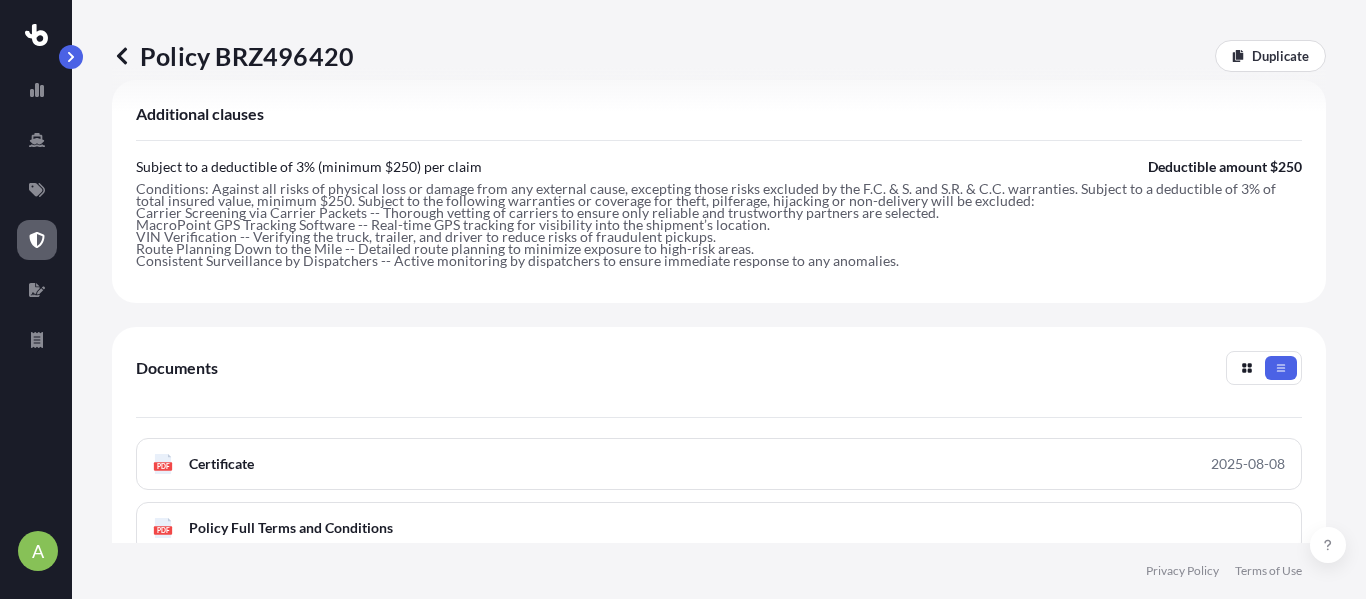 scroll, scrollTop: 655, scrollLeft: 0, axis: vertical 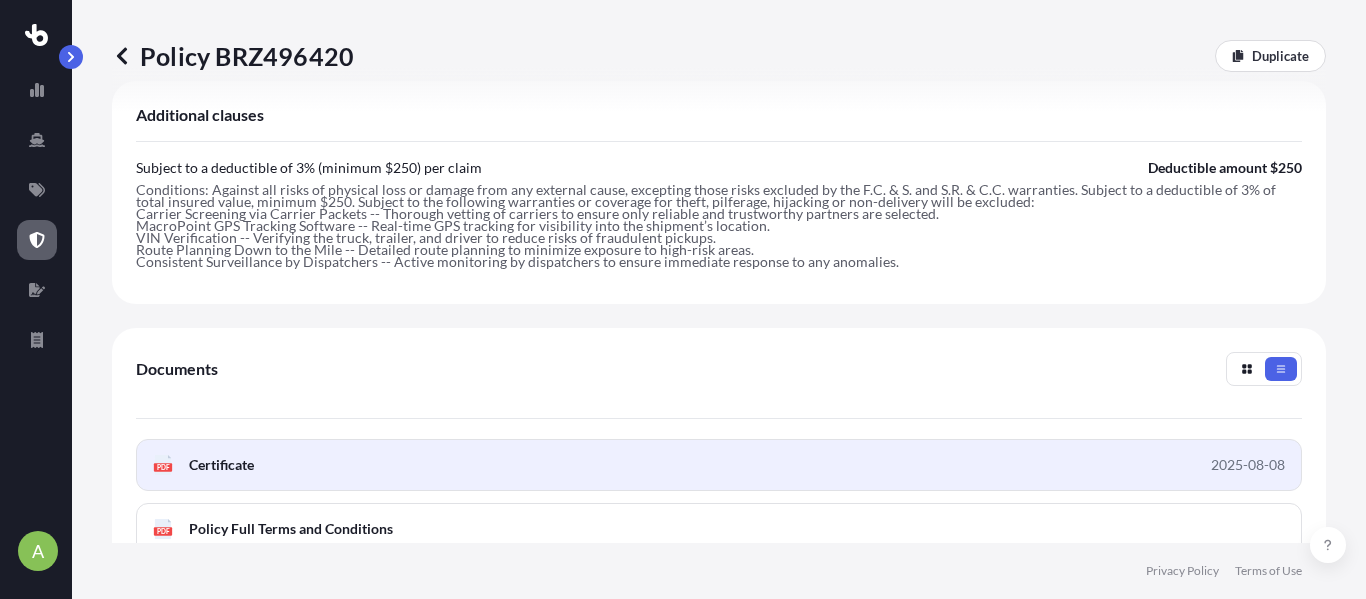 click on "PDF Certificate 2025-08-08" at bounding box center [719, 465] 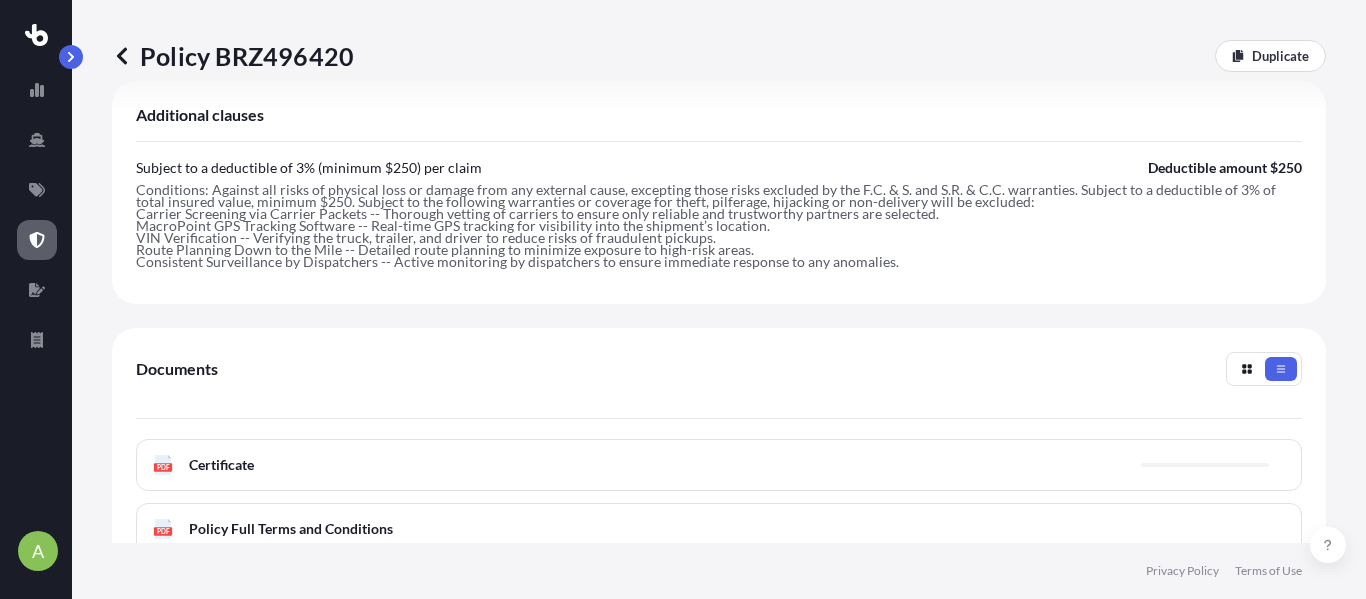 click 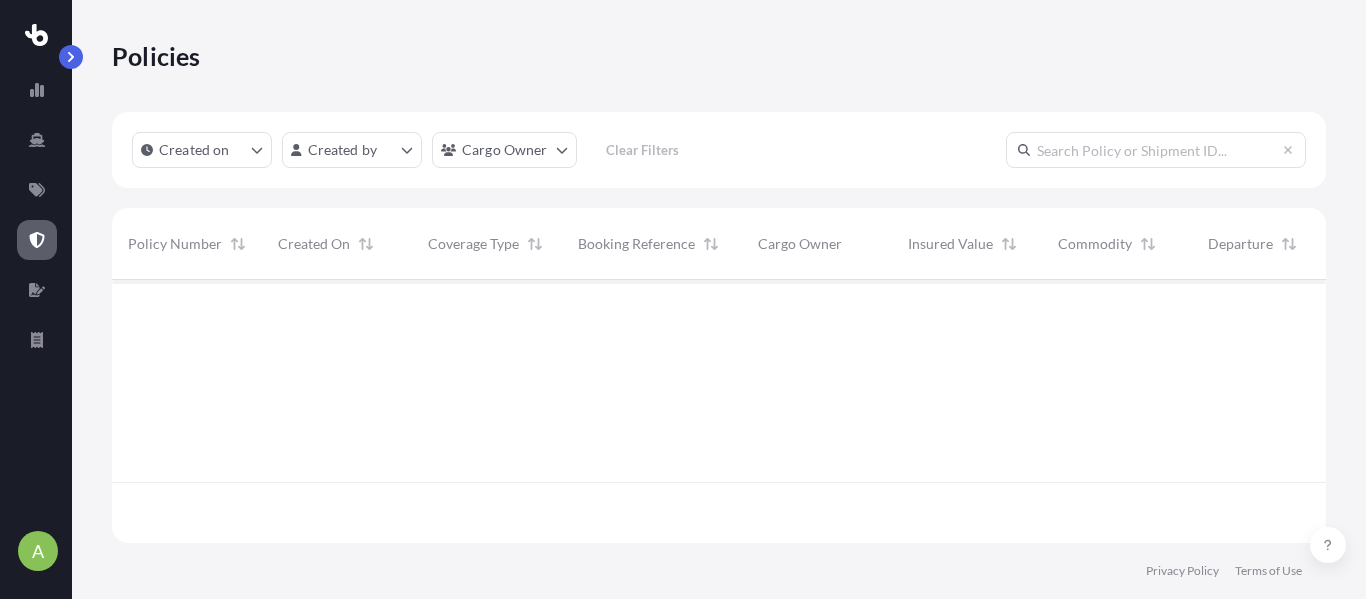 scroll, scrollTop: 0, scrollLeft: 0, axis: both 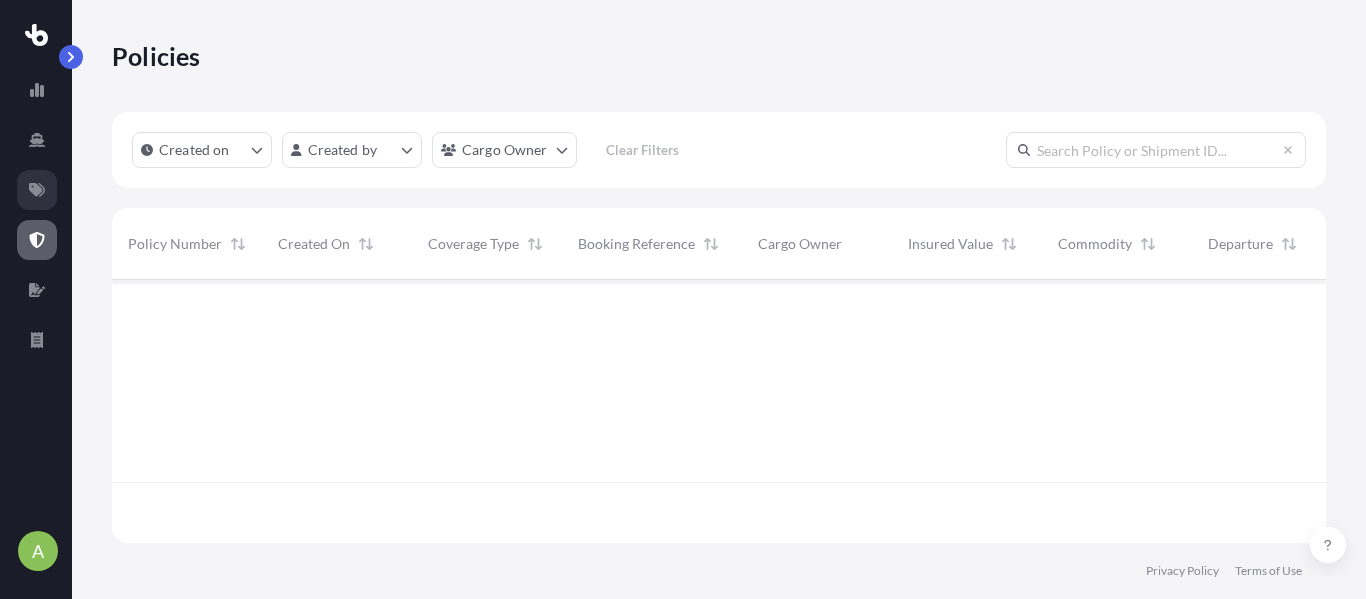 click at bounding box center (37, 190) 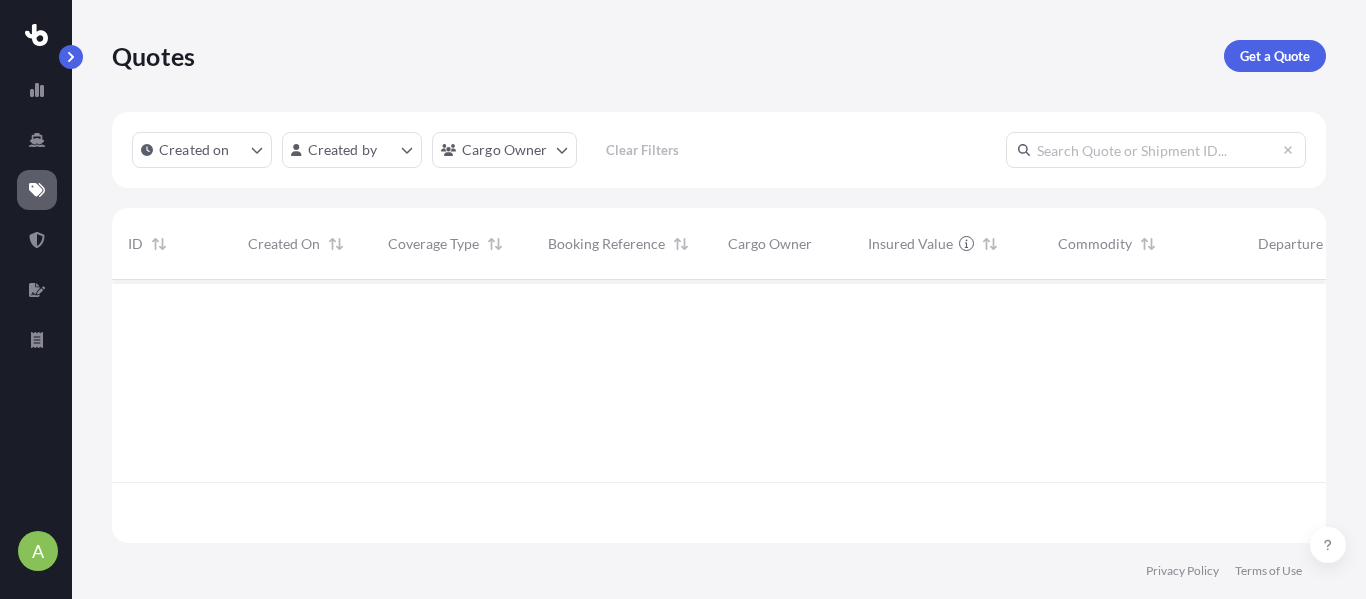 scroll, scrollTop: 16, scrollLeft: 16, axis: both 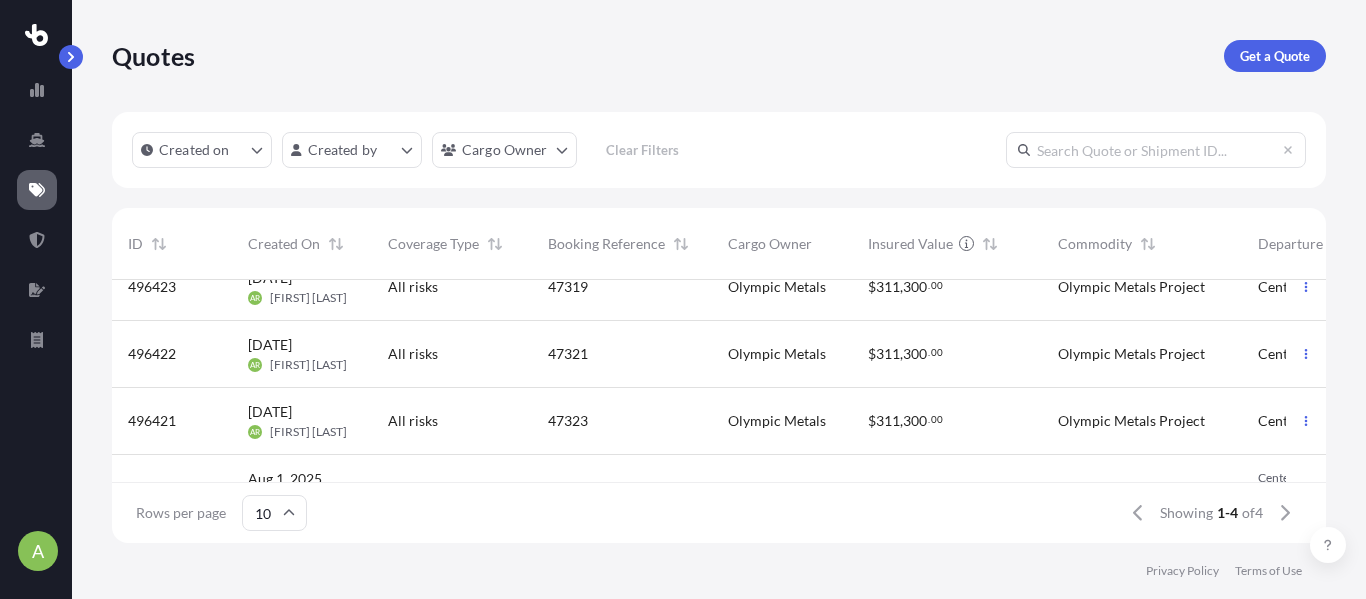 click on "All risks" at bounding box center (452, 354) 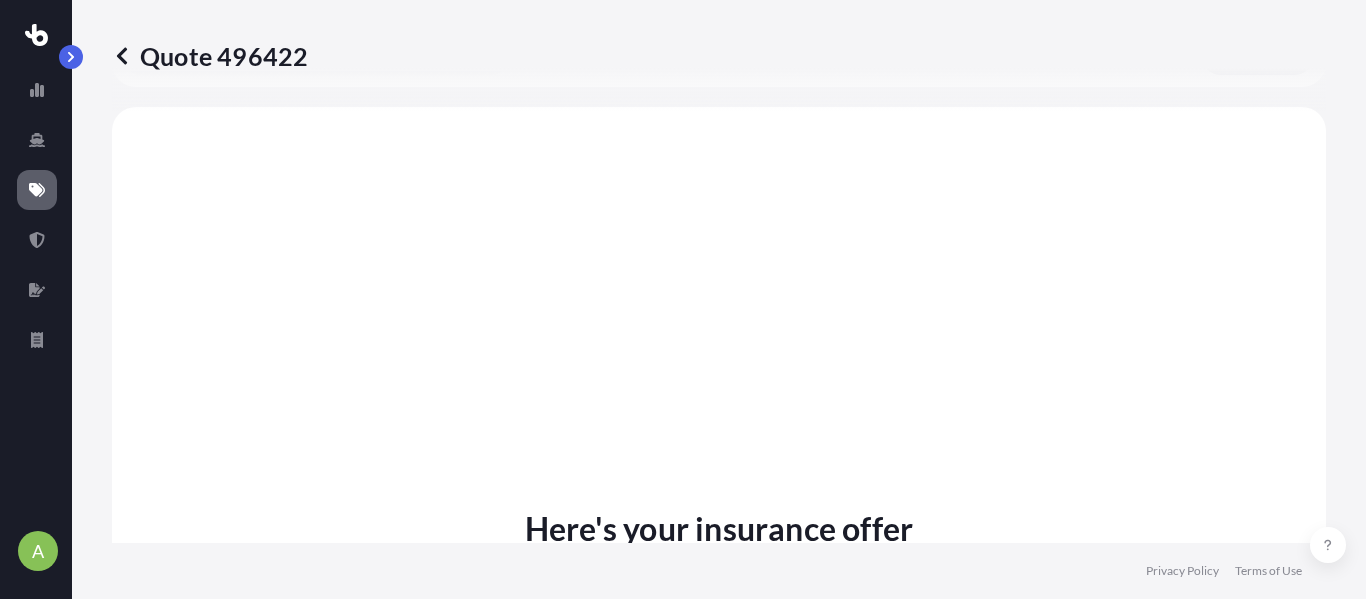 scroll, scrollTop: 772, scrollLeft: 0, axis: vertical 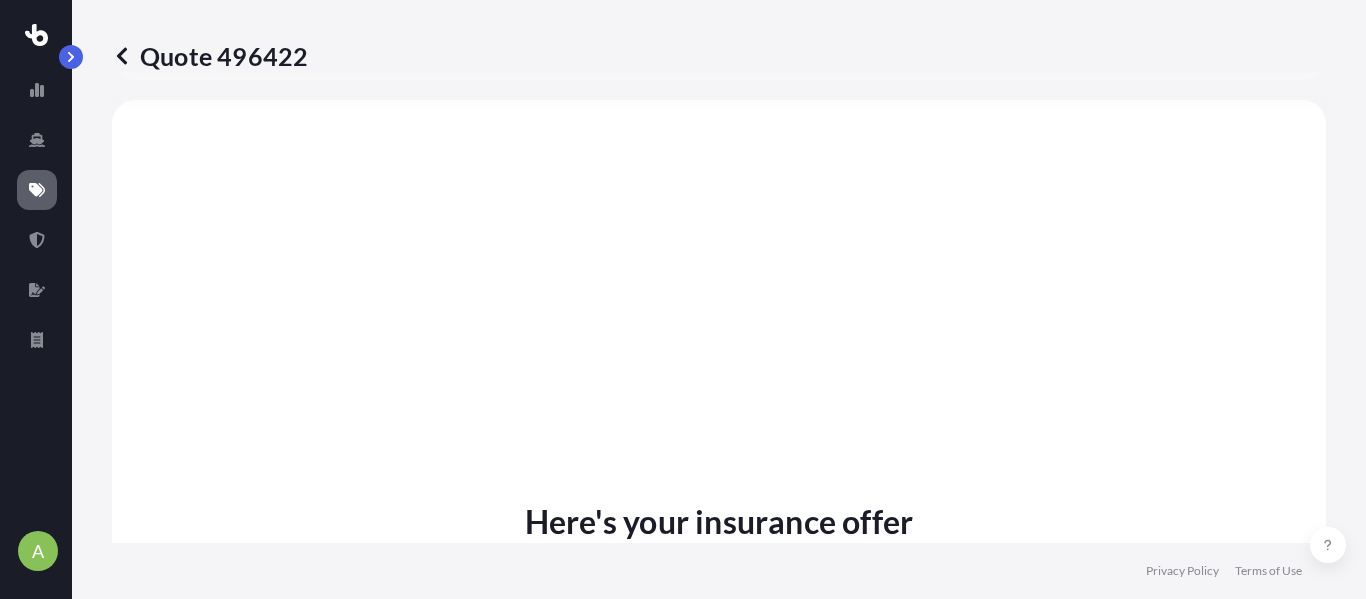 click at bounding box center (37, 190) 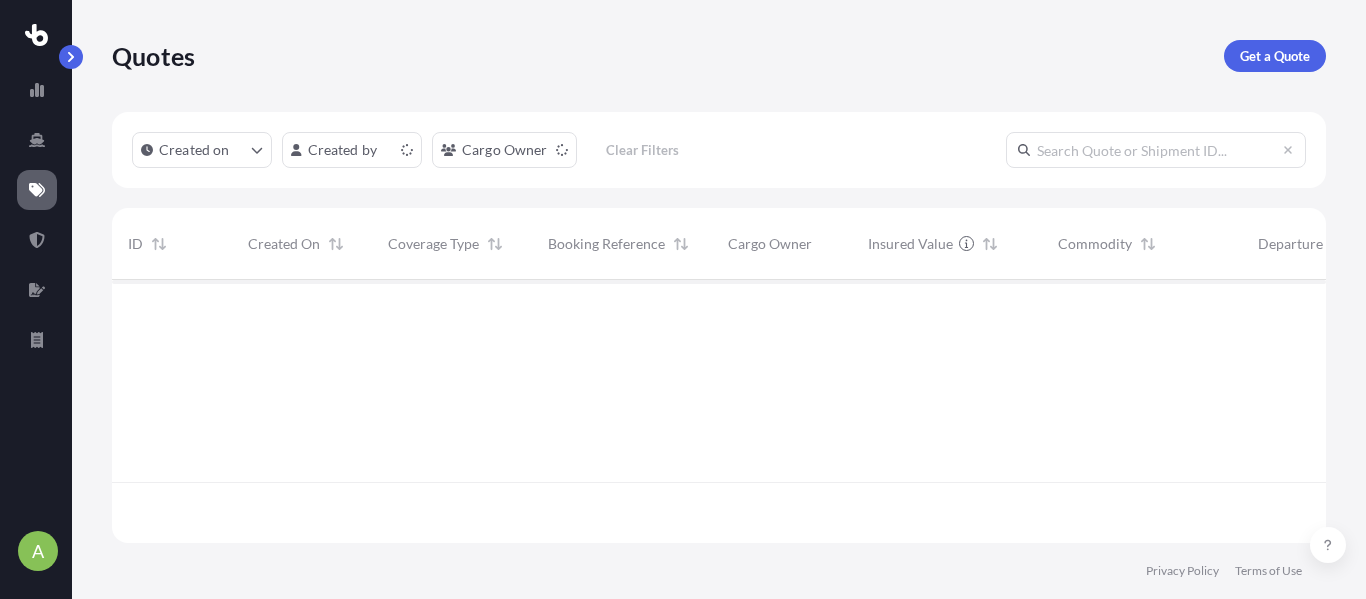scroll, scrollTop: 16, scrollLeft: 16, axis: both 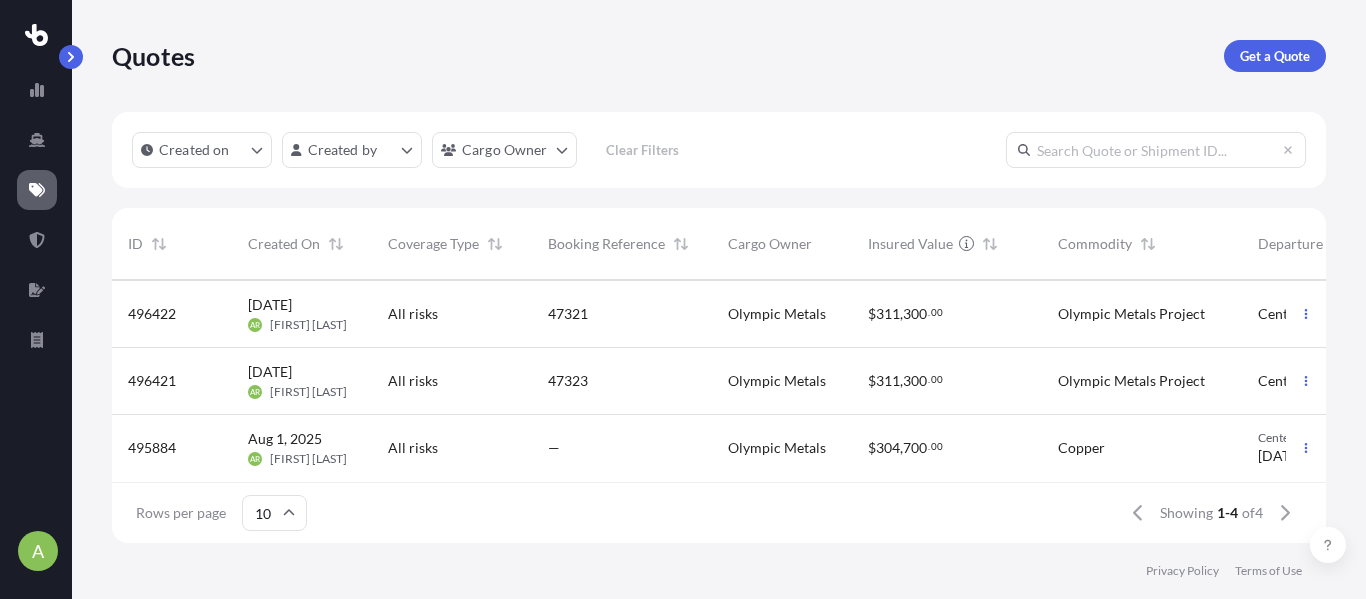 click on "47323" at bounding box center (622, 381) 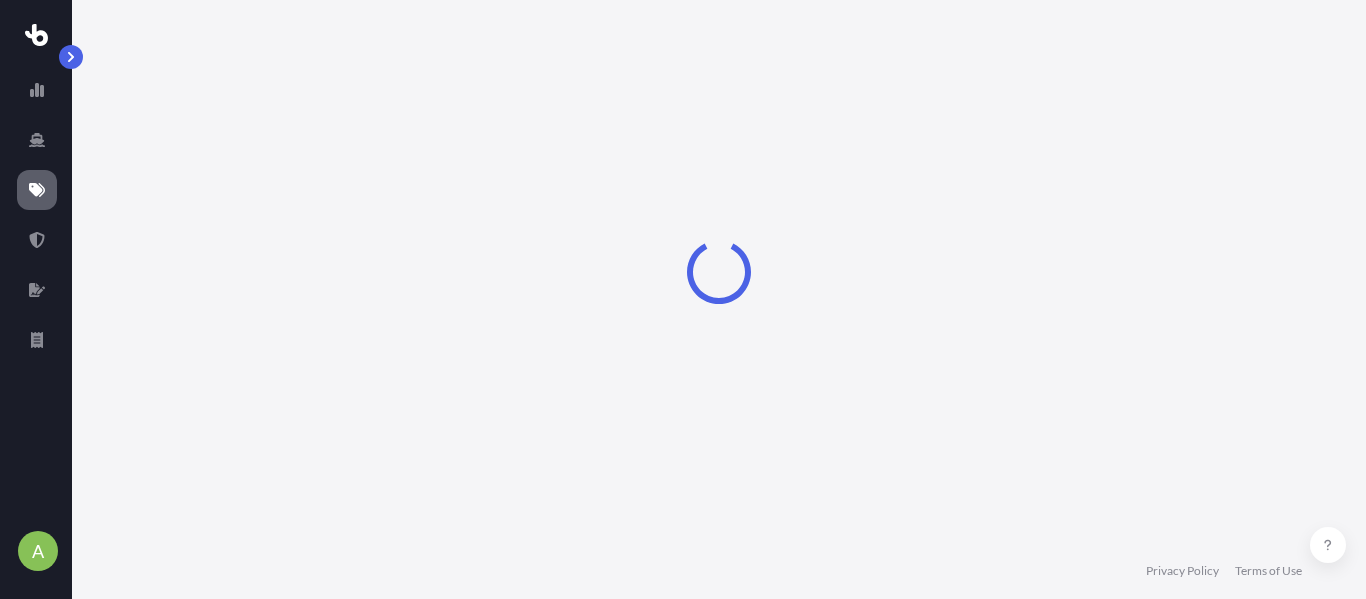 select on "Road" 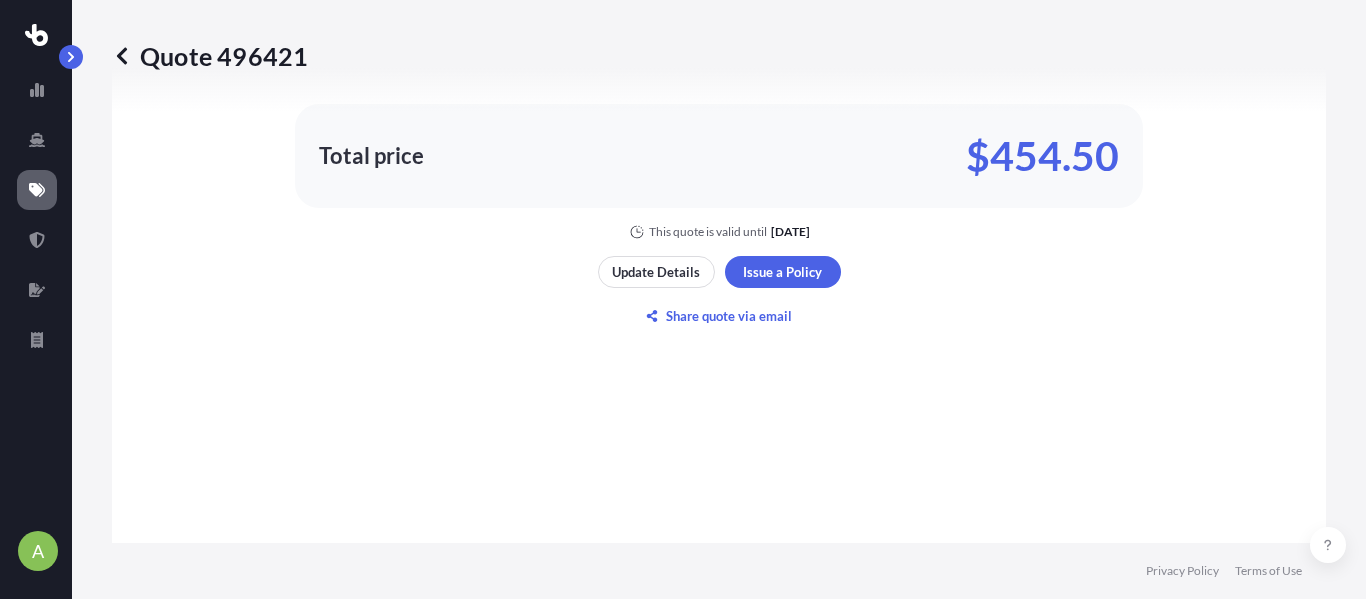 scroll, scrollTop: 1502, scrollLeft: 0, axis: vertical 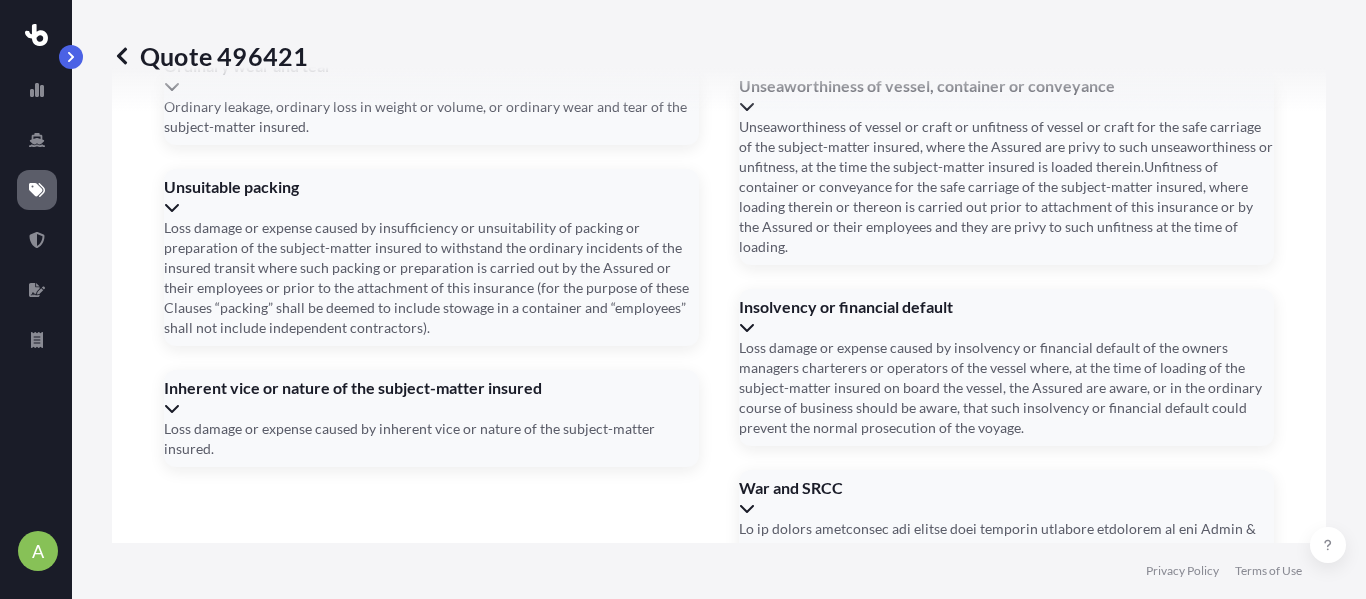 click on "08/08/2025" at bounding box center [335, 1310] 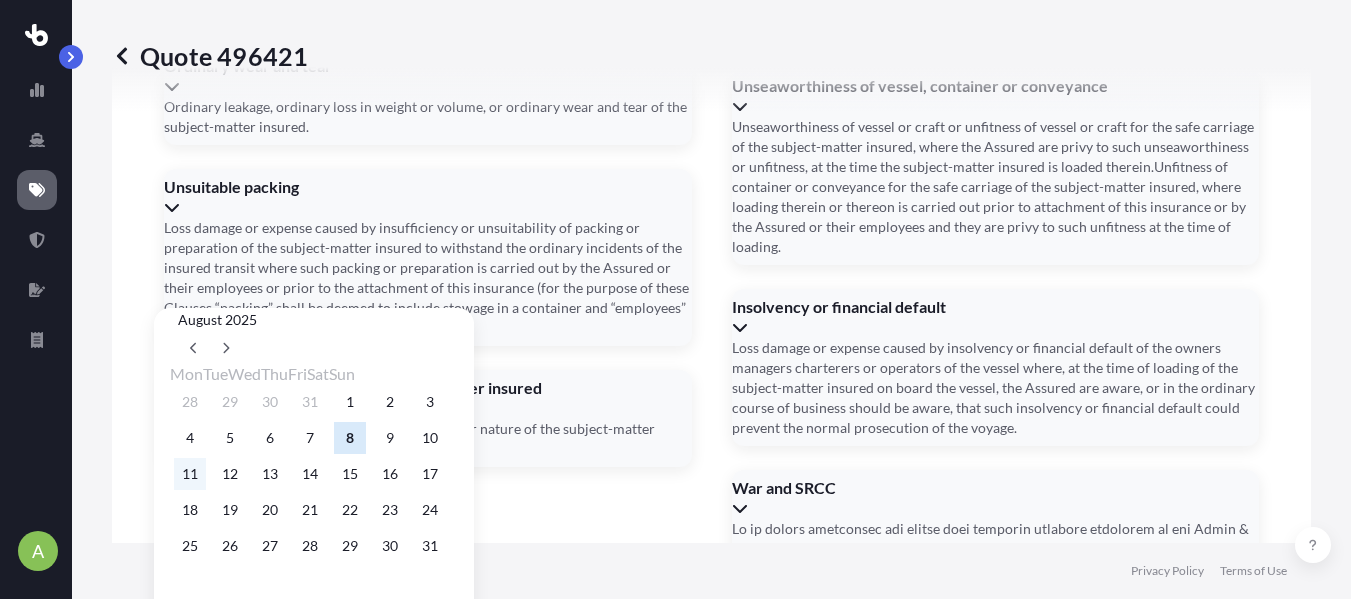 click on "11" at bounding box center (190, 474) 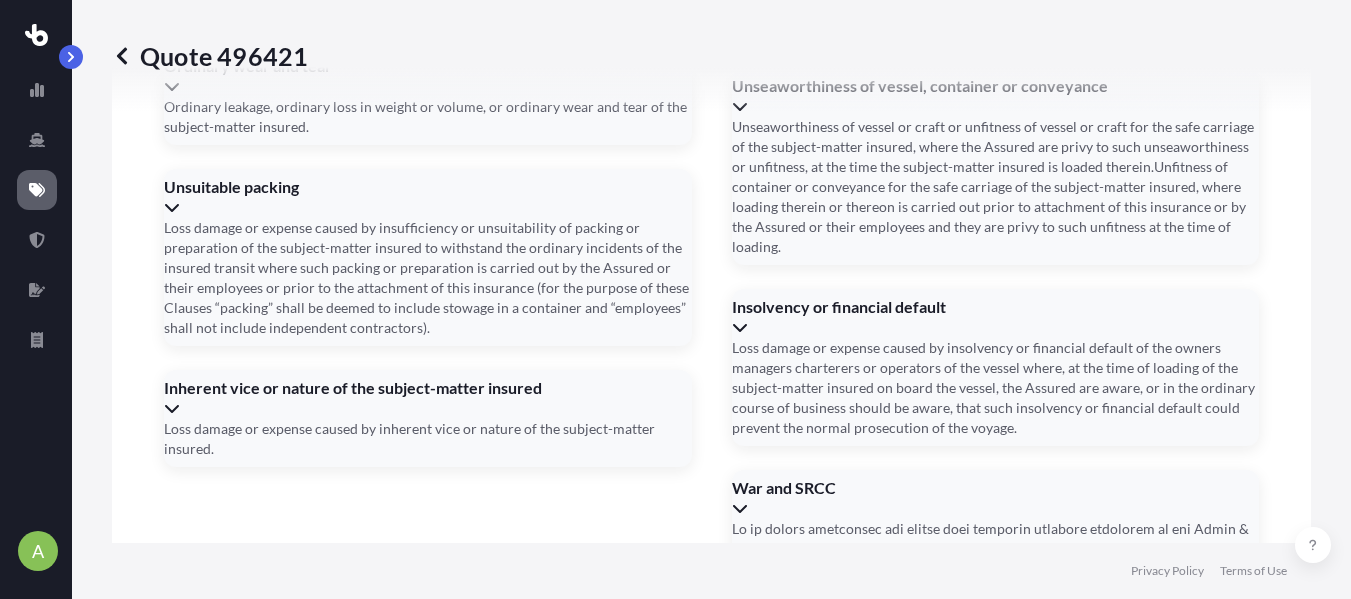 type on "08/11/2025" 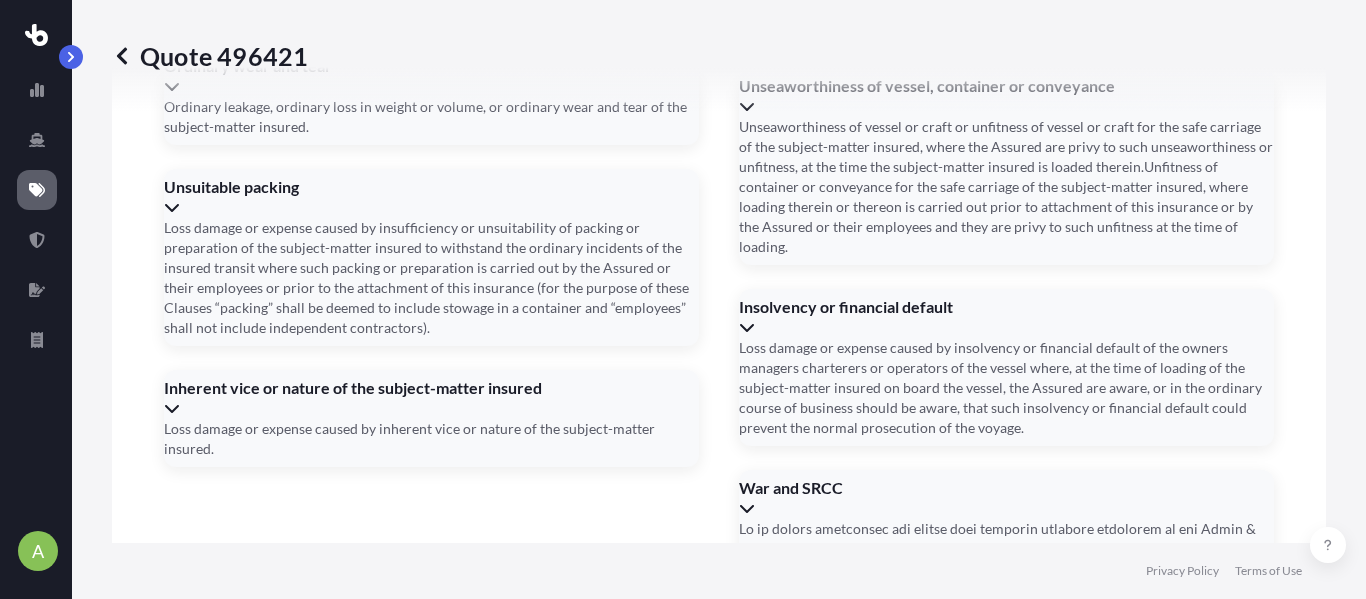 click on "Date of Arrival   *" at bounding box center [717, 1310] 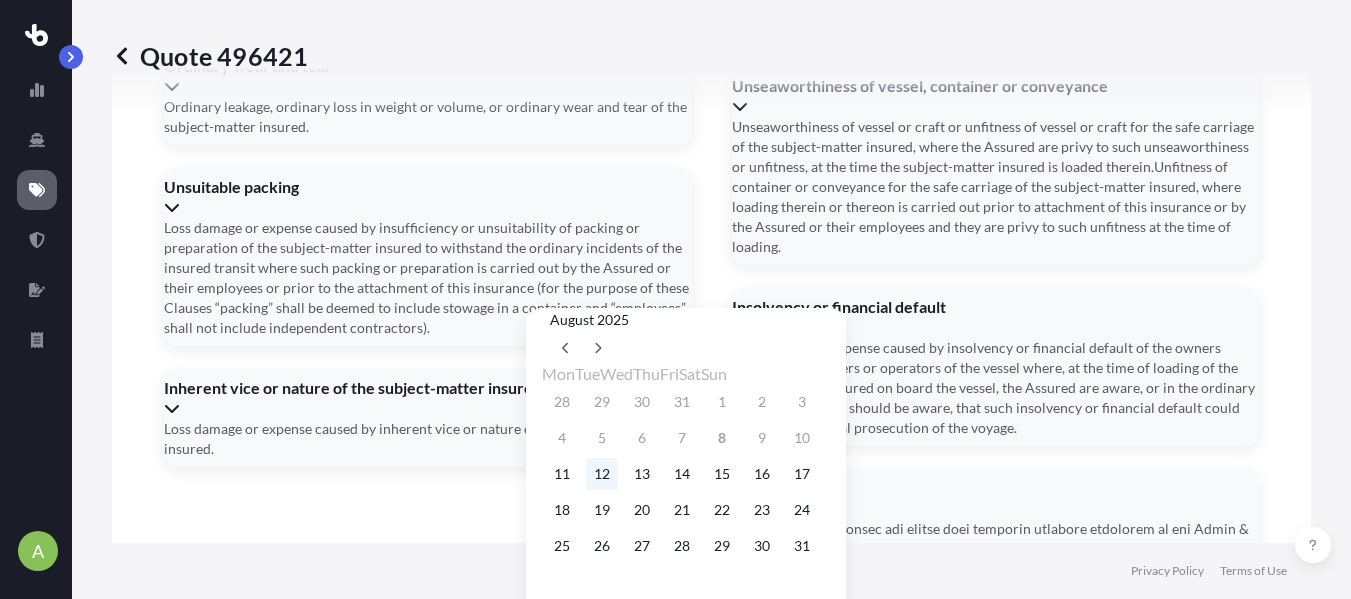 click on "12" at bounding box center (602, 474) 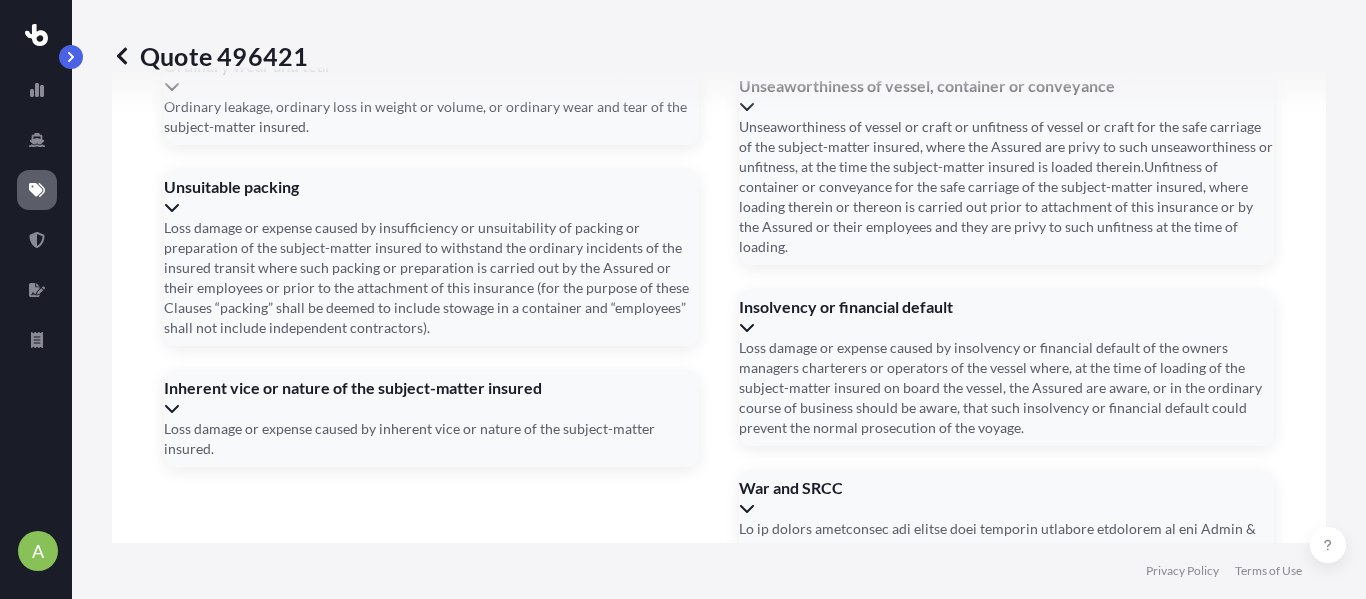 click on "Trailer Number(s)" at bounding box center (717, 1390) 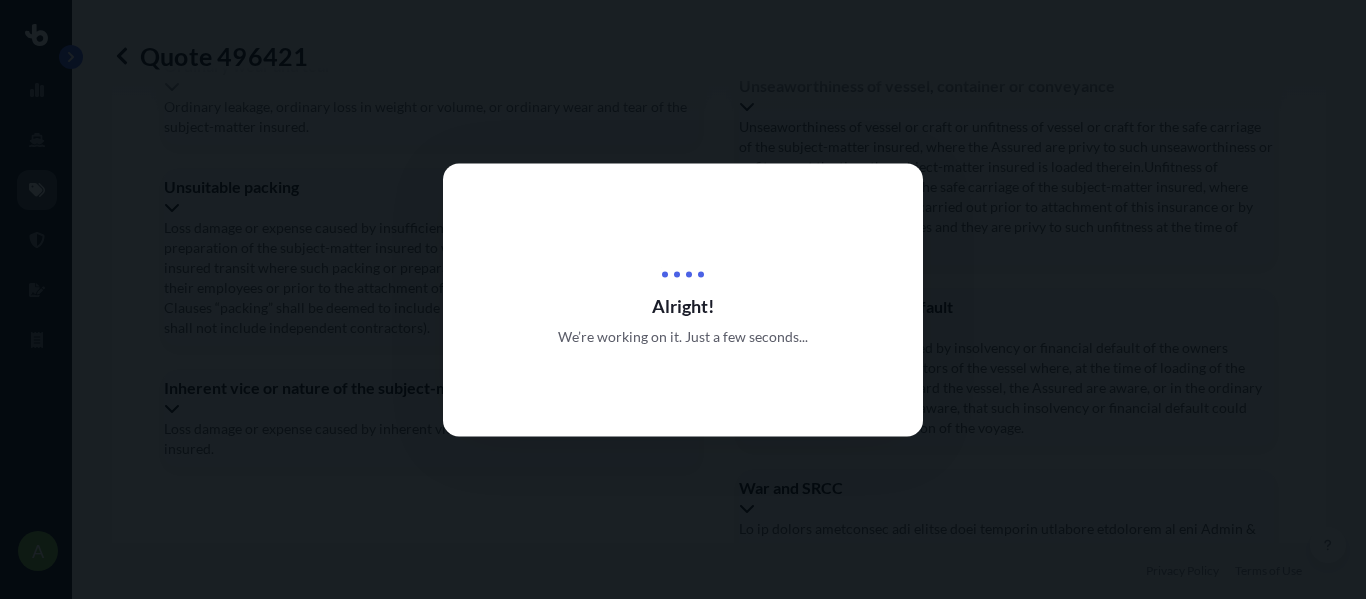 scroll, scrollTop: 0, scrollLeft: 0, axis: both 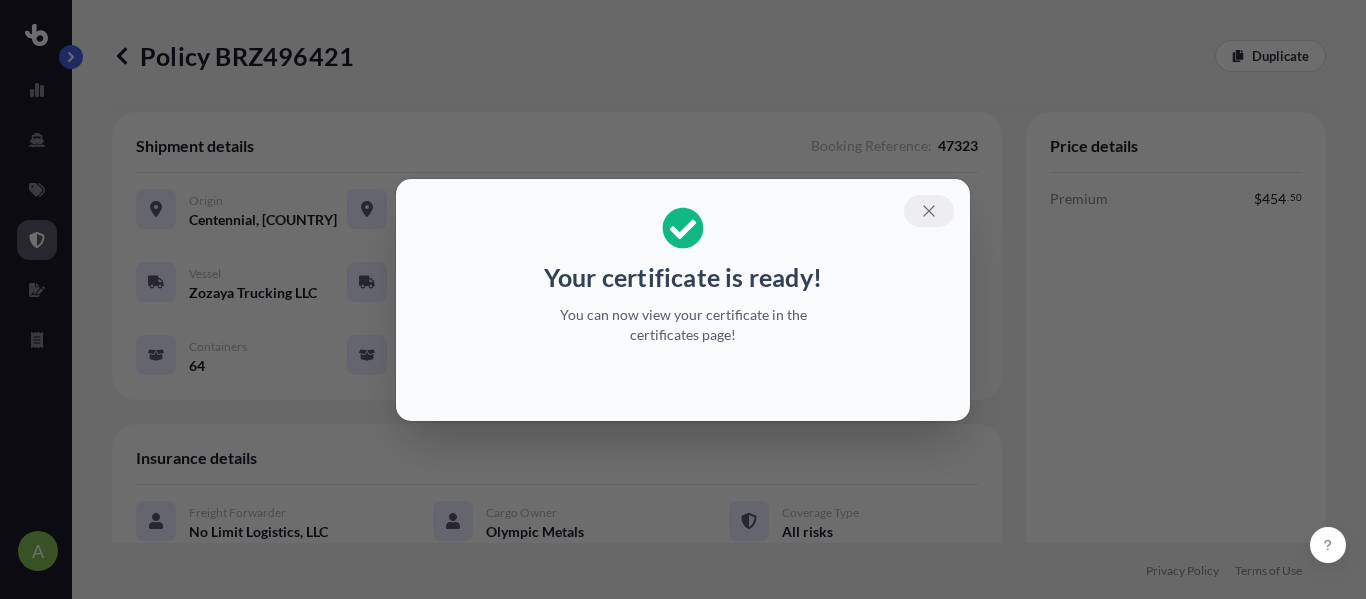 click 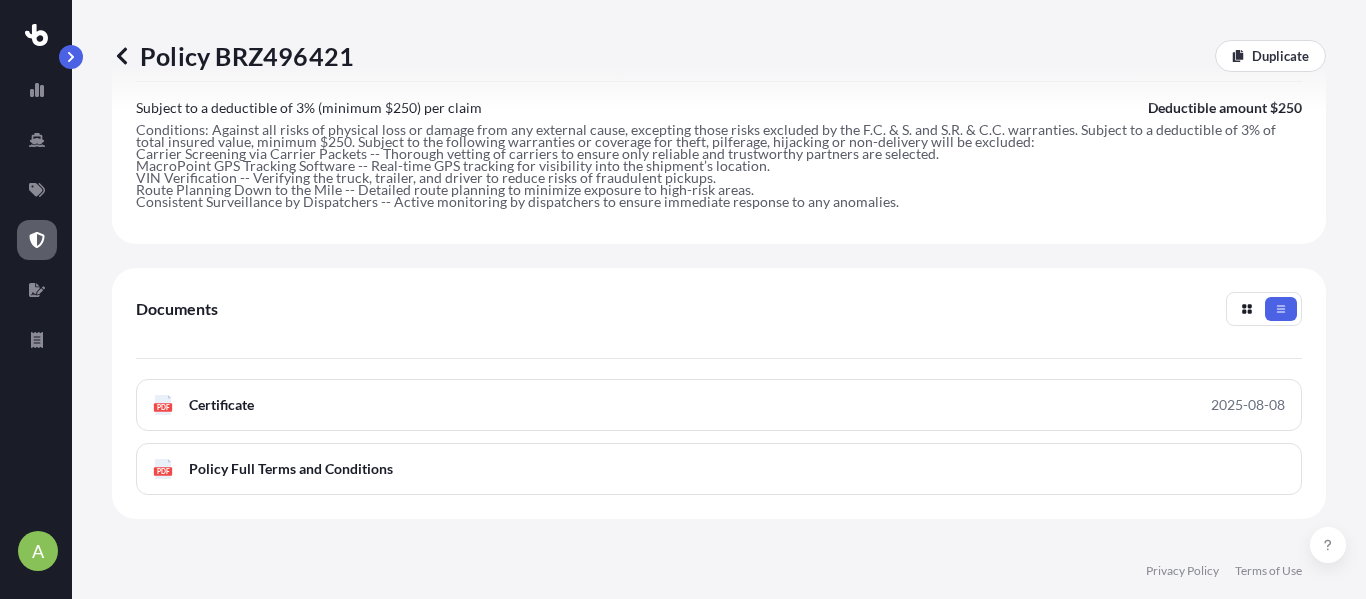 scroll, scrollTop: 924, scrollLeft: 0, axis: vertical 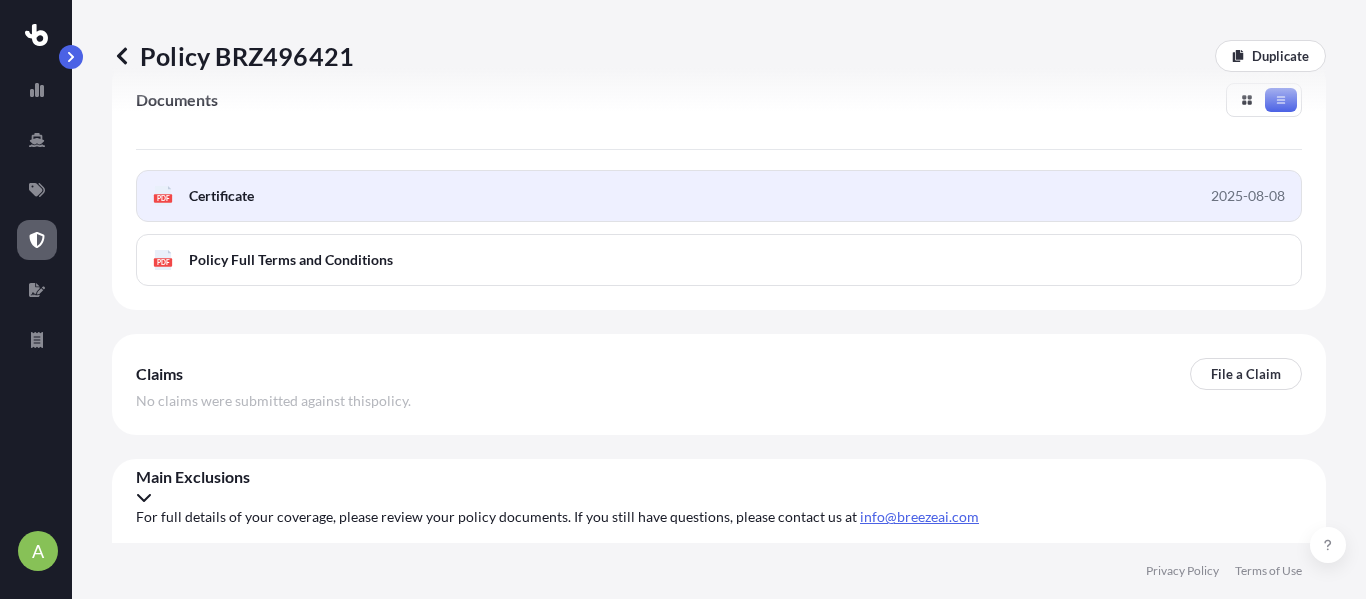 click on "PDF Certificate 2025-08-08" at bounding box center (719, 196) 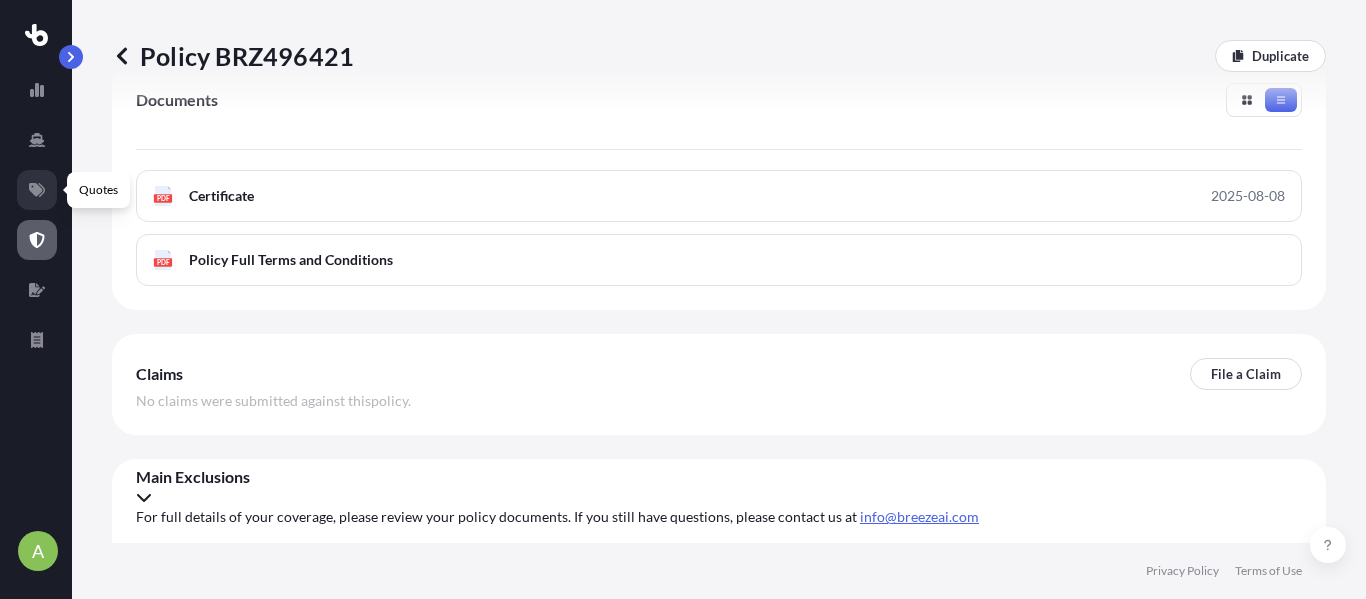 click at bounding box center (37, 190) 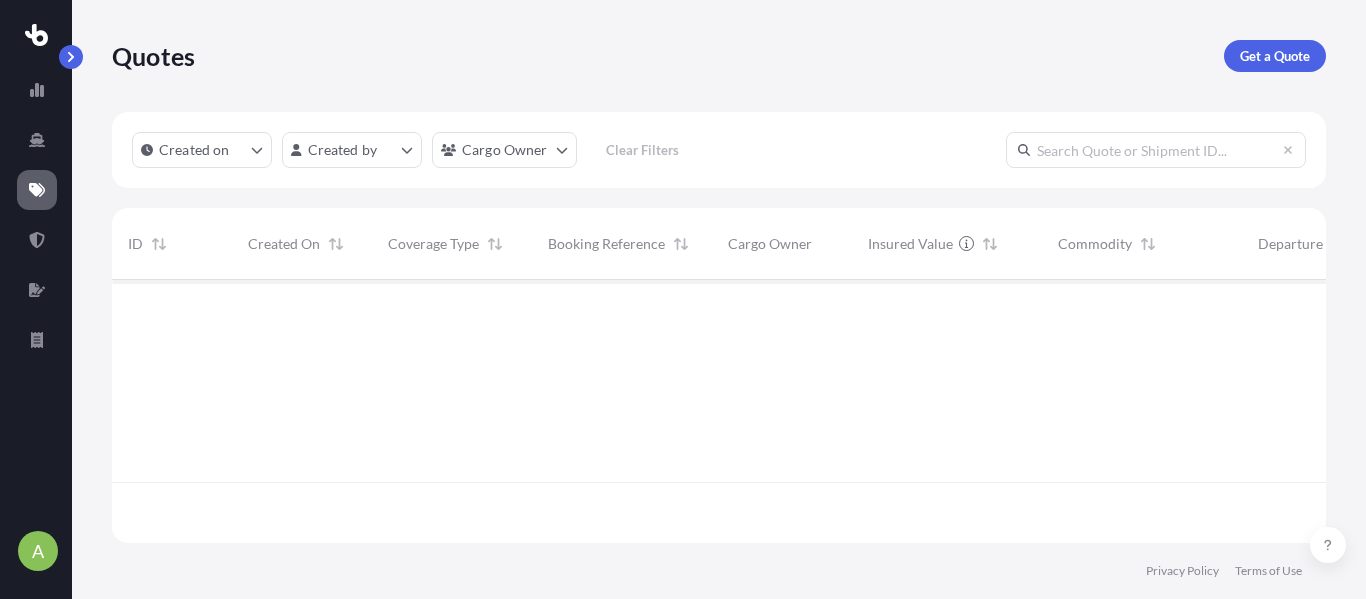 scroll, scrollTop: 0, scrollLeft: 0, axis: both 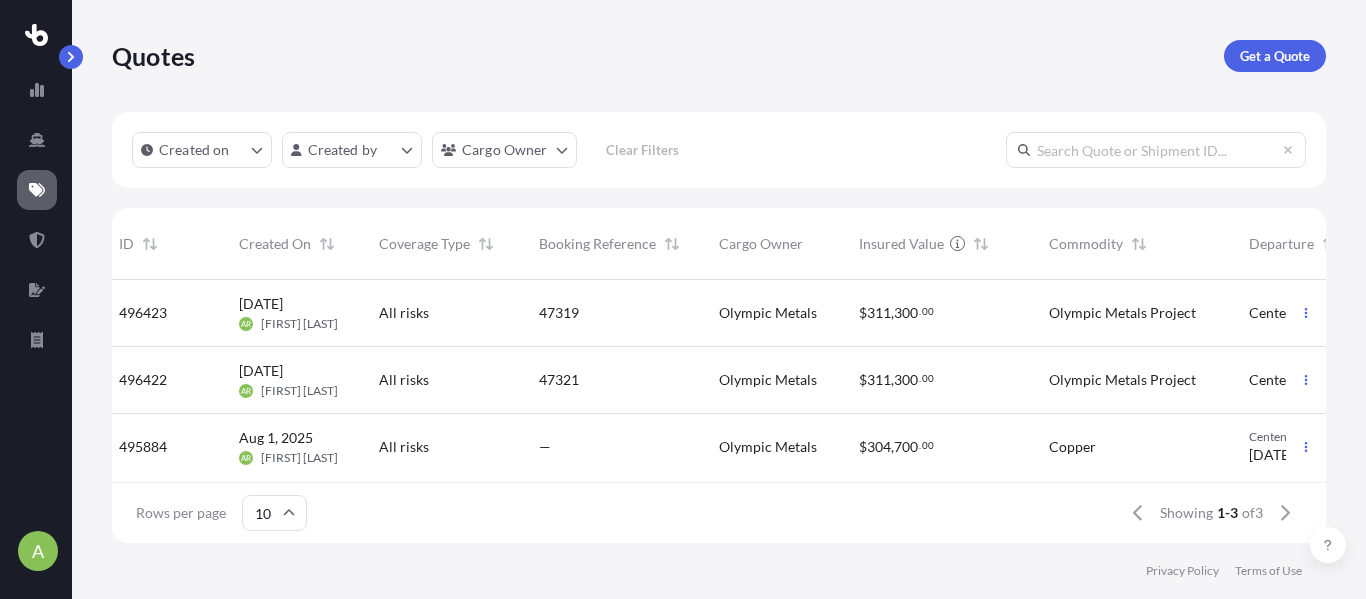 click on "All risks" at bounding box center (404, 380) 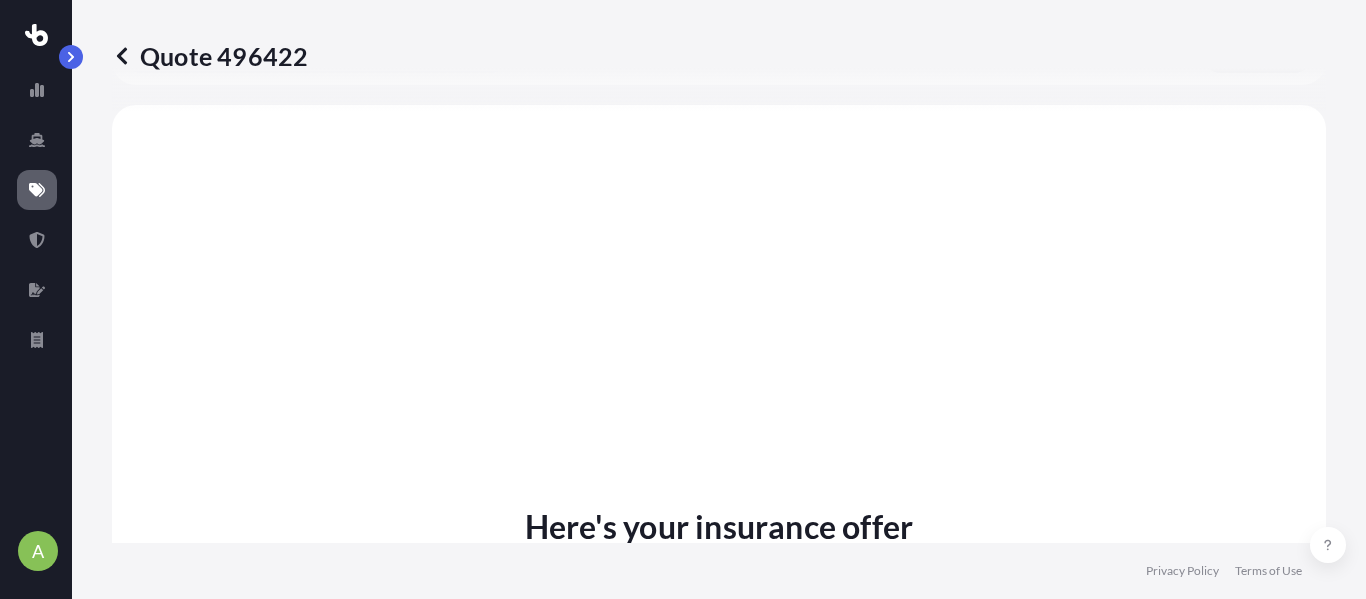 scroll, scrollTop: 772, scrollLeft: 0, axis: vertical 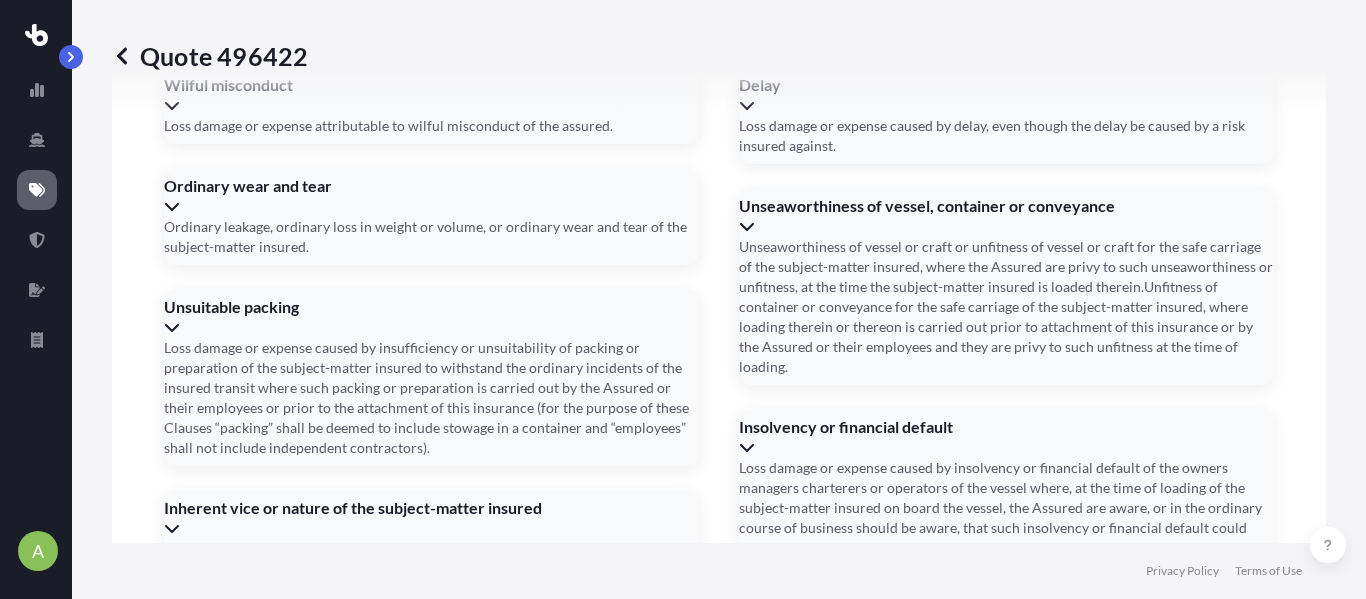 click on "08/08/2025" at bounding box center (335, 1430) 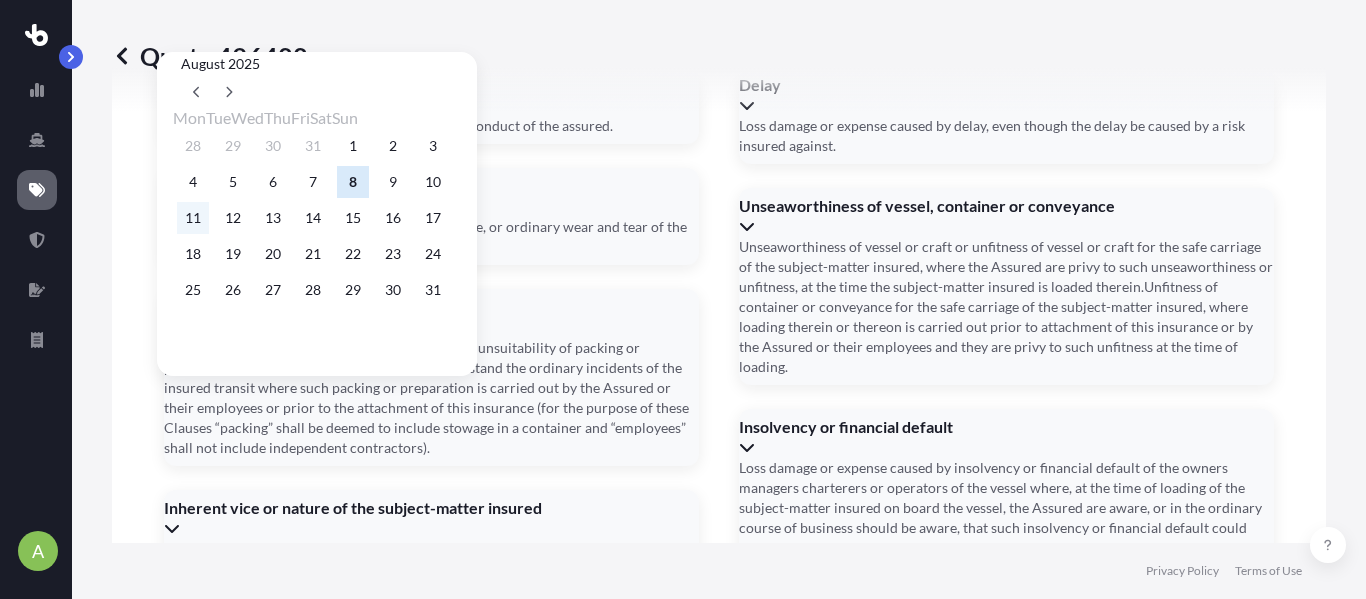 click on "11" at bounding box center [193, 218] 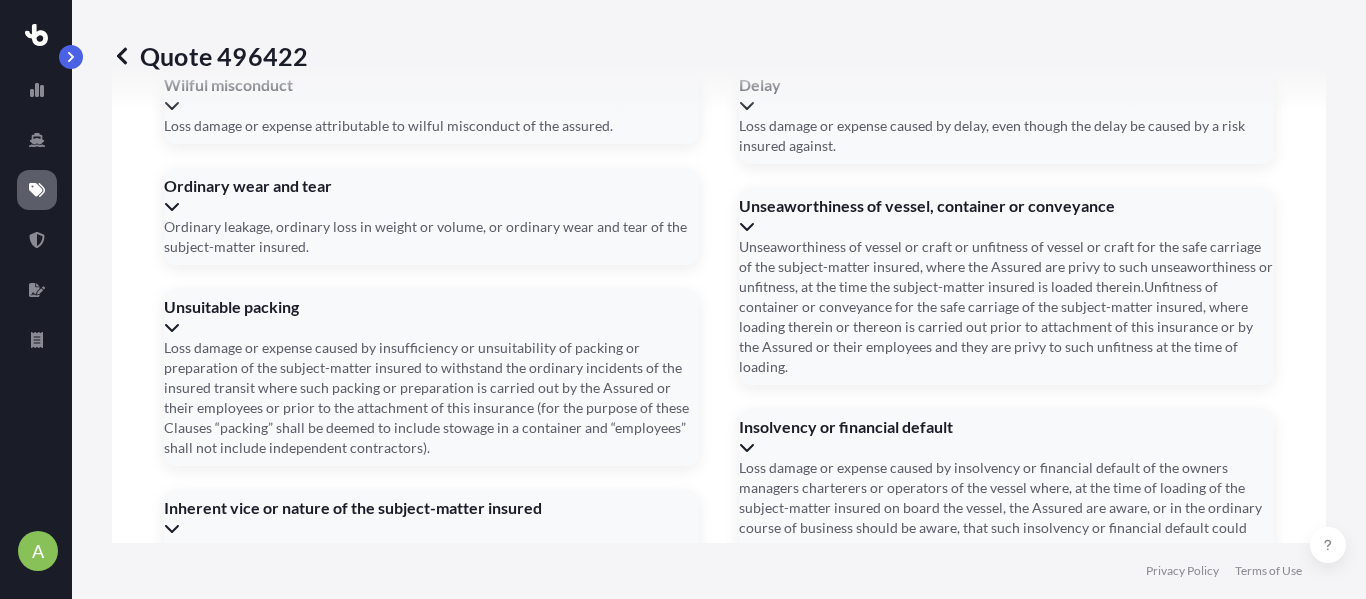 click on "Date of Arrival   *" at bounding box center (717, 1420) 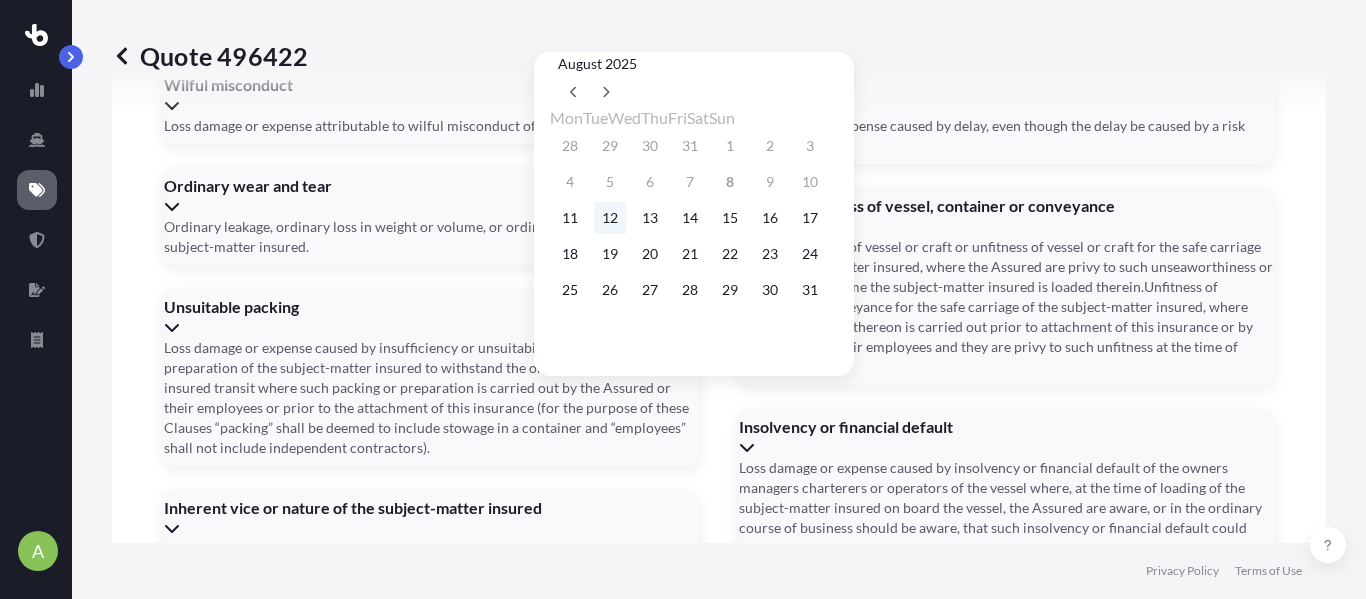 click on "12" at bounding box center (610, 218) 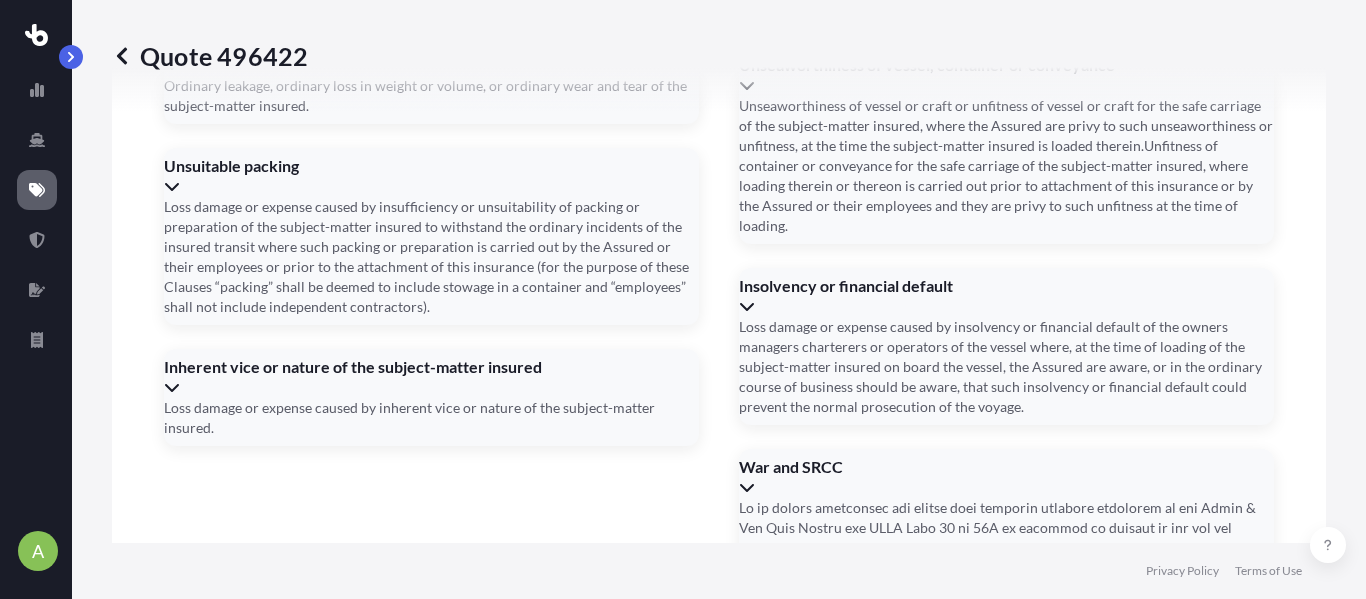scroll, scrollTop: 3191, scrollLeft: 0, axis: vertical 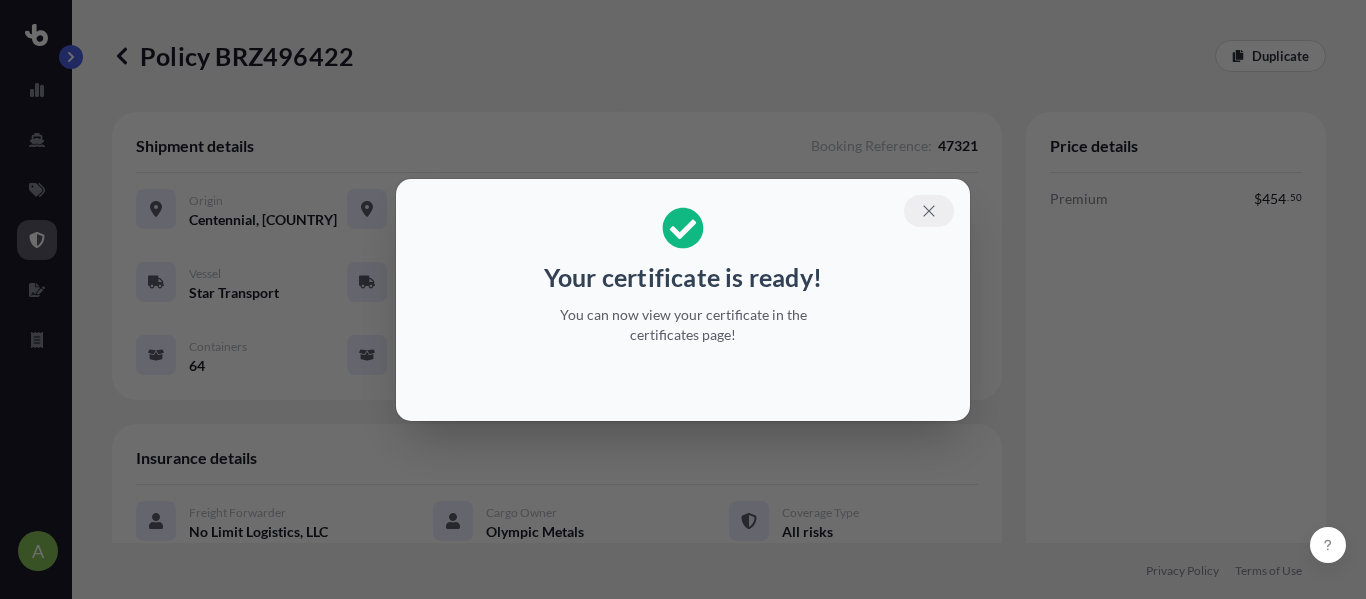 click at bounding box center [929, 211] 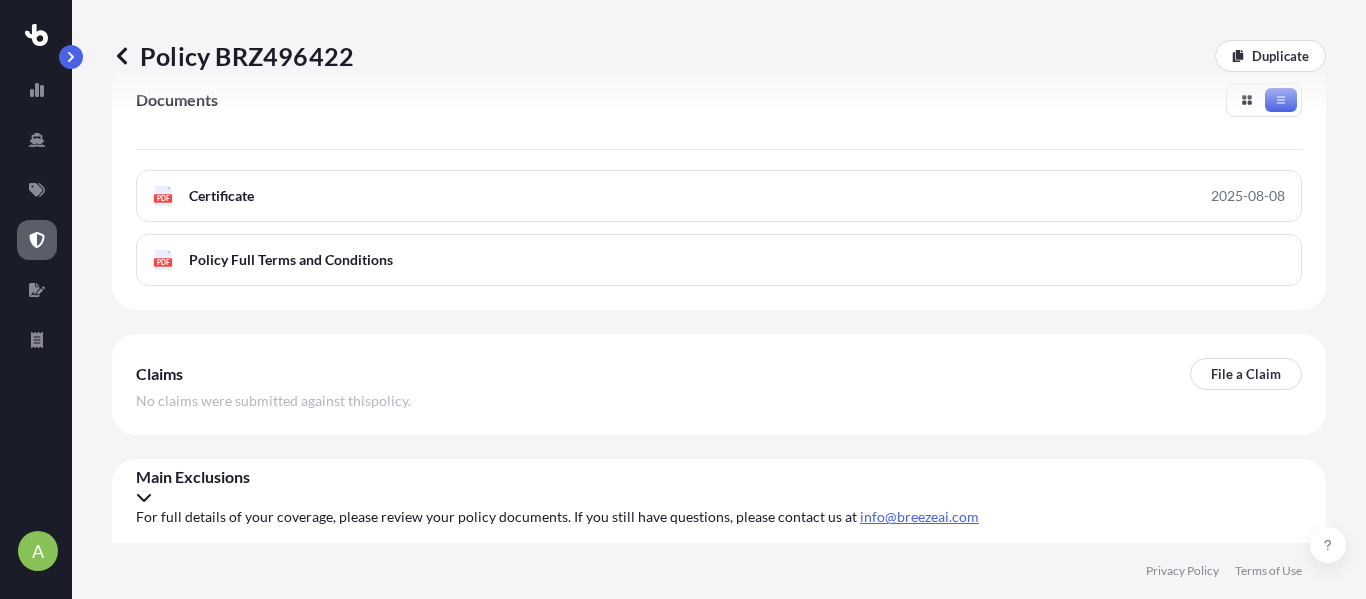 scroll, scrollTop: 923, scrollLeft: 0, axis: vertical 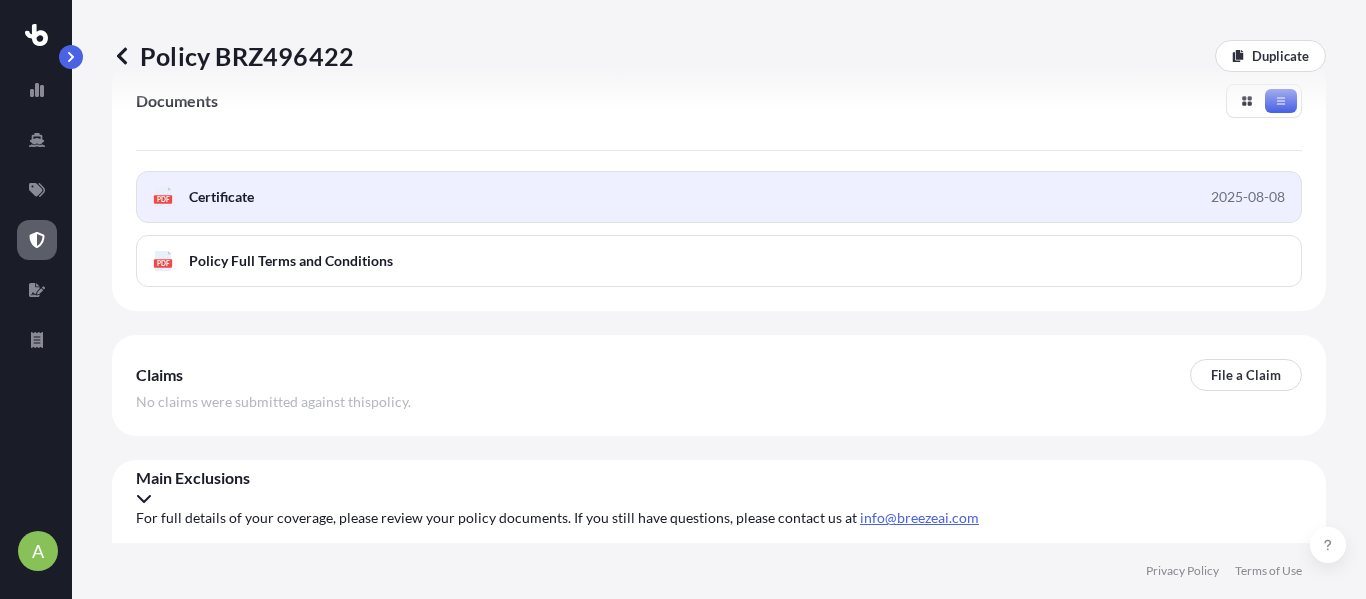 click on "PDF Certificate 2025-08-08" at bounding box center [719, 197] 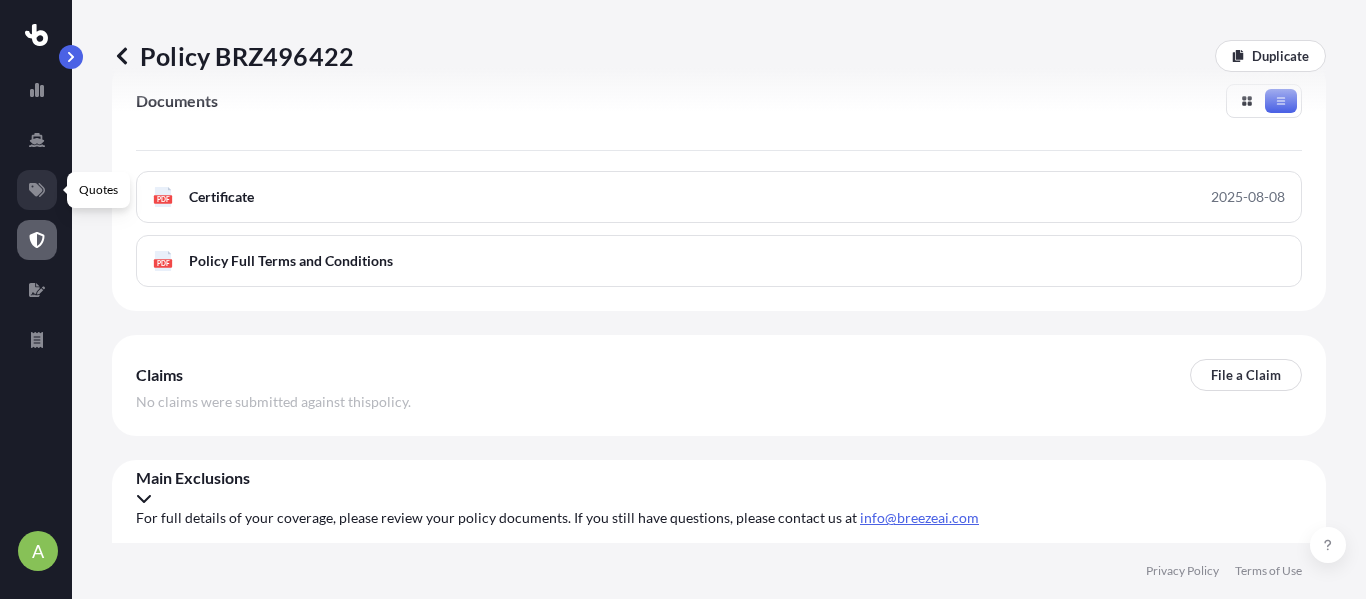 click at bounding box center (37, 190) 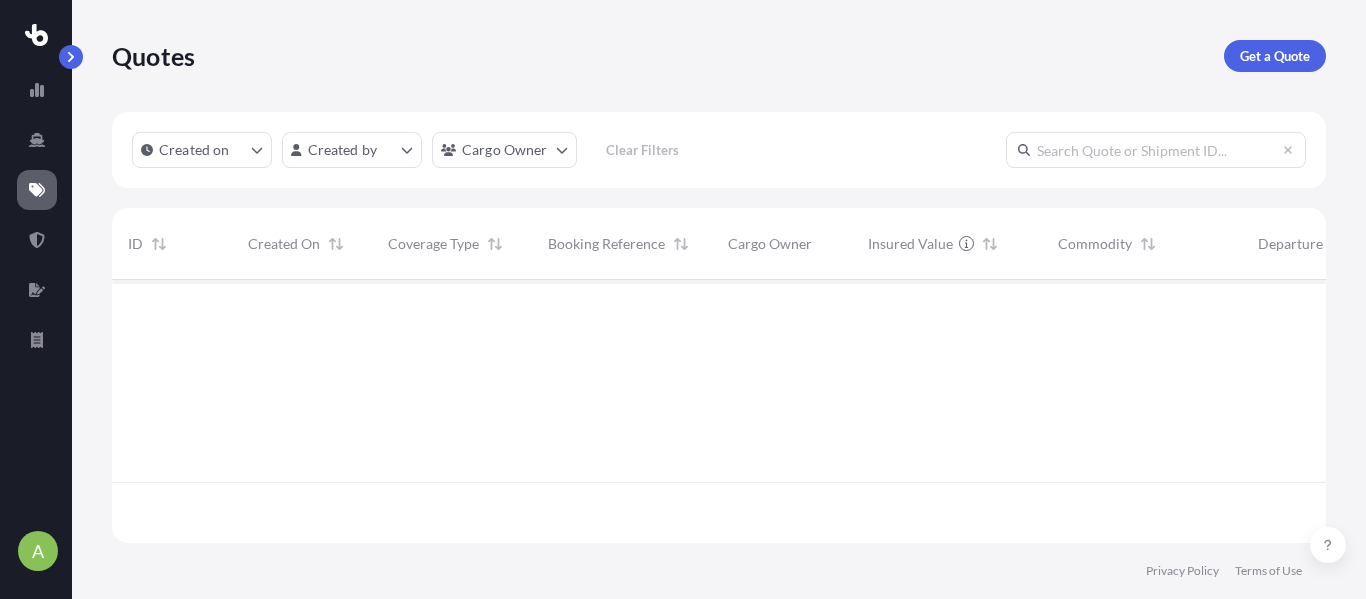 scroll, scrollTop: 0, scrollLeft: 0, axis: both 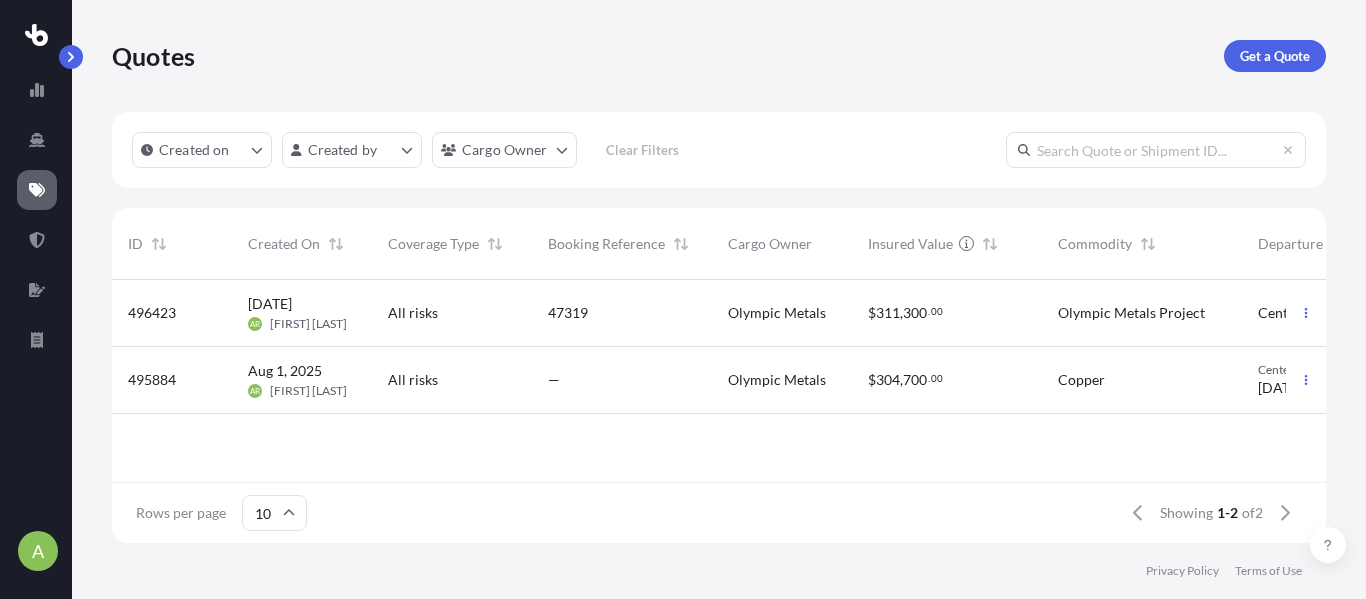 click on "All risks" at bounding box center [452, 313] 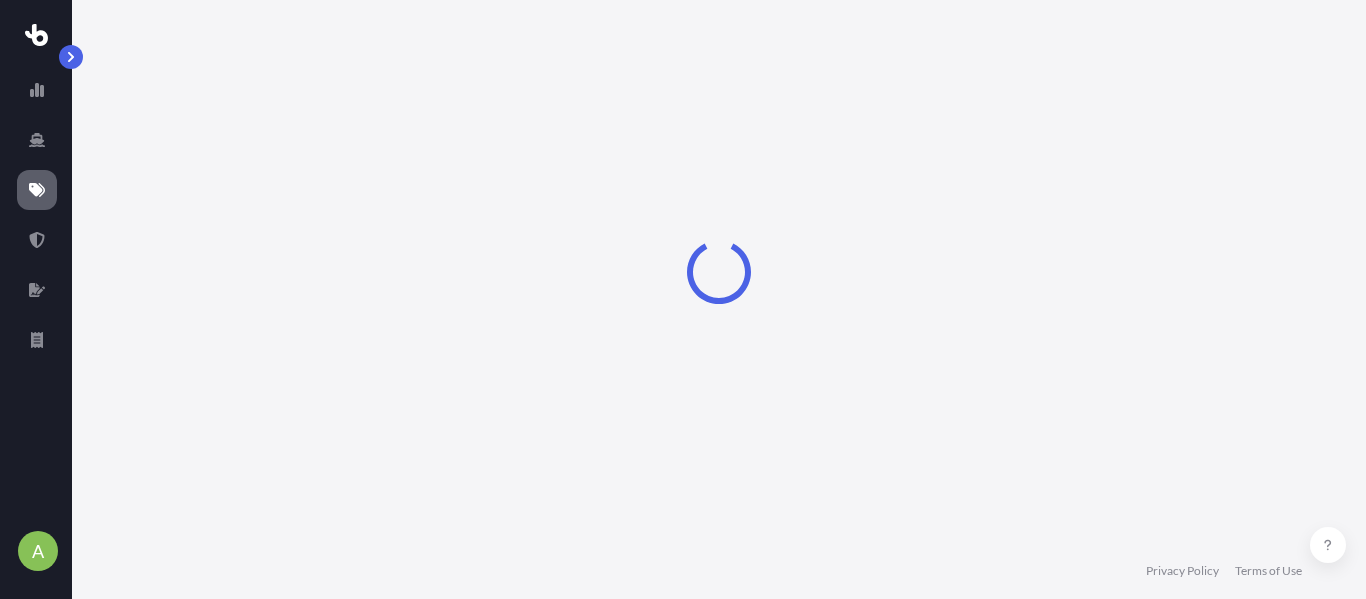 select on "Road" 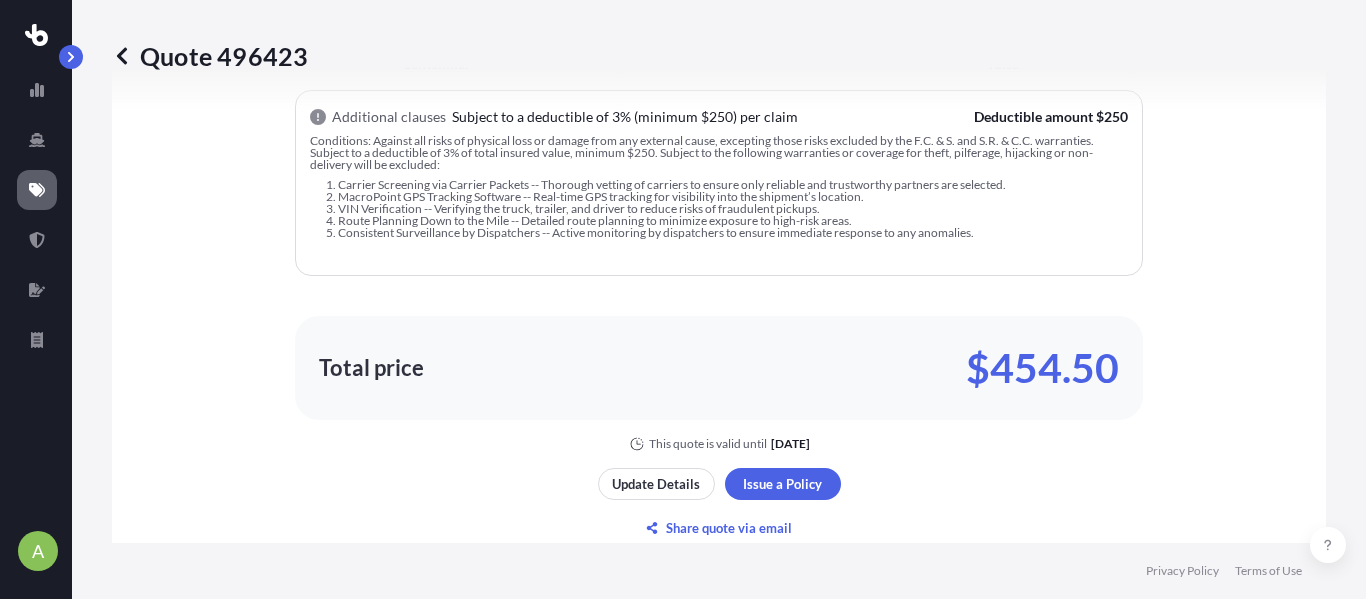 scroll, scrollTop: 1474, scrollLeft: 0, axis: vertical 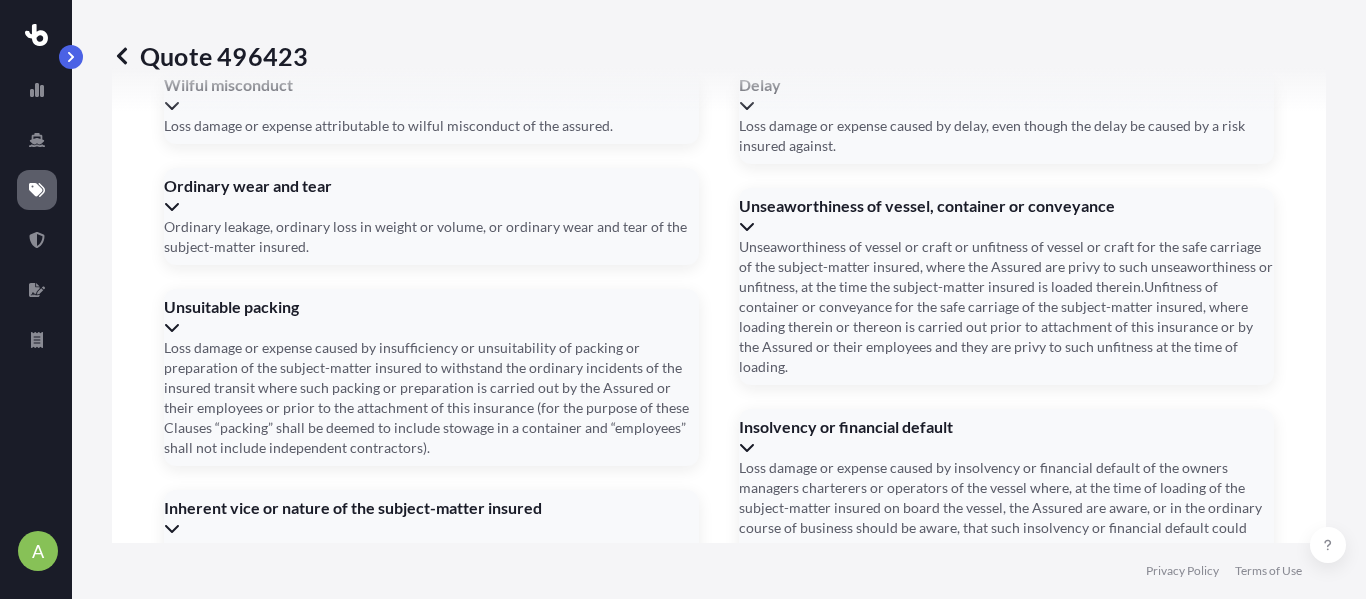 click on "08/08/2025" at bounding box center (335, 1430) 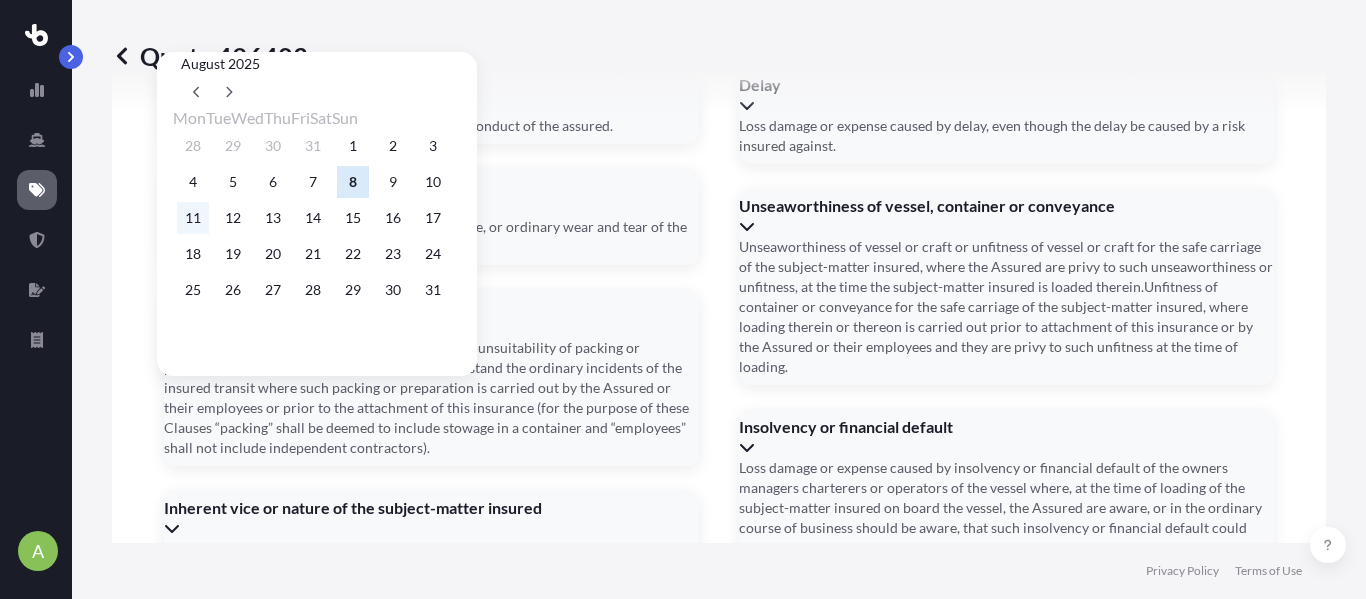 click on "11" at bounding box center (193, 218) 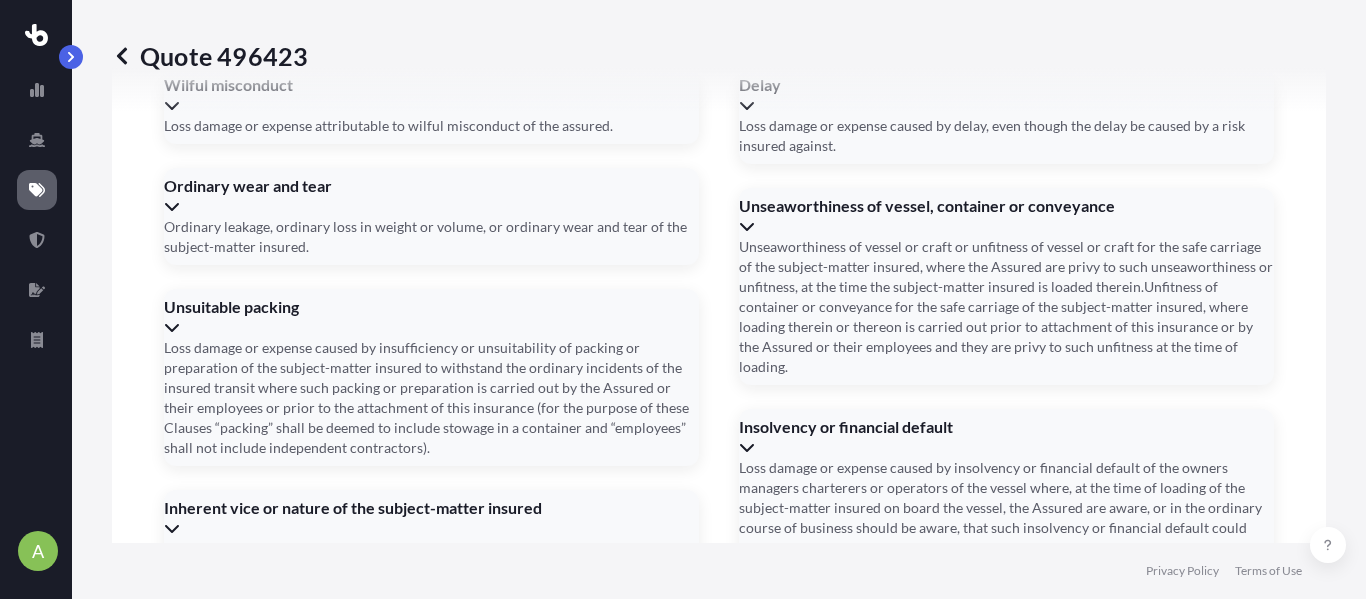 type on "08/11/2025" 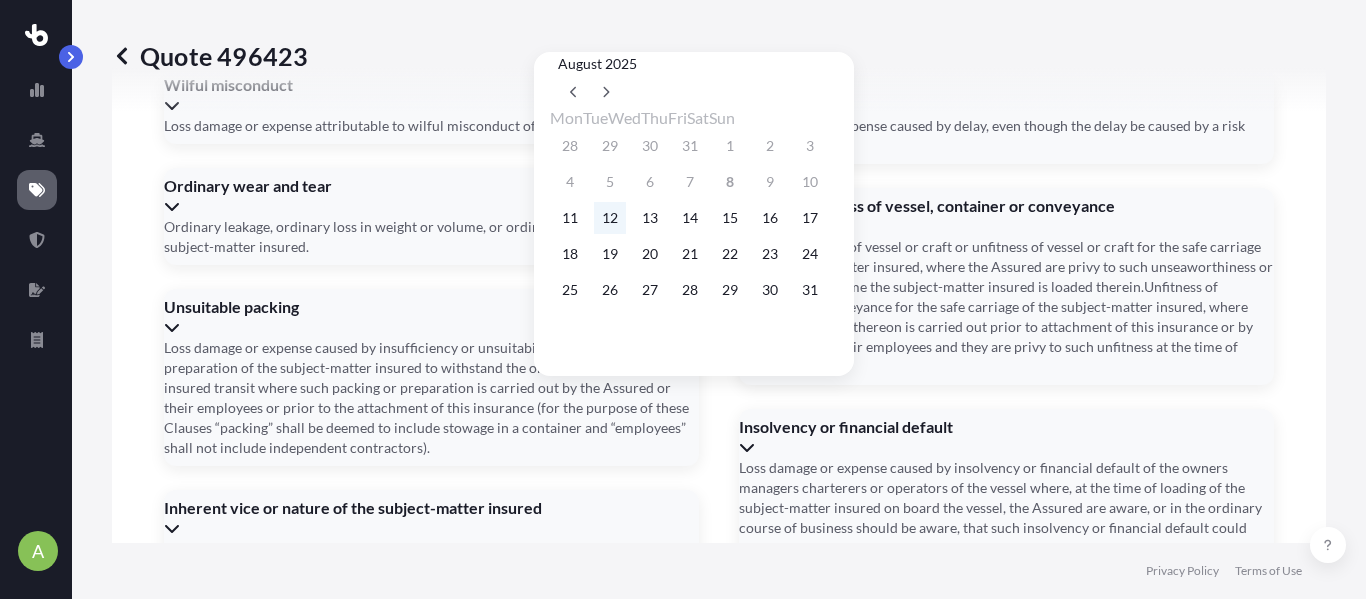 click on "12" at bounding box center (610, 218) 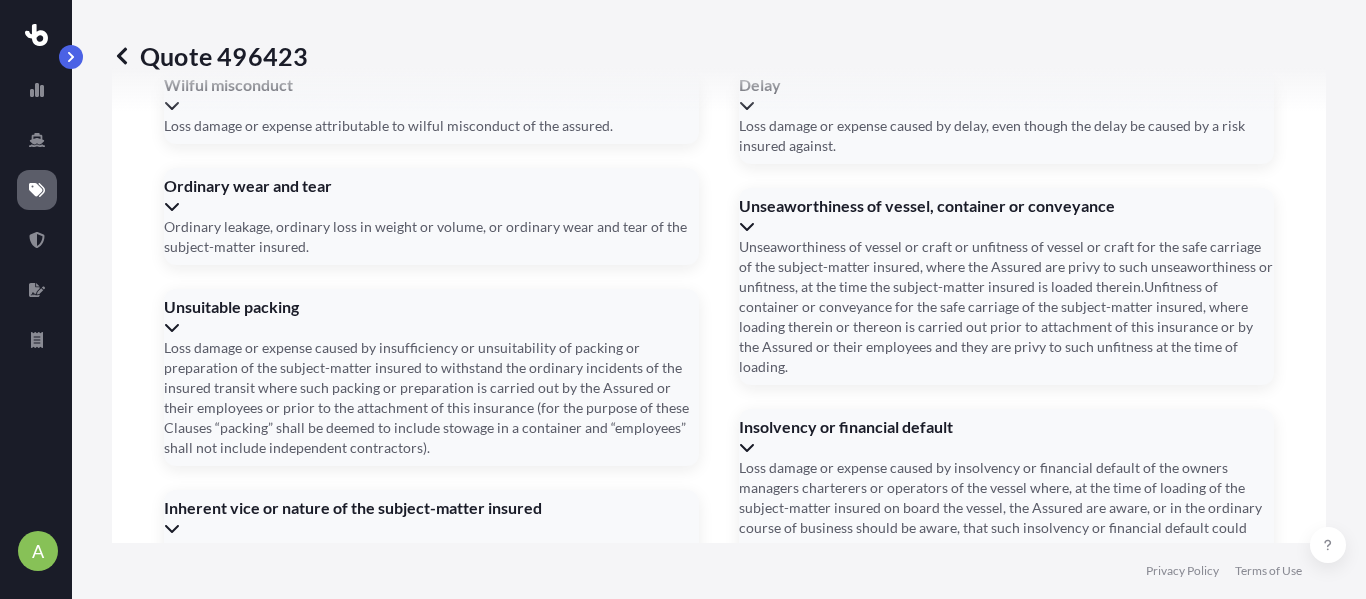 type on "08/12/2025" 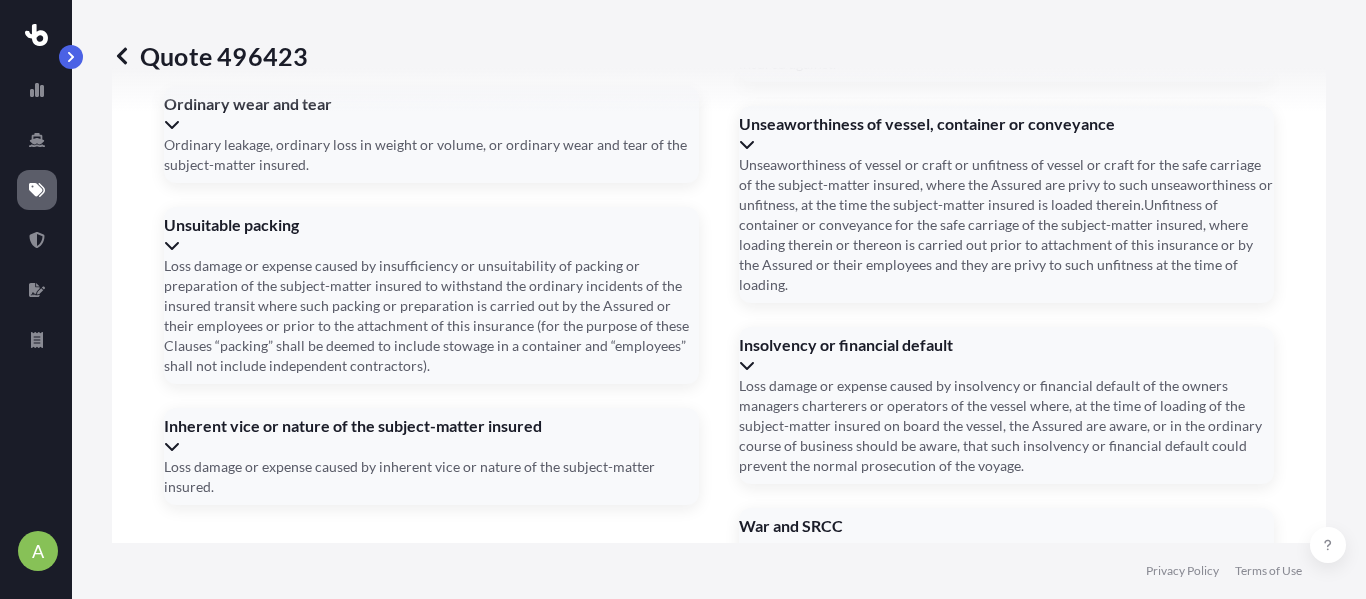 scroll, scrollTop: 3133, scrollLeft: 0, axis: vertical 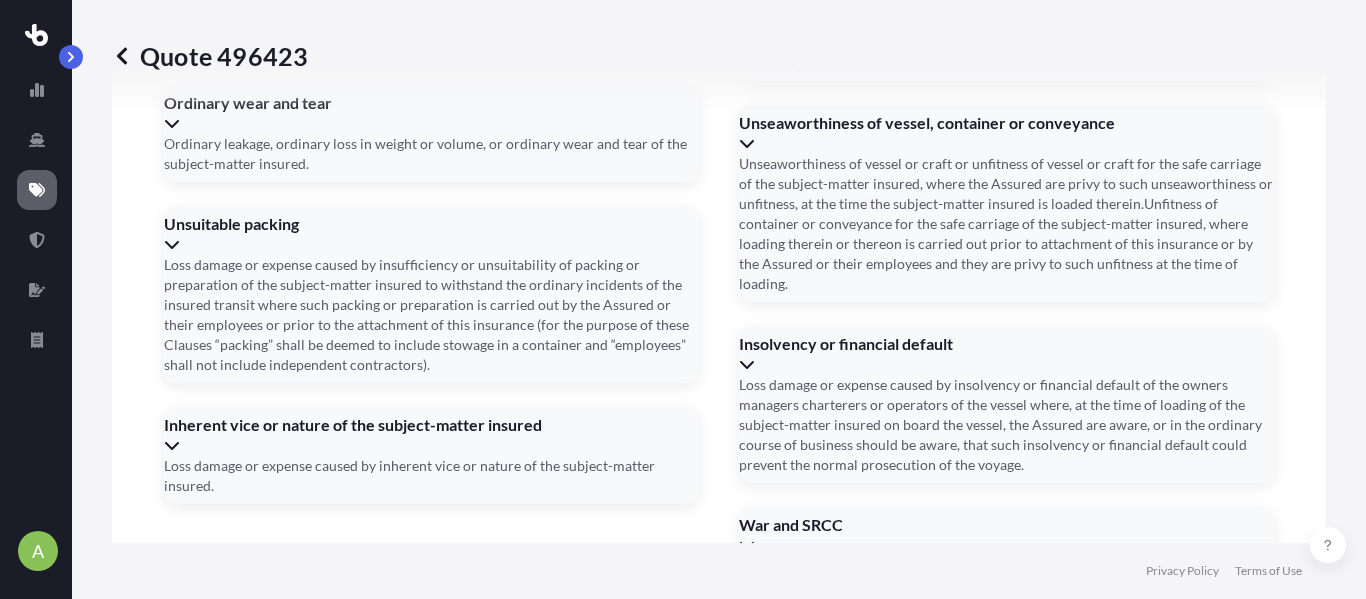 click on "Trailer Number(s)" at bounding box center [717, 1427] 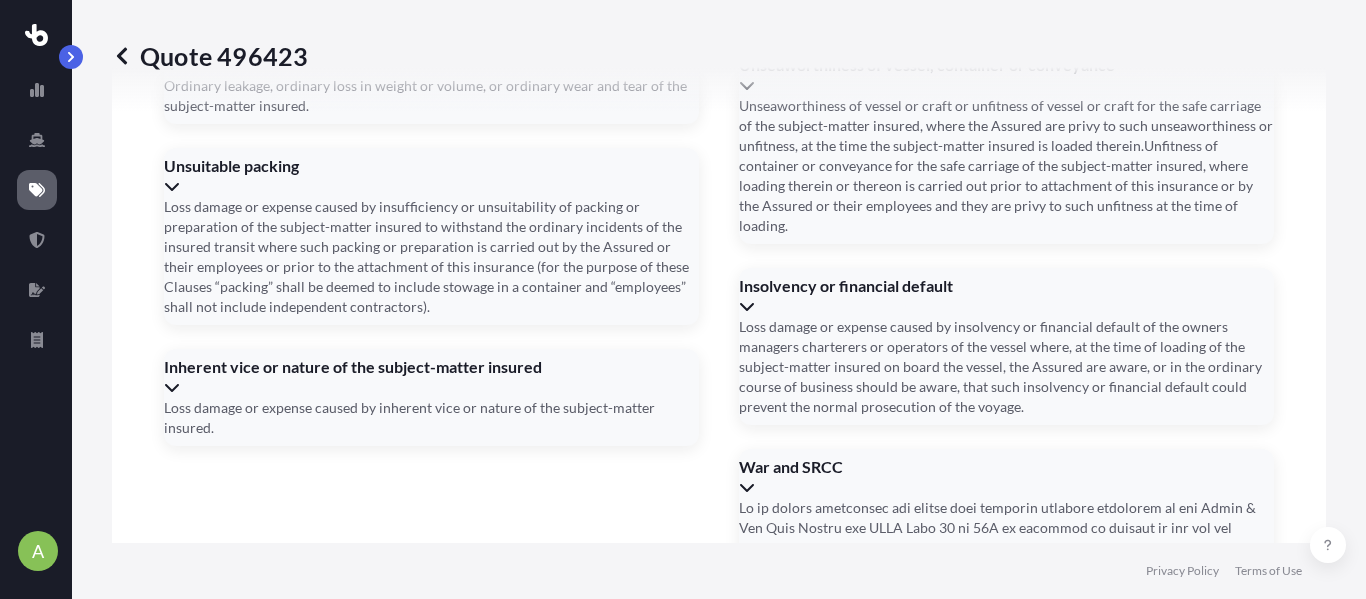 type on "1" 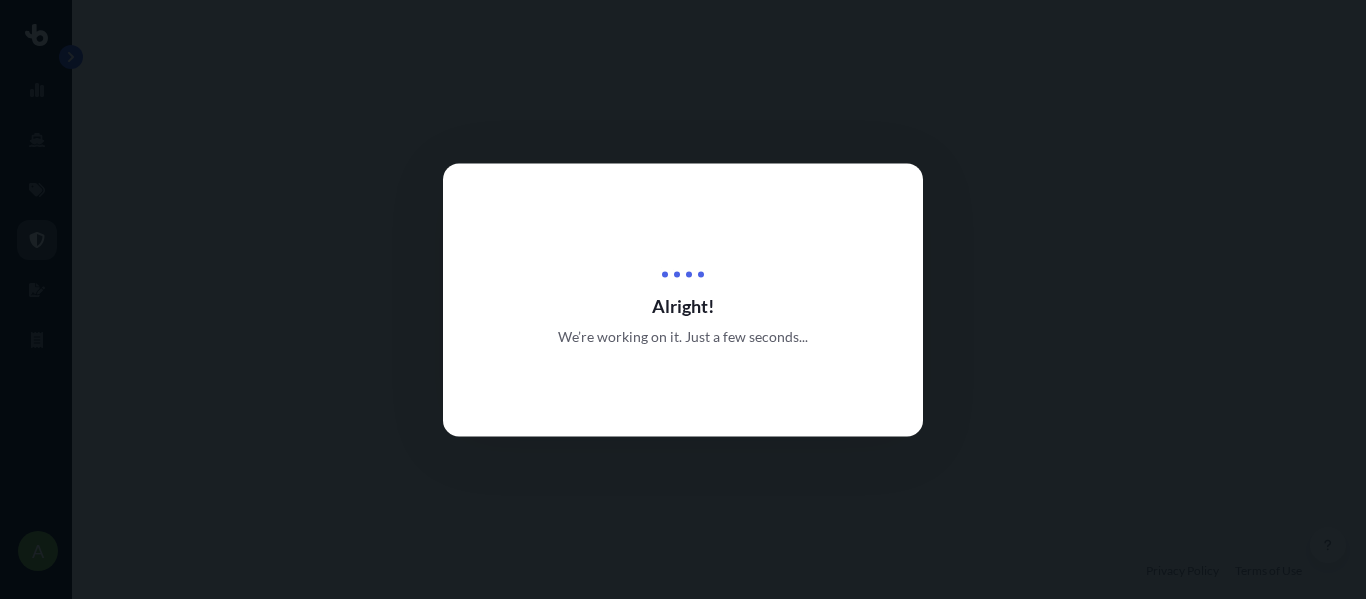 scroll, scrollTop: 0, scrollLeft: 0, axis: both 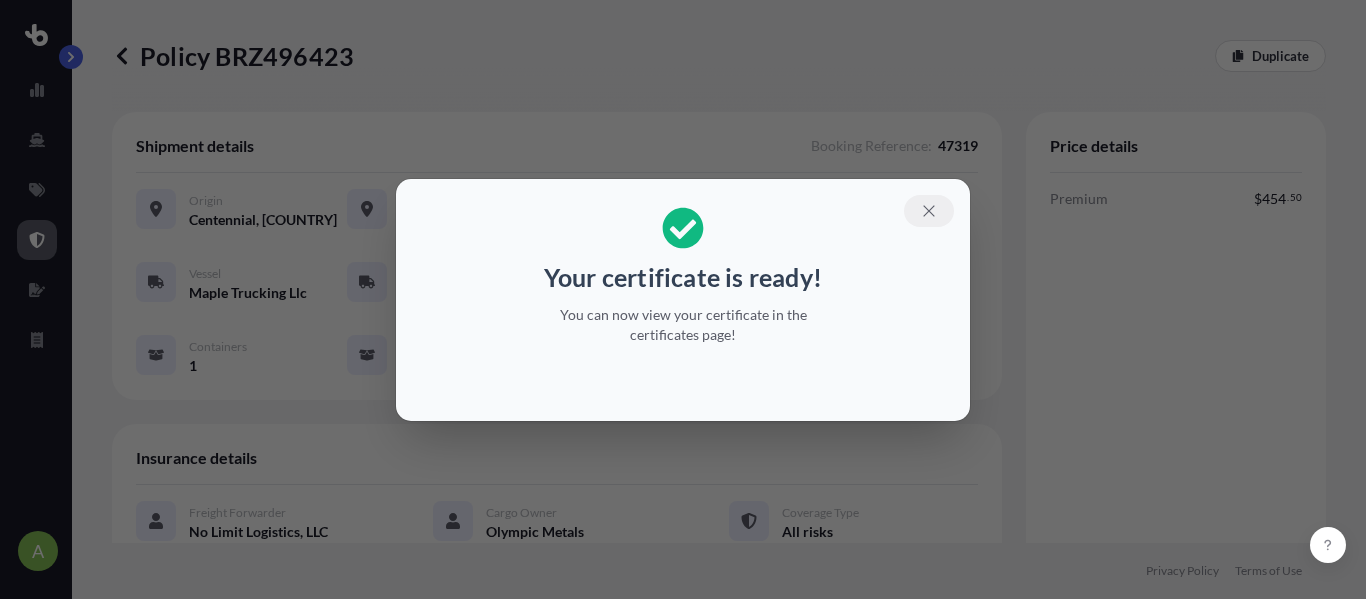 click 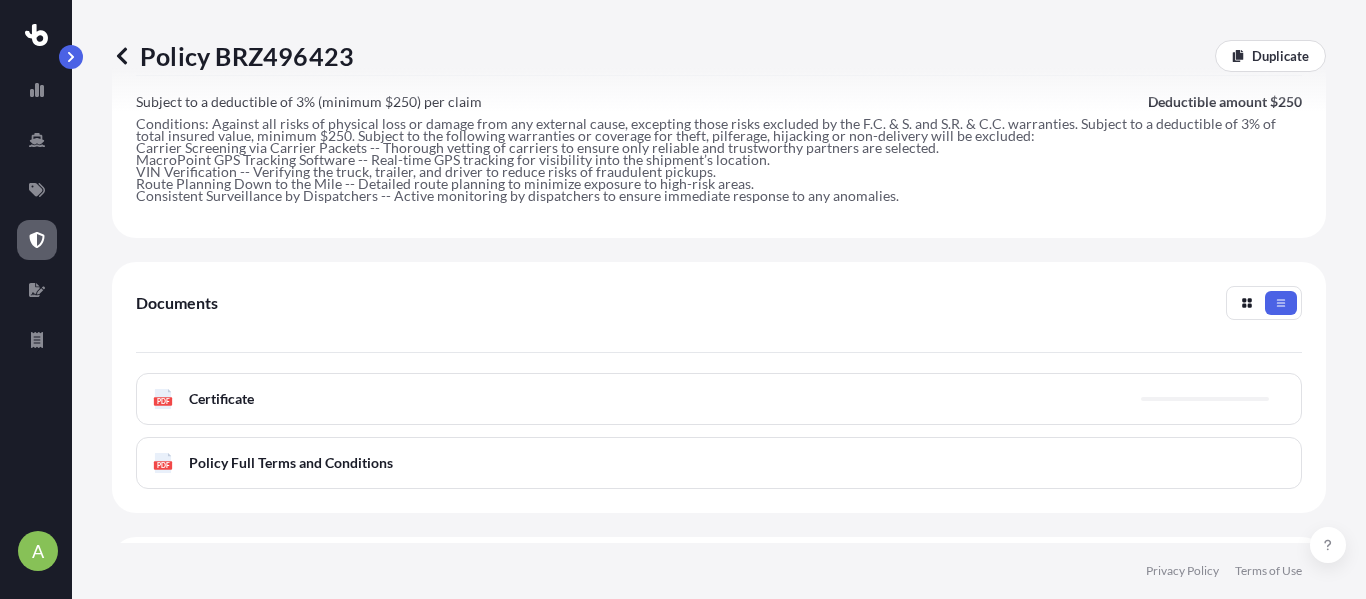 scroll, scrollTop: 811, scrollLeft: 0, axis: vertical 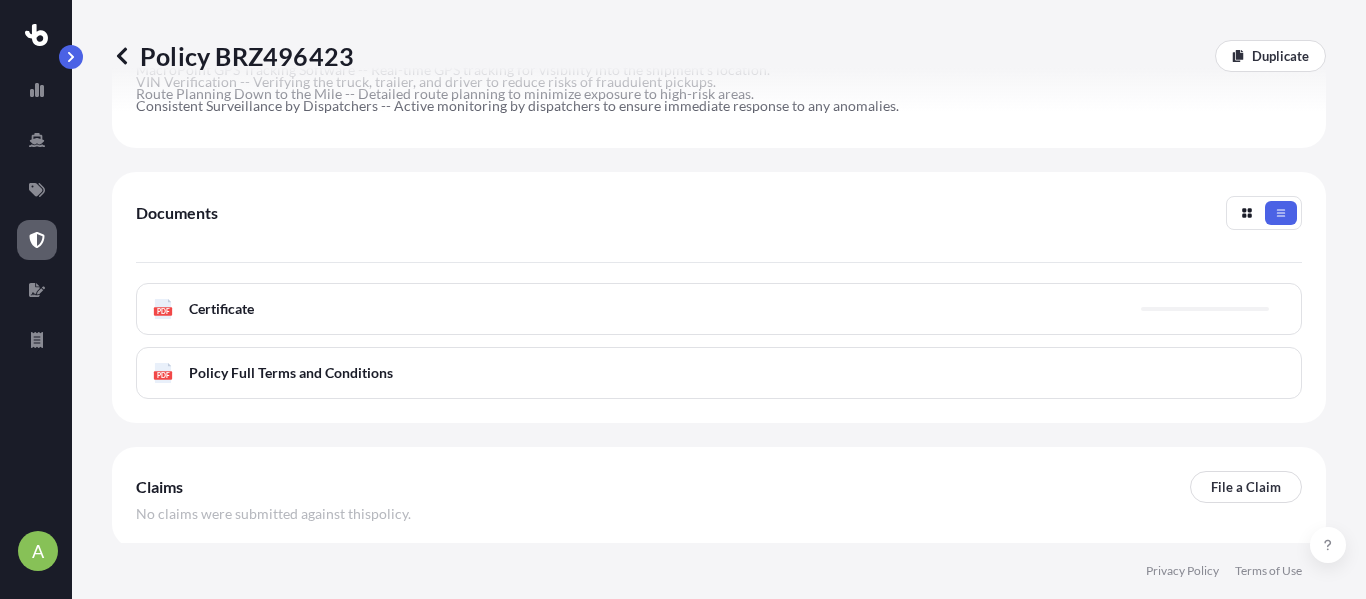 click on "PDF Certificate" at bounding box center (719, 309) 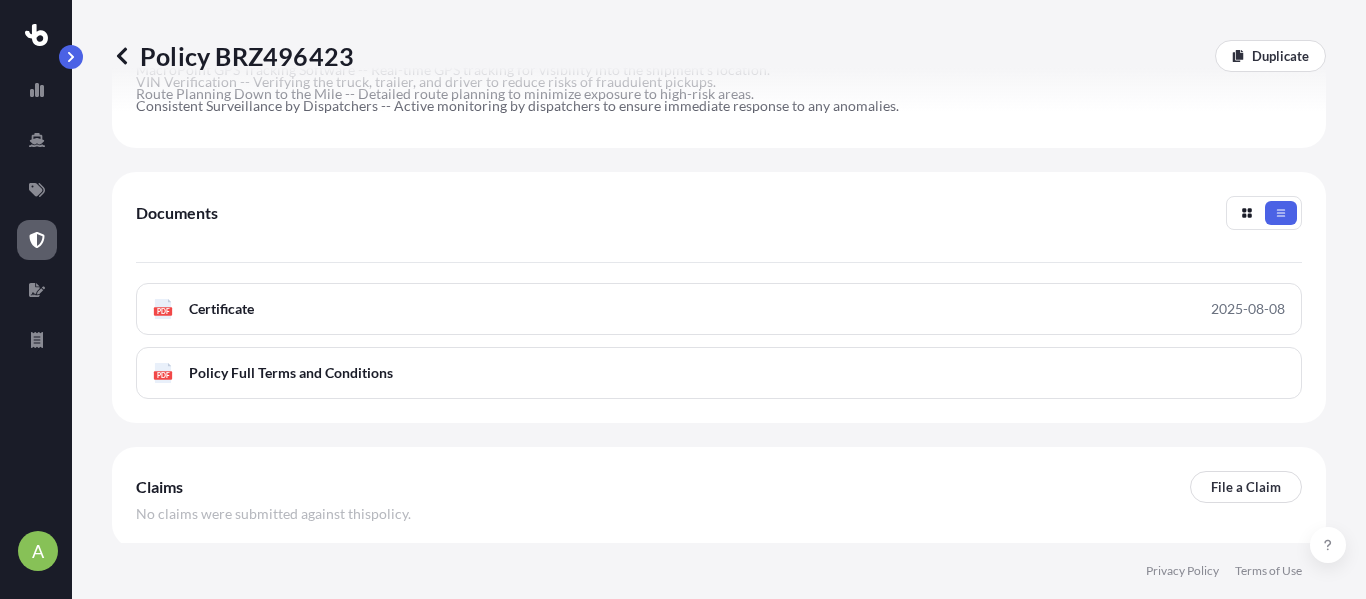 click on "PDF Certificate 2025-08-08" at bounding box center (719, 309) 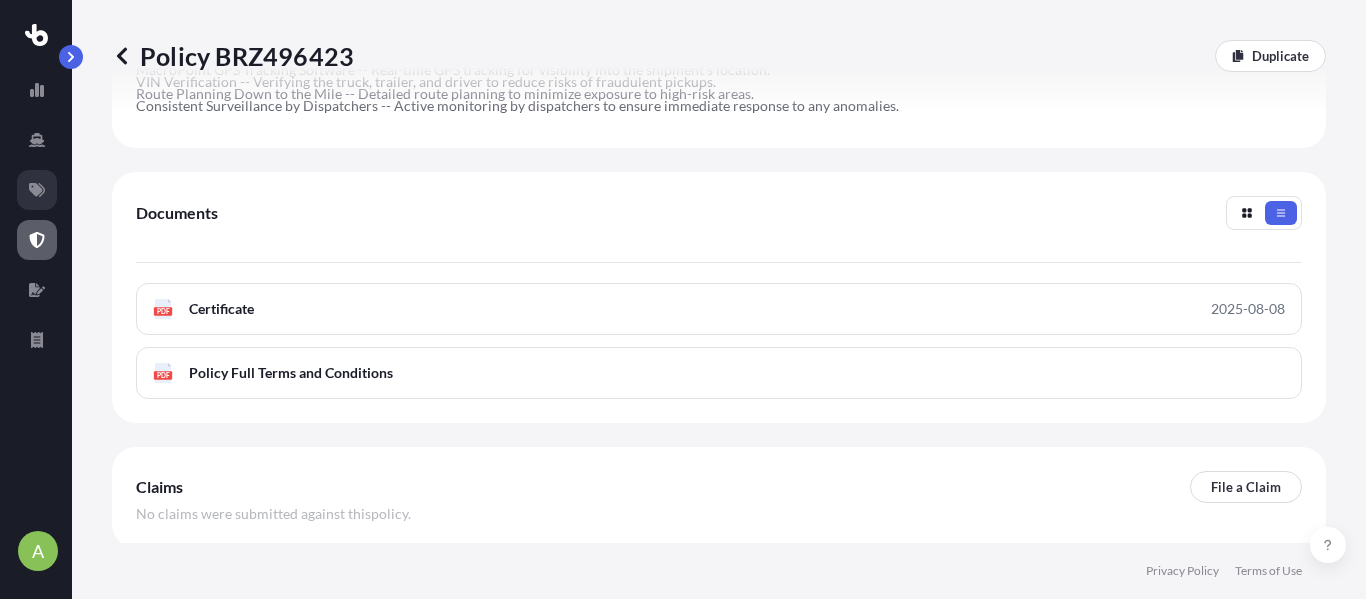 click at bounding box center [37, 190] 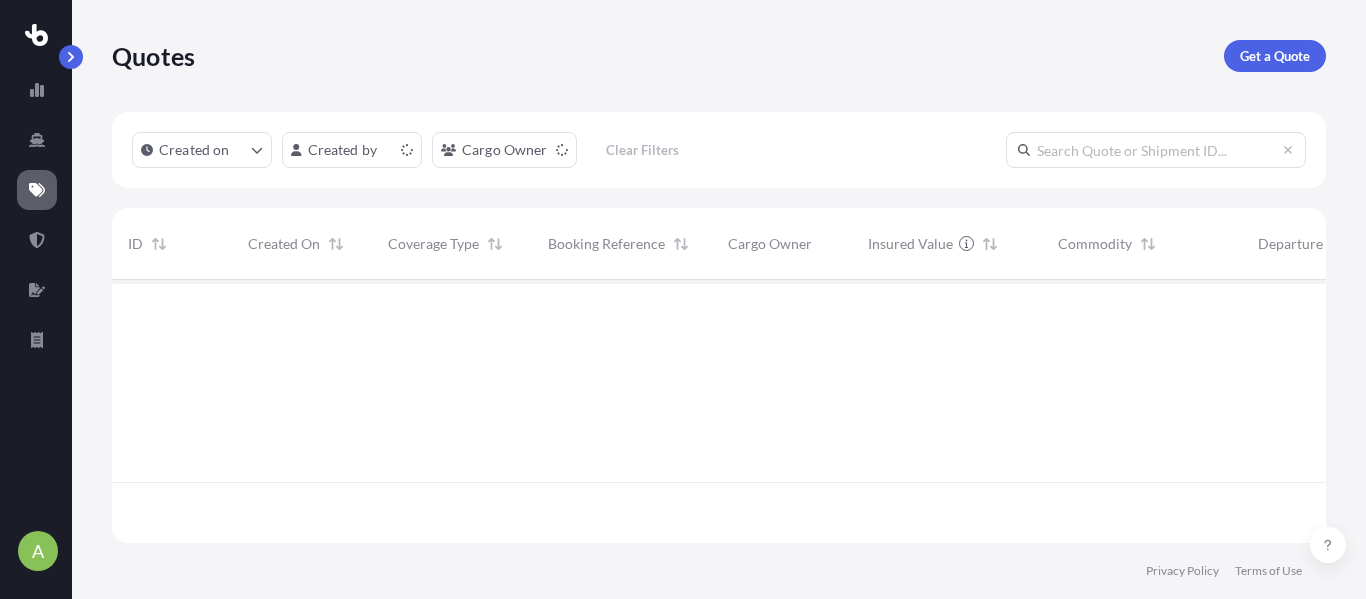 scroll, scrollTop: 0, scrollLeft: 0, axis: both 